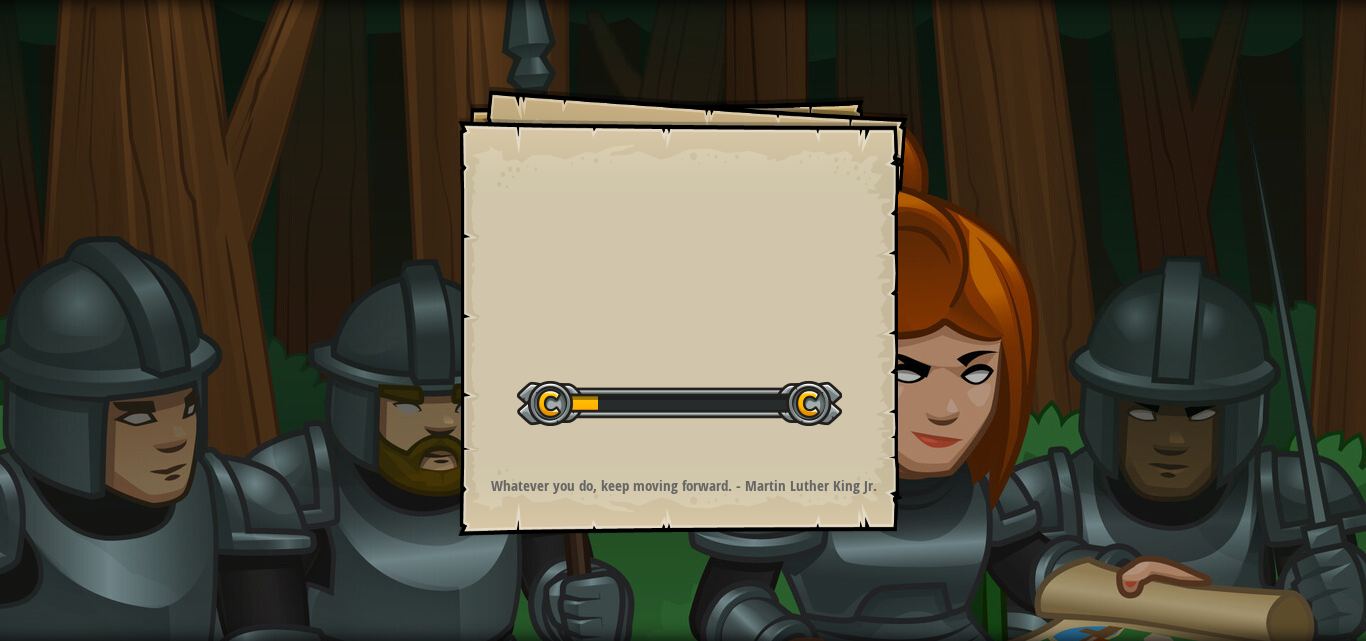 scroll, scrollTop: 0, scrollLeft: 0, axis: both 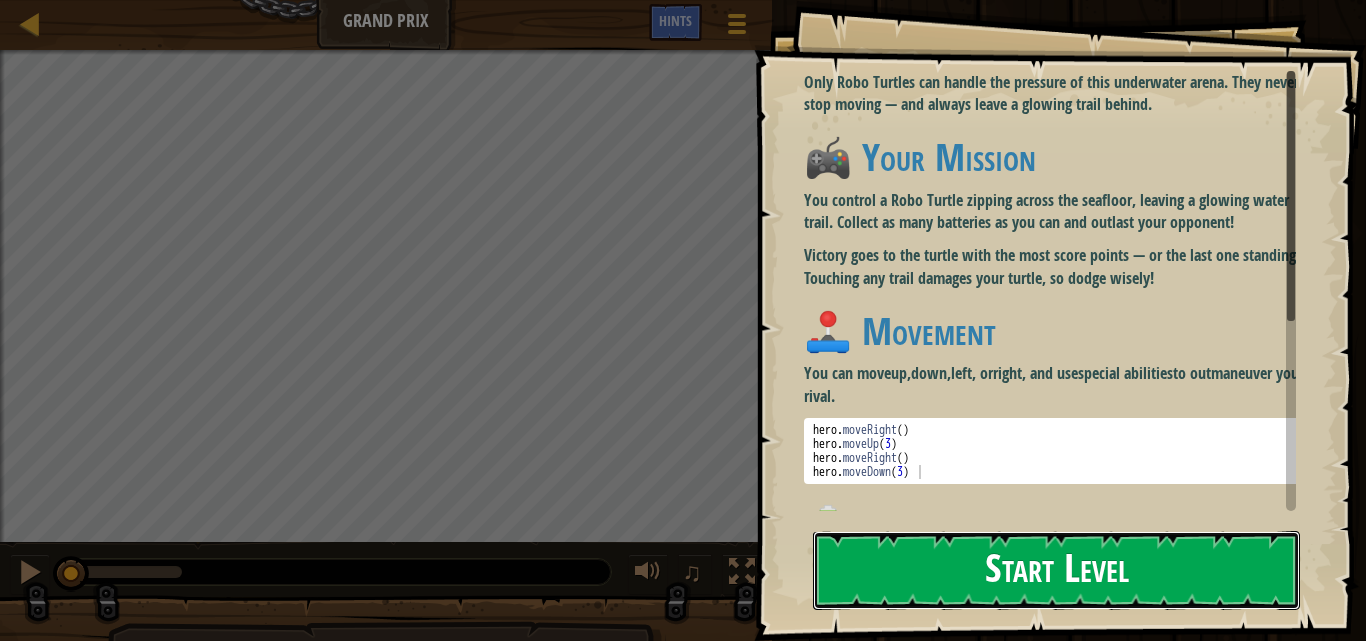 click on "Start Level" at bounding box center [1056, 570] 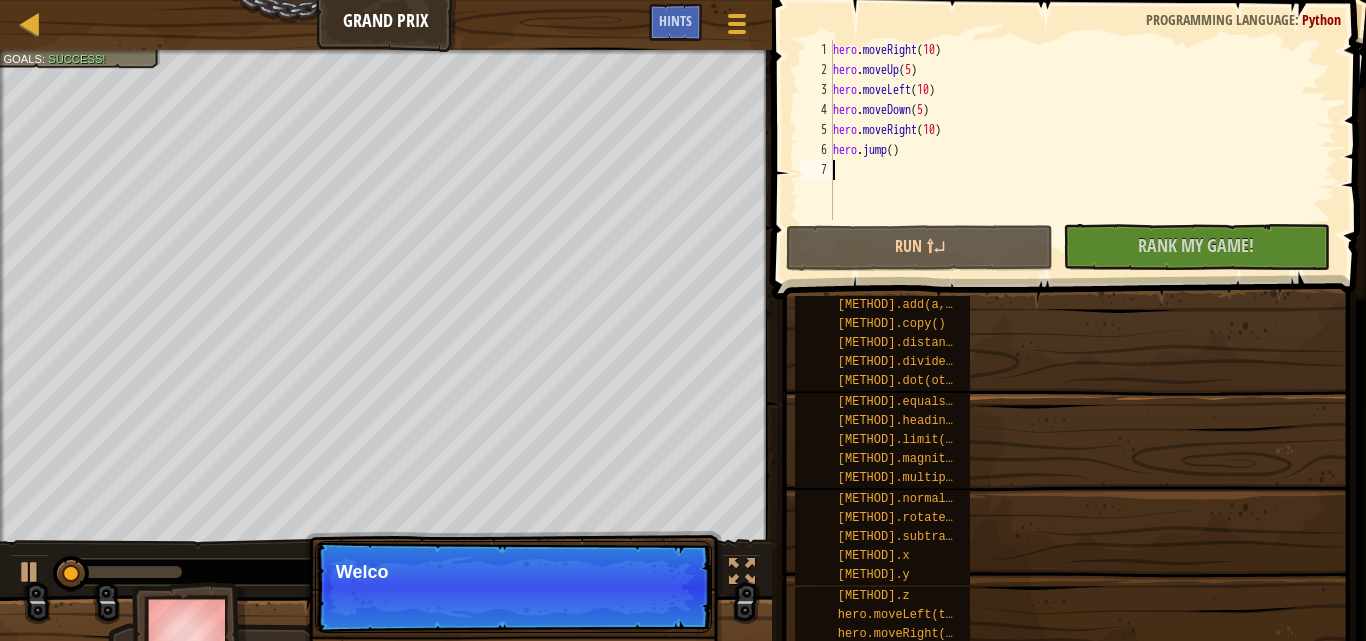 click on "[METHOD].add(a, b) [METHOD].copy() [METHOD].distance(other) [METHOD].divide(n) [METHOD].dot(other) [METHOD].equals(other) [METHOD].heading() [METHOD].limit(max) [METHOD].magnitude() [METHOD].multiply(n) [METHOD].normalize() [METHOD].rotate(...) [METHOD].subtract(a, b) [METHOD].x [METHOD].y [METHOD].z [FIRST].moveLeft(times) [FIRST].moveRight(times) [FIRST].moveDown(times) [FIRST].moveUp(times) [FIRST].jump() [FIRST].dash() [FIRST].waterball() [FIRST].turn(direction) [FIRST].moveForward(times) [FIRST].time [FIRST].opponent [FIRST] properties [FIRST].findNearestItem() [FIRST].findItems() [FIRST].distanceTo(target) [FIRST].getWaterMap() [FIRST].waterAtXY(x, y) [FIRST].isReady(ability)" at bounding box center [1073, 625] 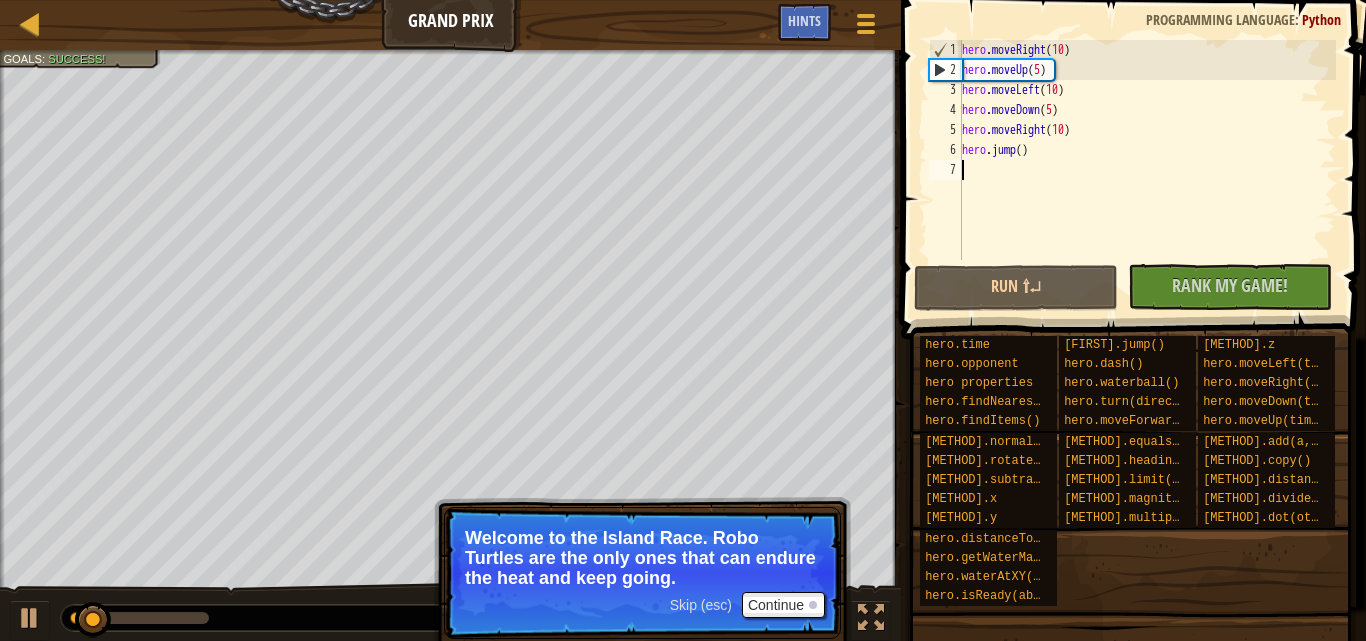 scroll, scrollTop: 9, scrollLeft: 0, axis: vertical 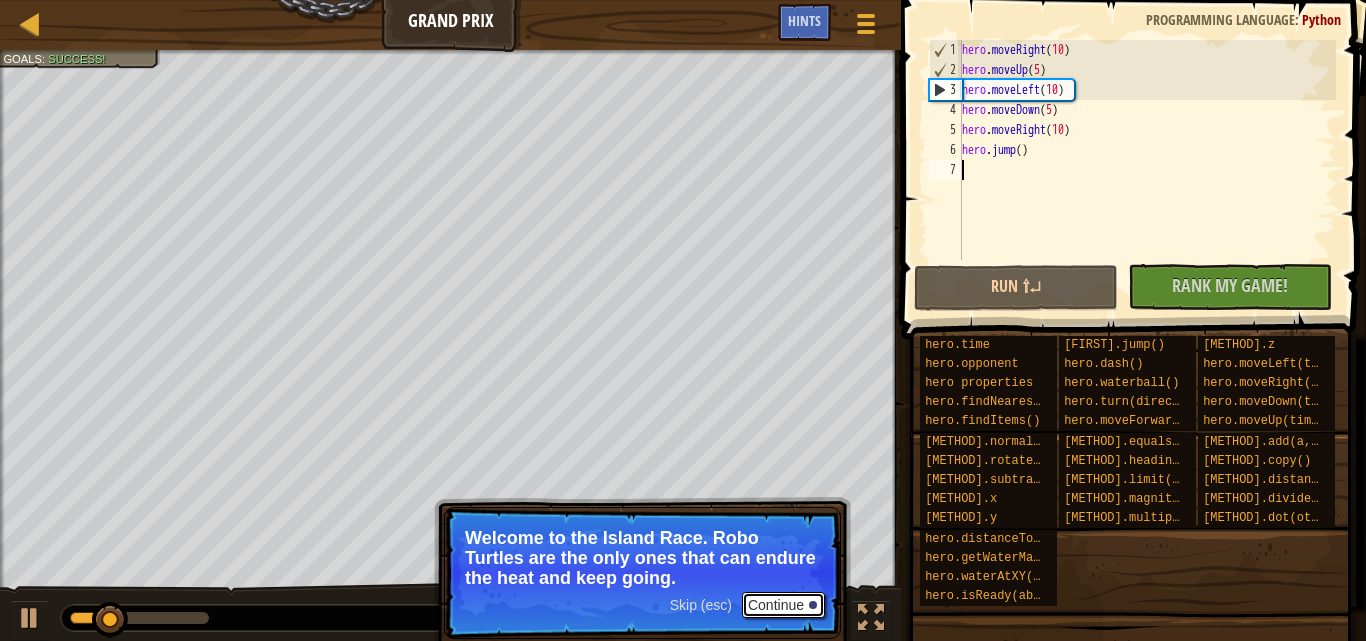 click on "Continue" at bounding box center [783, 605] 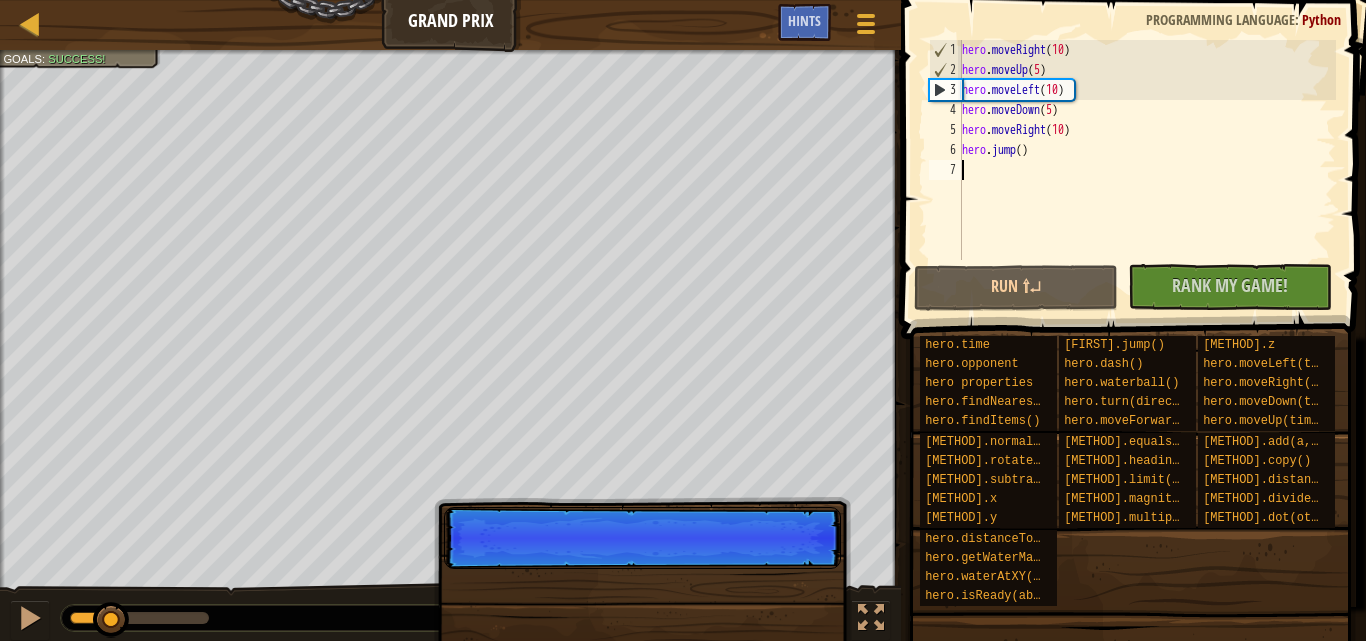 click on "Skip (esc) Continue" at bounding box center [642, 655] 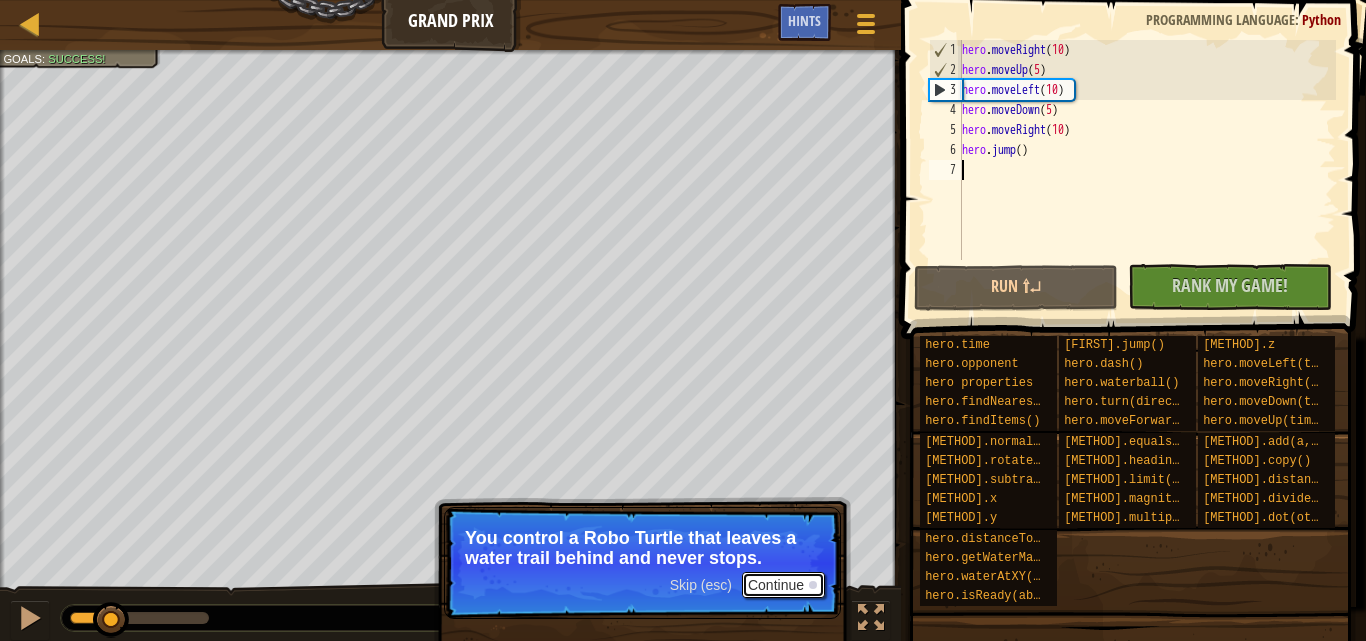 click at bounding box center [813, 585] 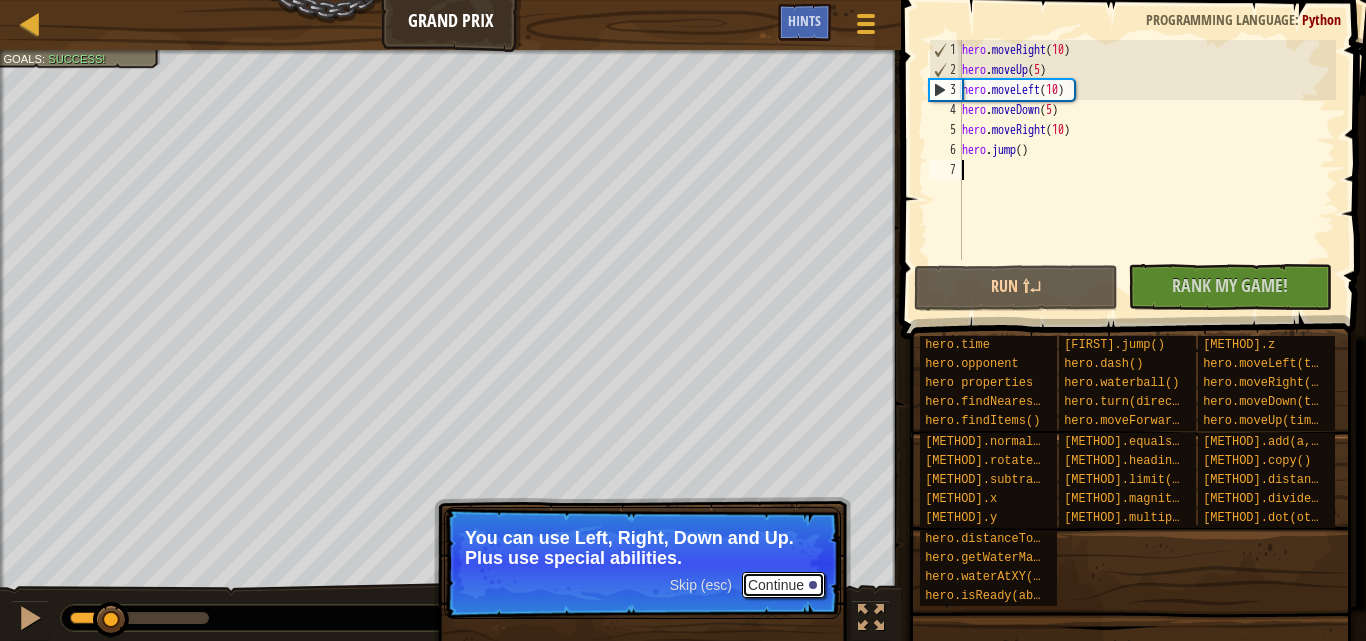 click on "Continue" at bounding box center (783, 585) 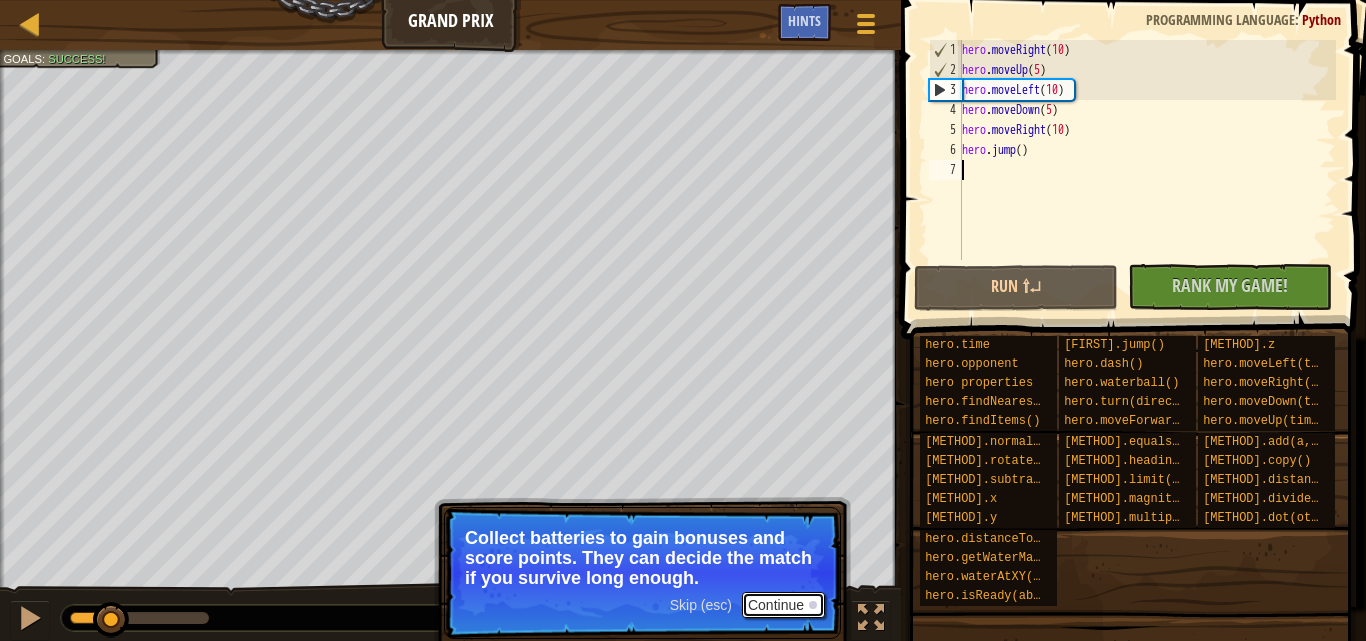 click at bounding box center (813, 605) 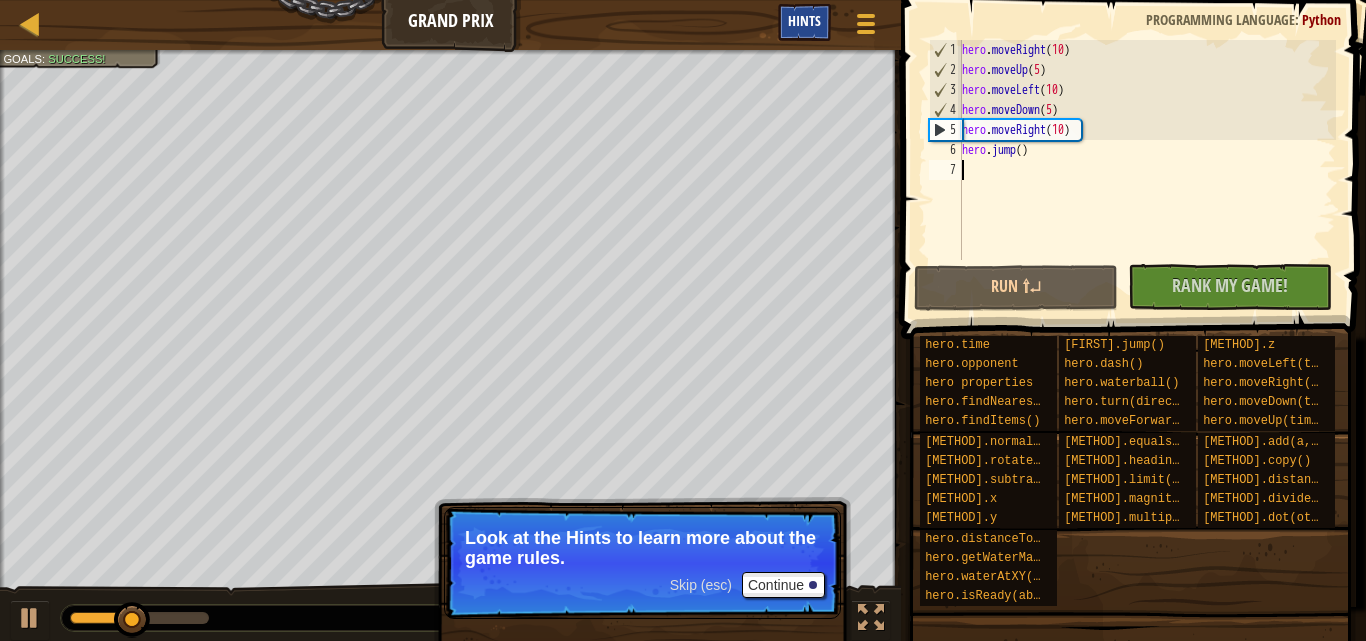 click on "Hints" at bounding box center (804, 22) 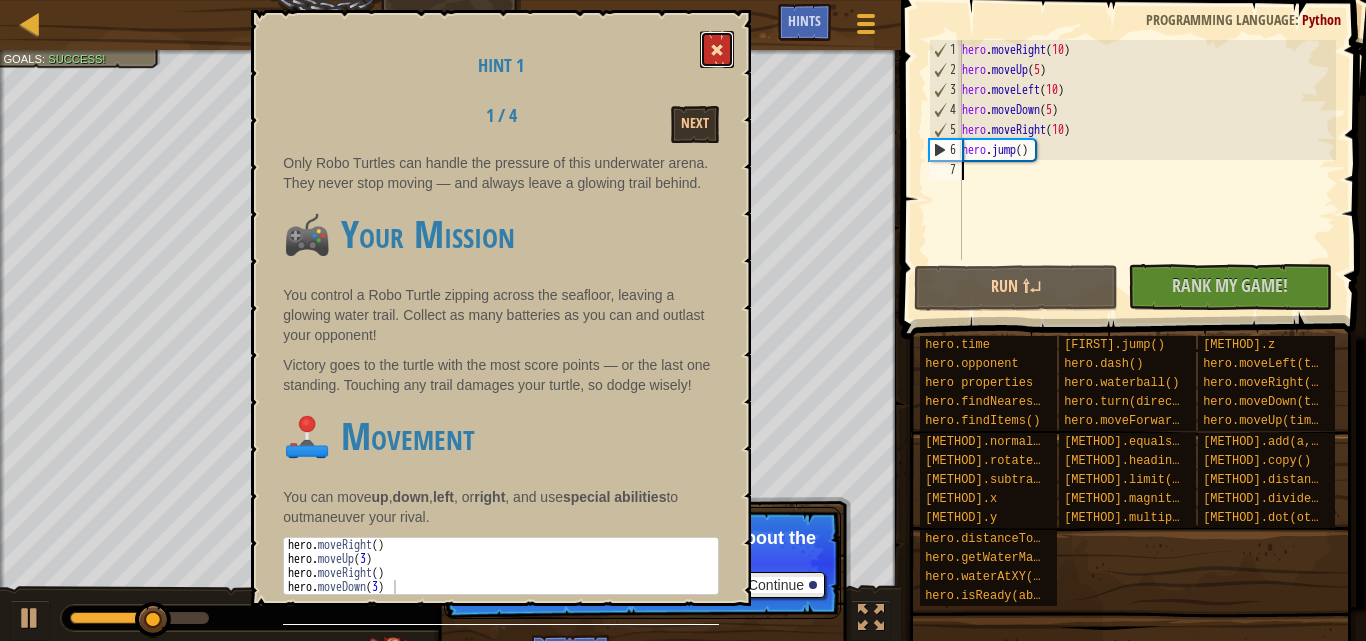 click at bounding box center (717, 49) 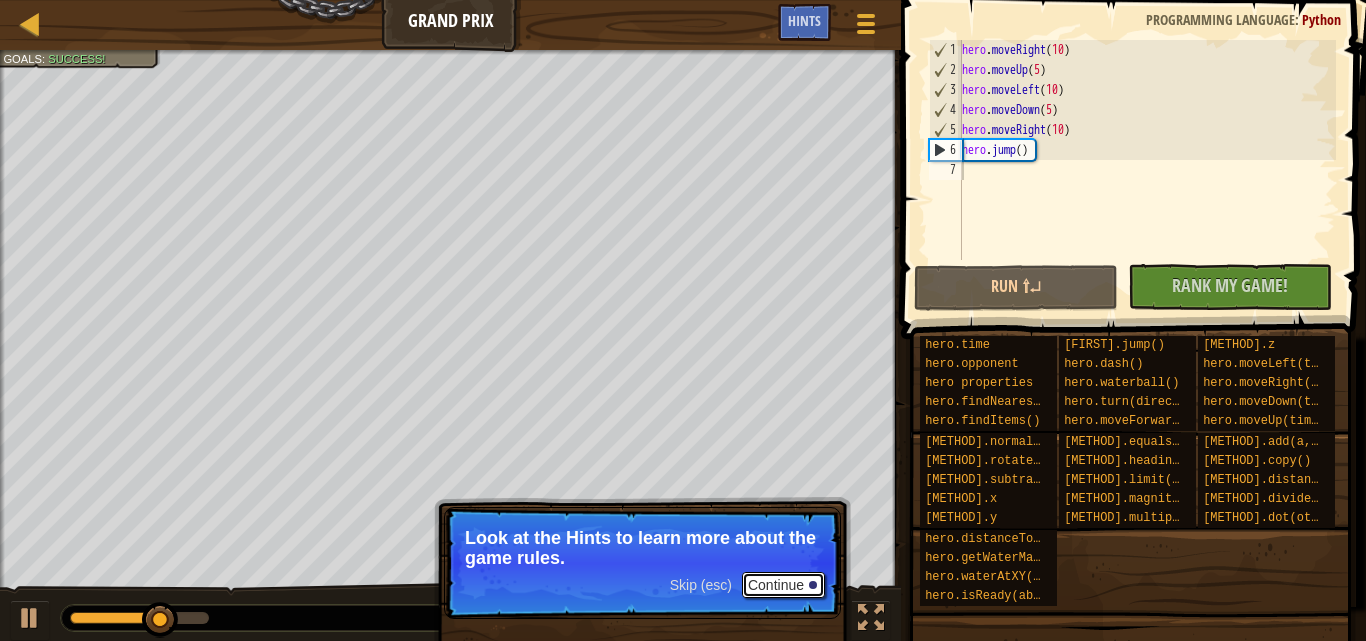 click on "Continue" at bounding box center [783, 585] 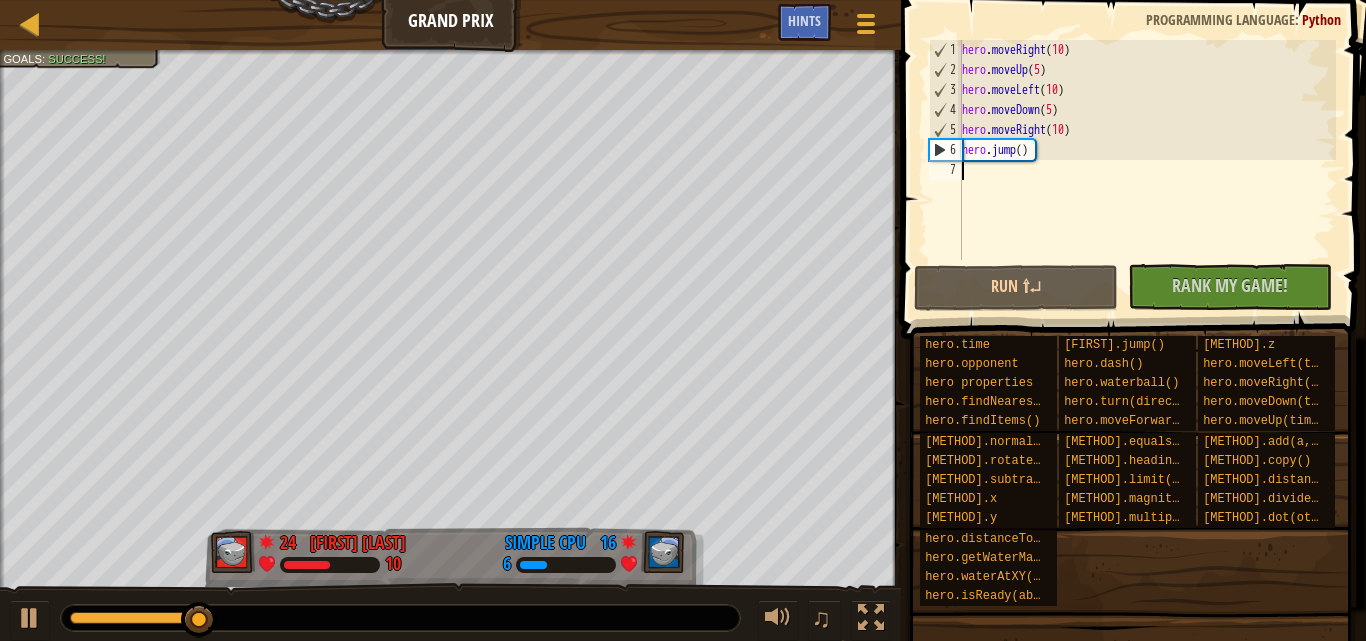 click on "[FIRST] . moveRight ( 10 ) [FIRST] . moveUp ( 5 ) [FIRST] . moveLeft ( 10 ) [FIRST] . moveDown ( 5 ) [FIRST] . moveRight ( 10 ) [FIRST] . jump ( )" at bounding box center [1147, 170] 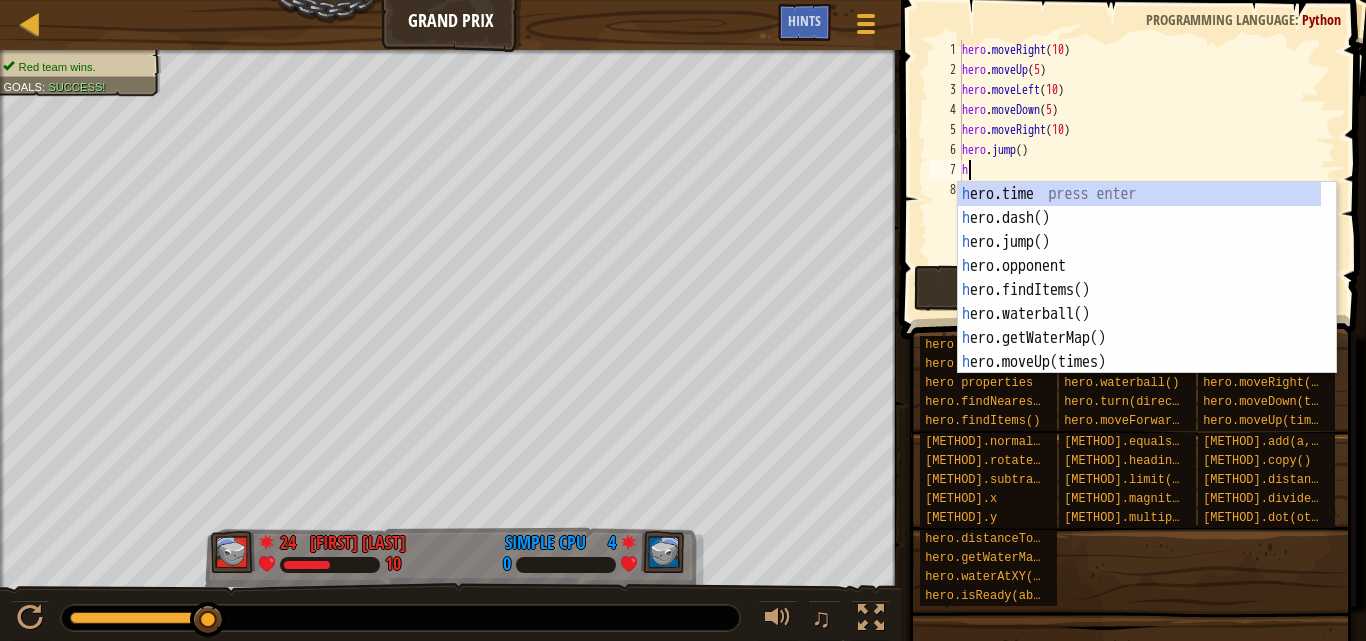 click on "h [FIRST].time press enter h [FIRST].dash() press enter h [FIRST].jump() press enter h [FIRST].opponent press enter h [FIRST].findItems() press enter h [FIRST].waterball() press enter h [FIRST].getWaterMap() press enter h [FIRST].moveUp(times) press enter h [FIRST].turn(direction) press enter" at bounding box center [1139, 302] 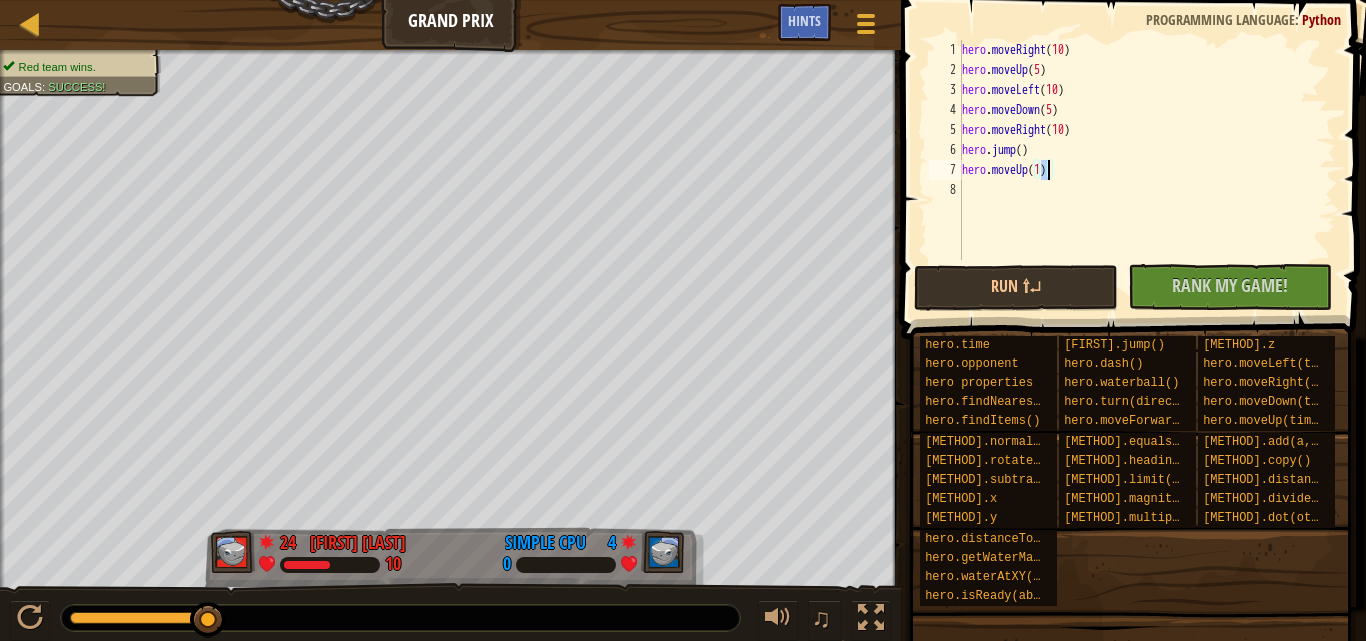 scroll, scrollTop: 9, scrollLeft: 7, axis: both 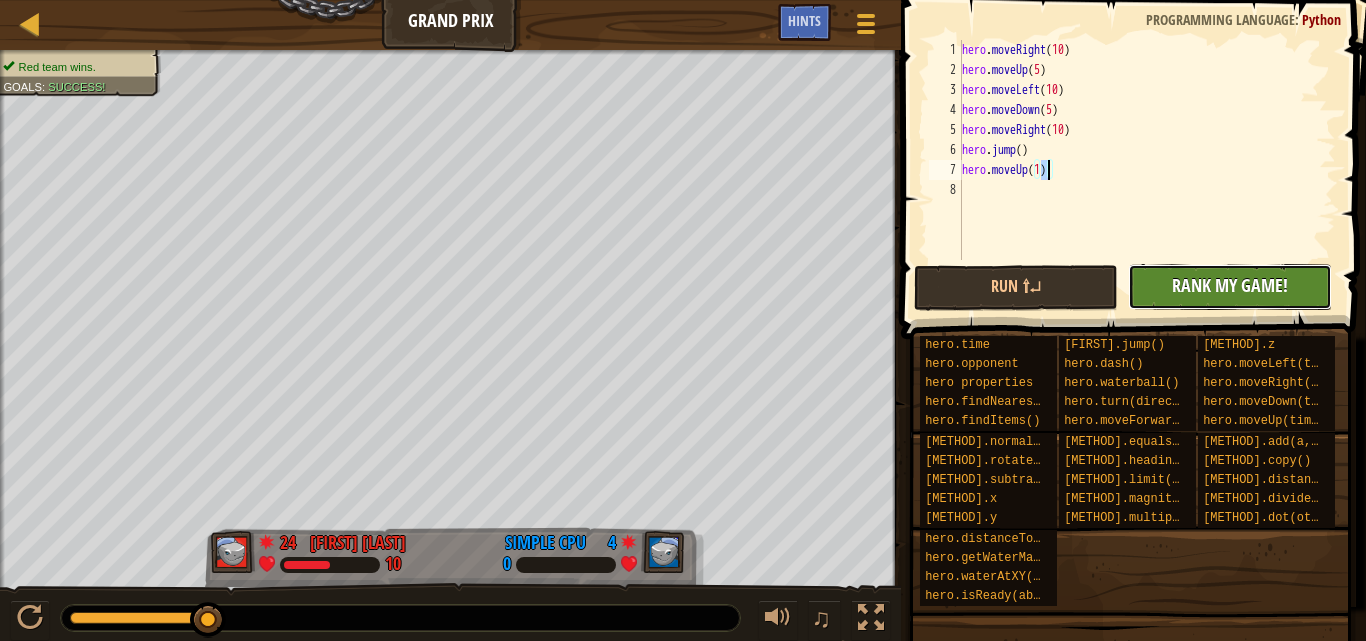 click on "Rank My Game!" at bounding box center (1230, 285) 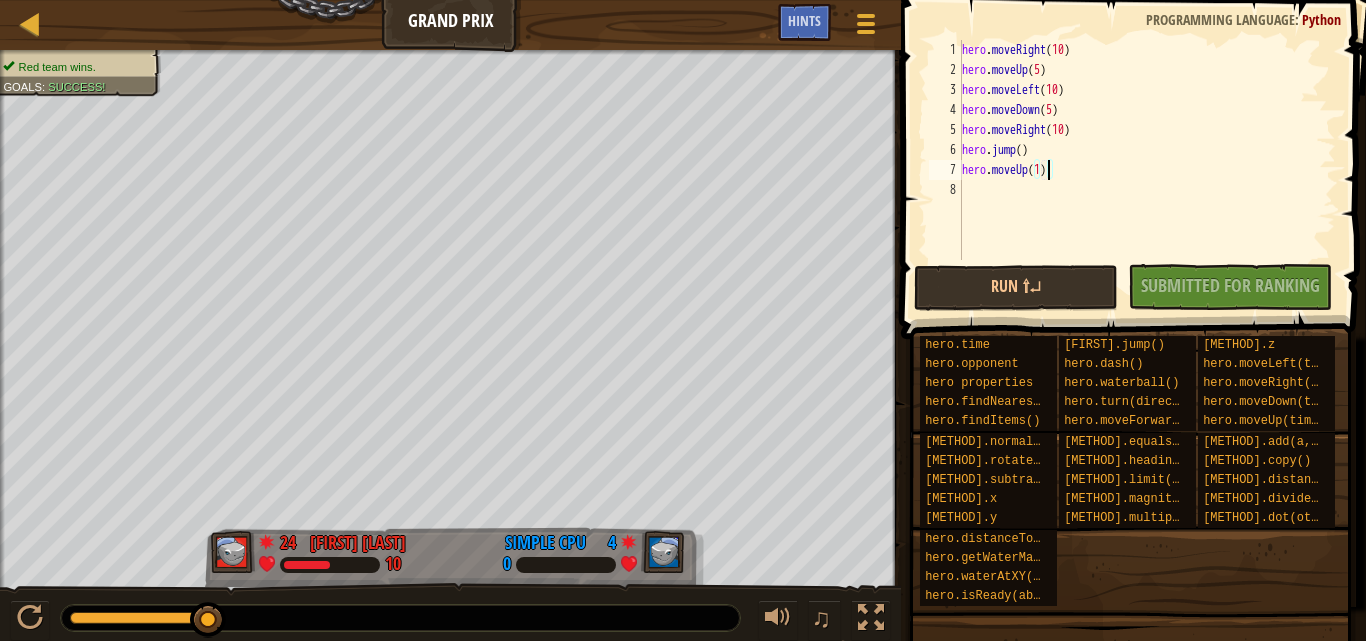 click on "No New Code to Rank Rank My Game! Submitting... Submitted for Ranking Failed to Rank Game Being Ranked" at bounding box center (1220, 287) 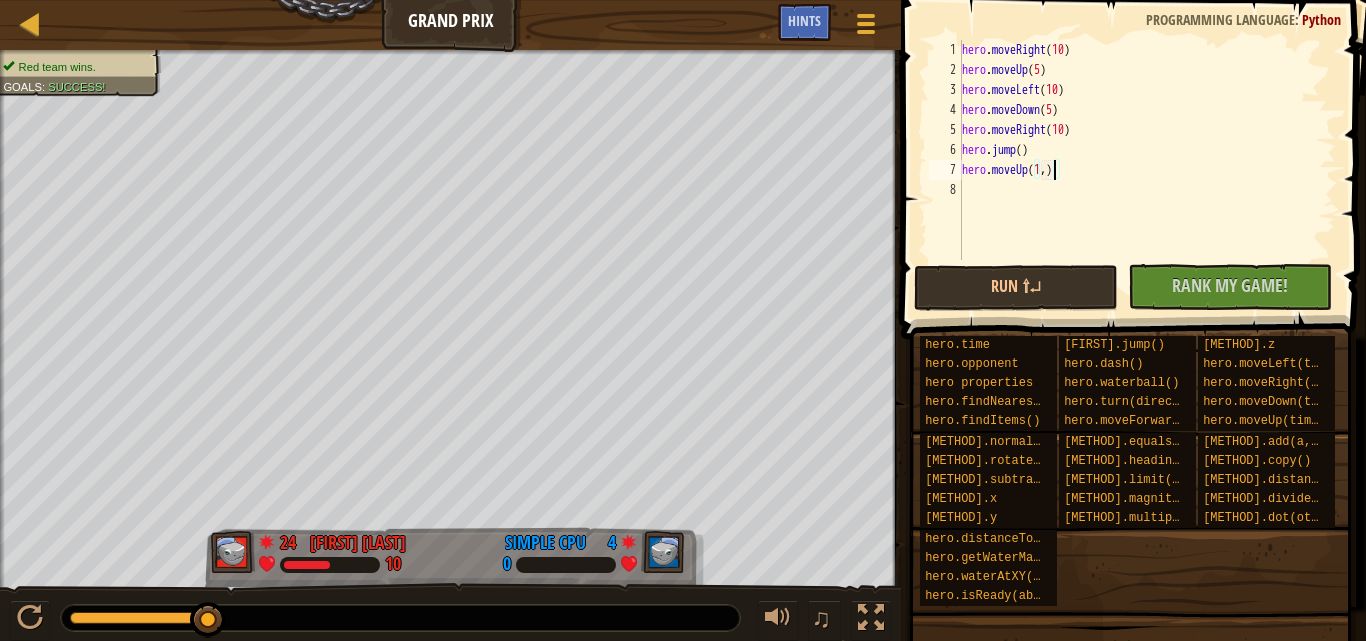 click on "[FIRST] . moveRight ( 10 ) [FIRST] . moveUp ( 5 ) [FIRST] . moveLeft ( 10 ) [FIRST] . moveDown ( 5 ) [FIRST] . moveRight ( 10 ) [FIRST] . jump ( ) [FIRST] . moveUp ( 1 , )" at bounding box center [1147, 170] 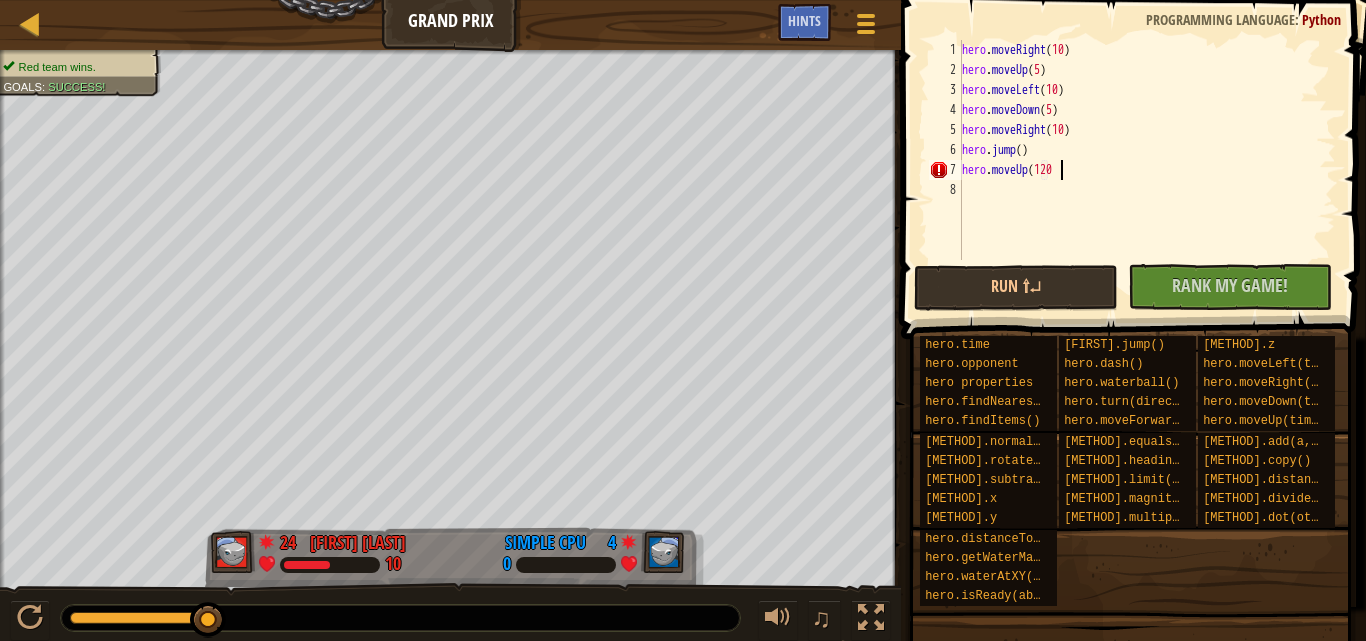 scroll, scrollTop: 9, scrollLeft: 7, axis: both 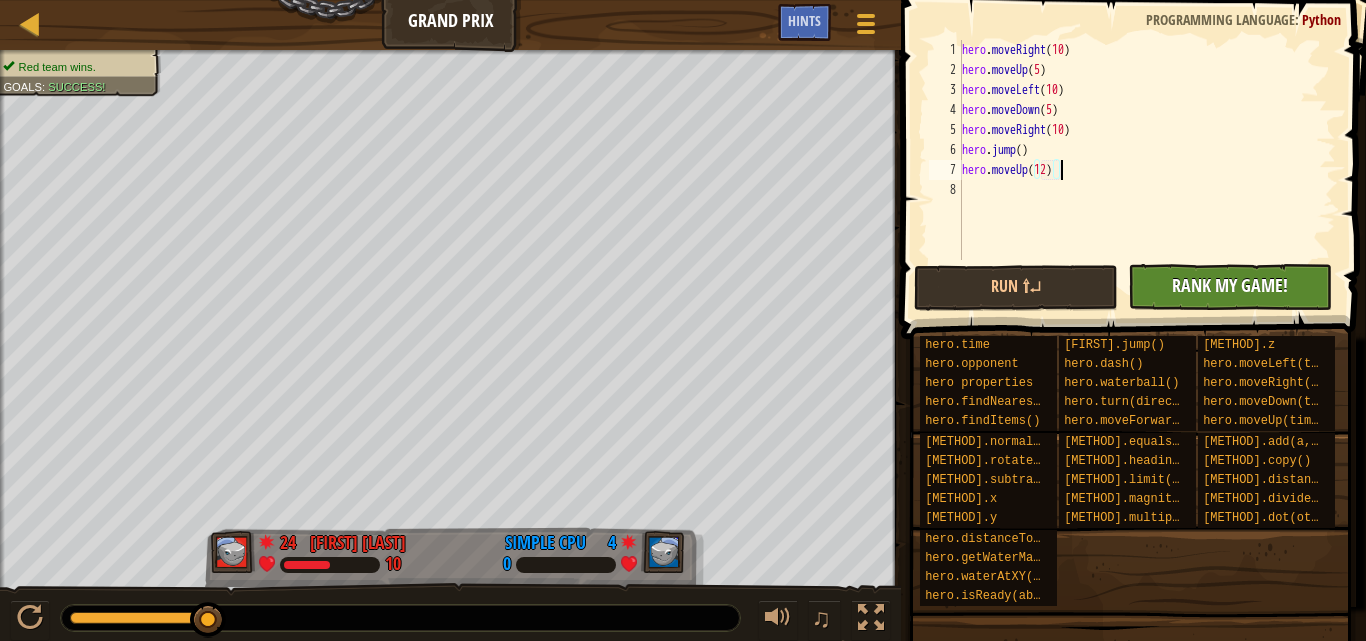 type on "[FIRST].moveUp(12)" 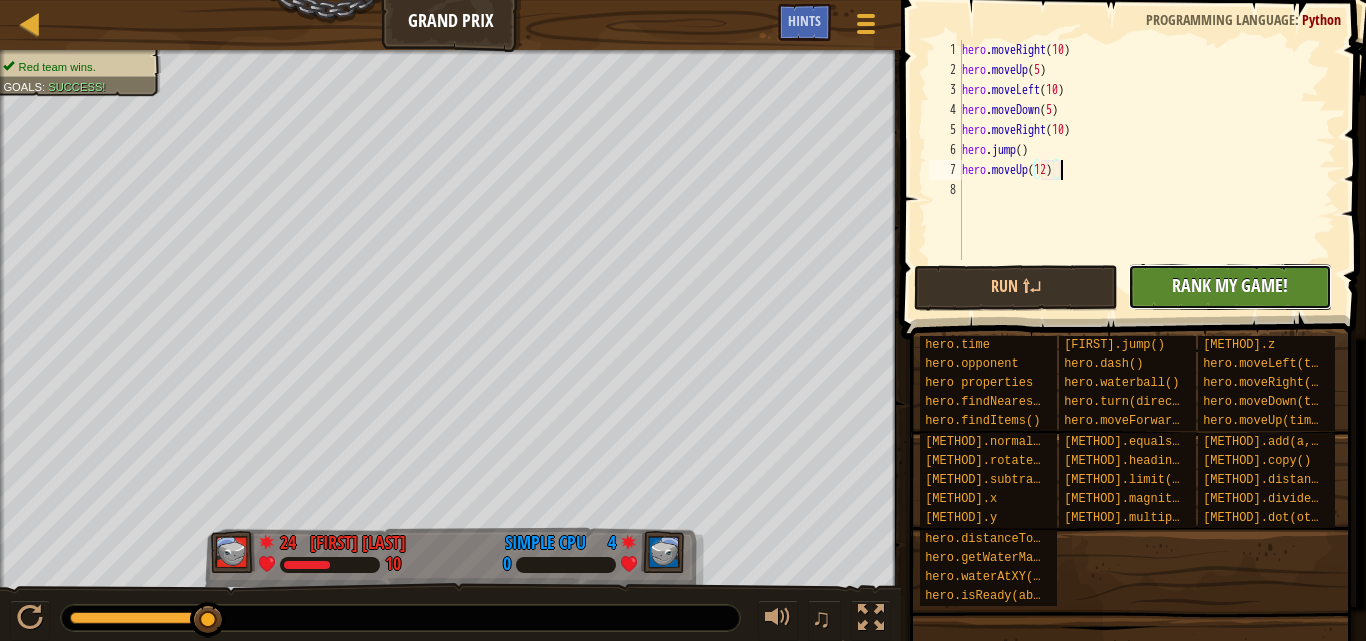 click on "No New Code to Rank Rank My Game! Submitting... Submitted for Ranking Failed to Rank Game Being Ranked" at bounding box center (1230, 287) 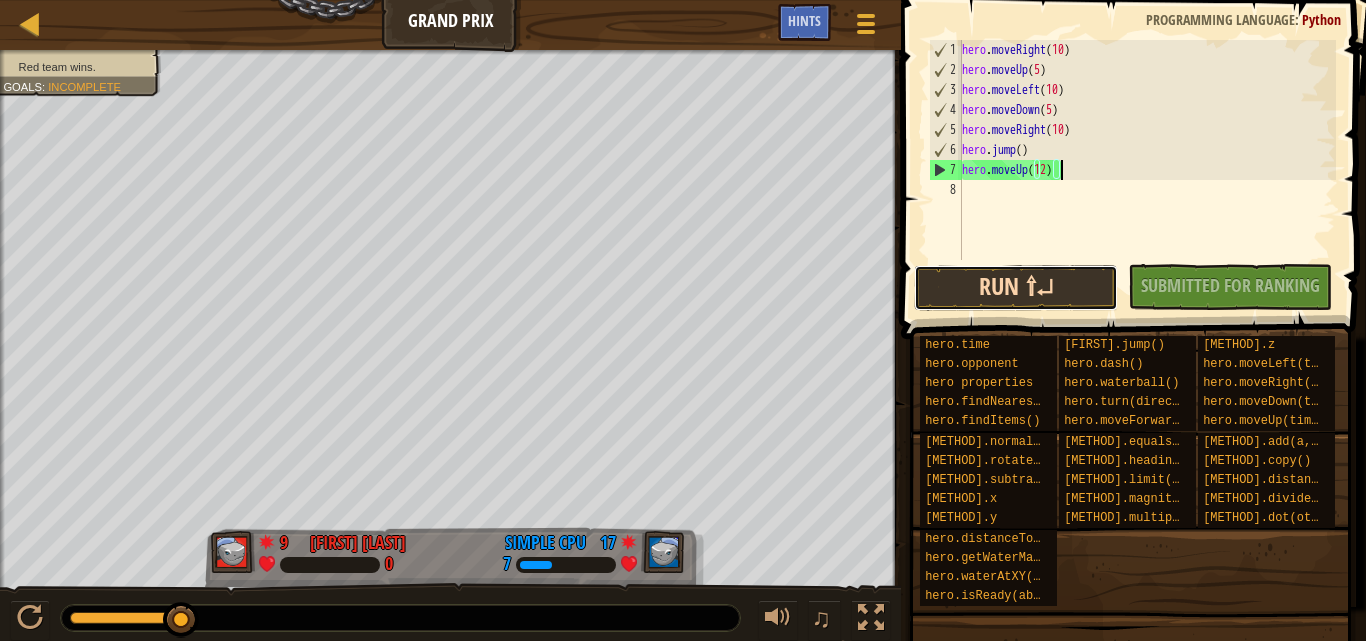 click on "Run ⇧↵" at bounding box center (1016, 288) 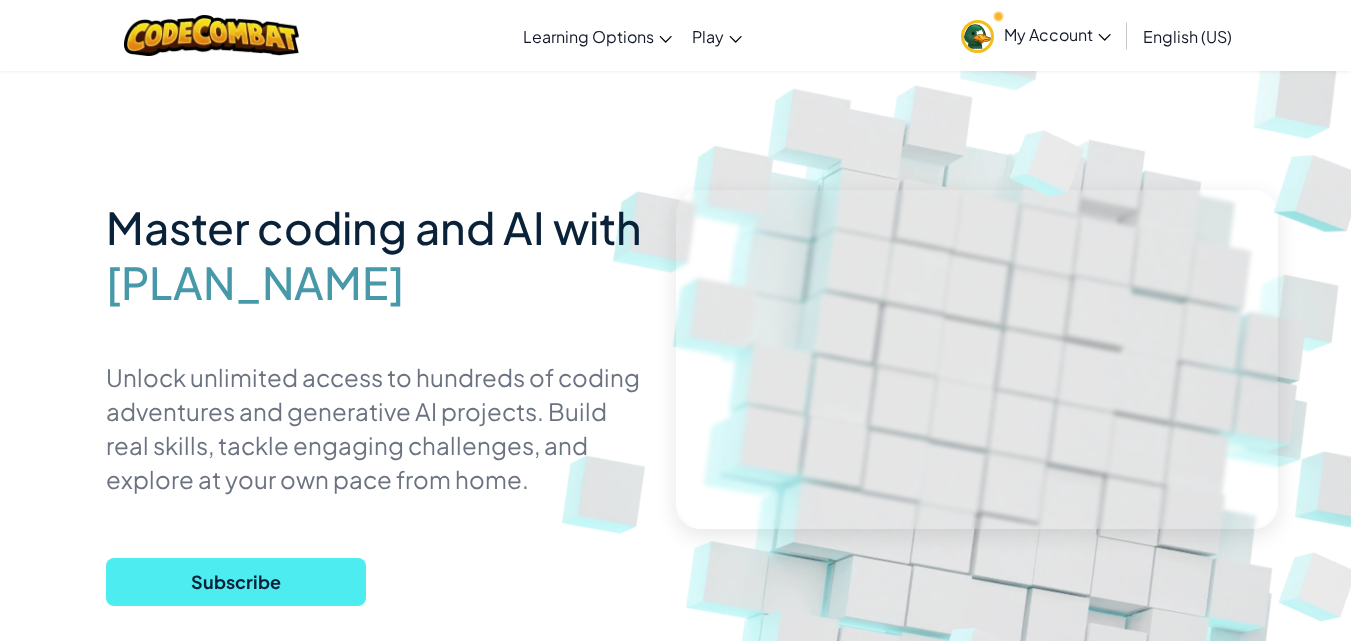 scroll, scrollTop: 0, scrollLeft: 0, axis: both 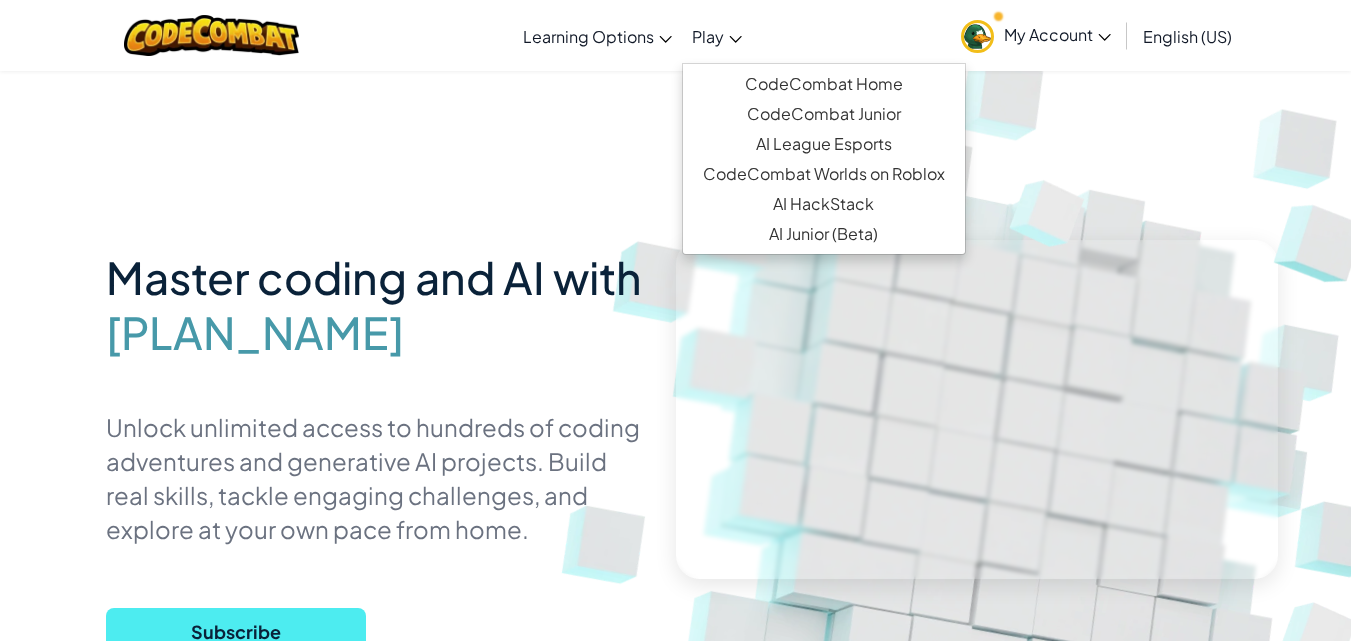 click on "Play" at bounding box center (717, 36) 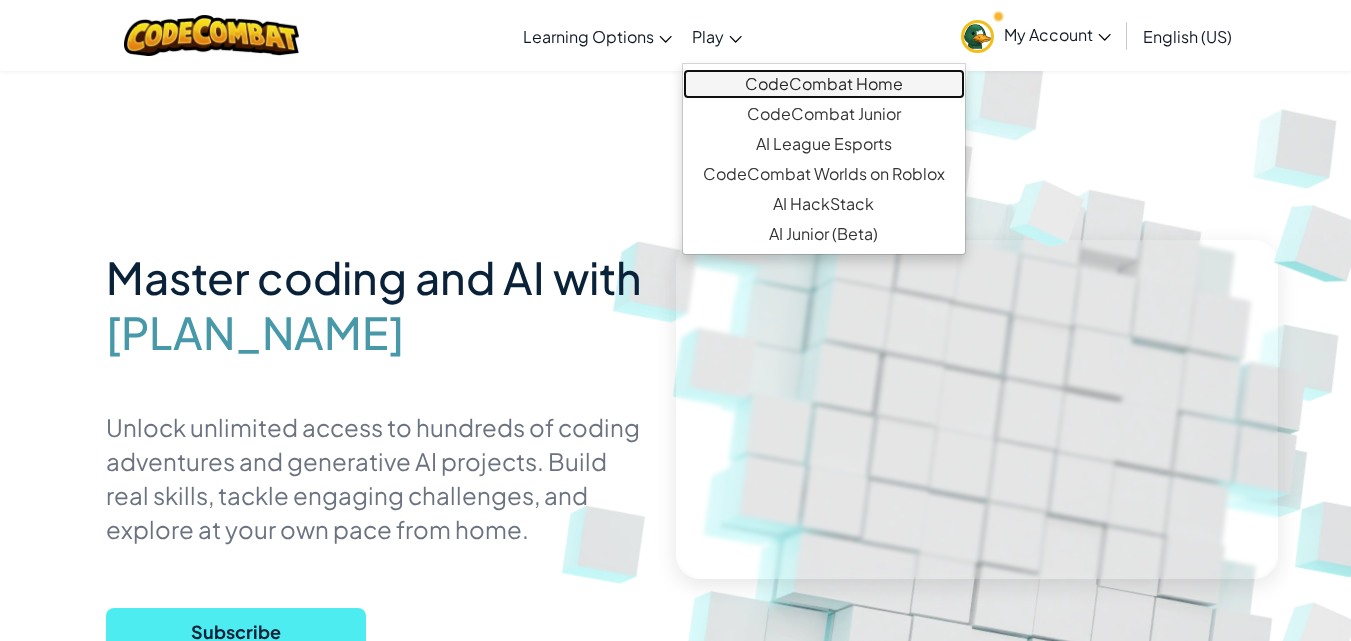 click on "CodeCombat Home" at bounding box center [824, 84] 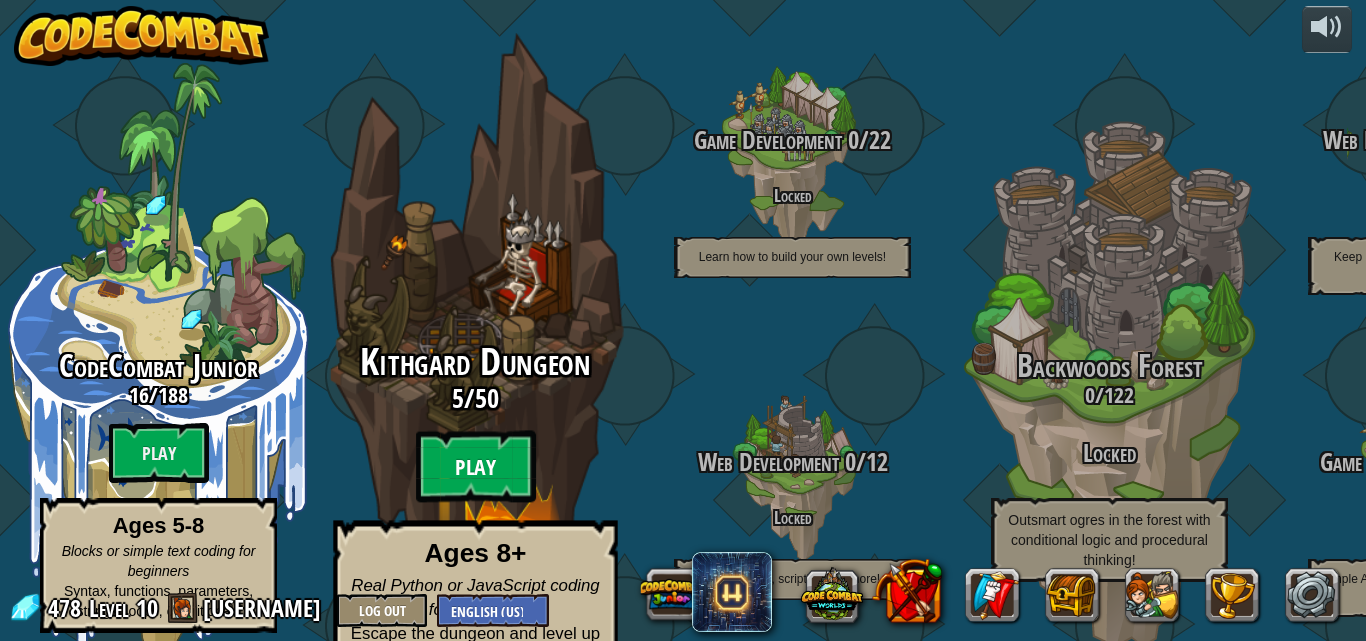 click on "Play" at bounding box center (476, 467) 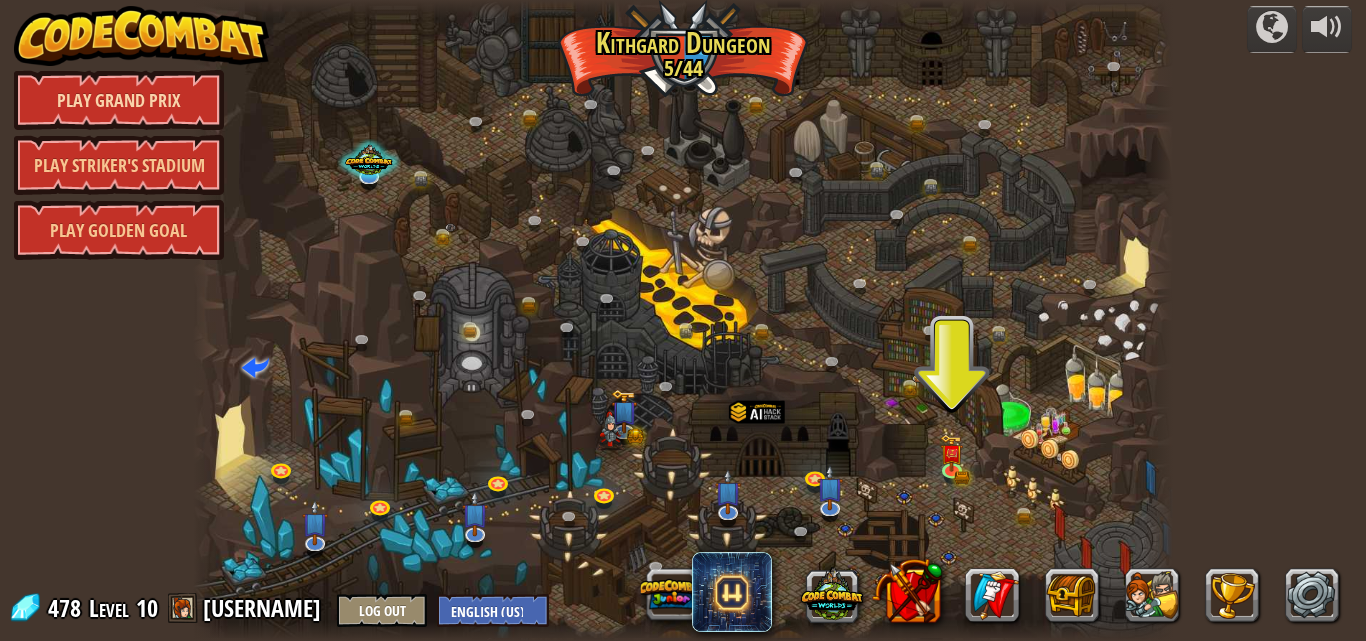 click on "Play Grand Prix" at bounding box center [119, 100] 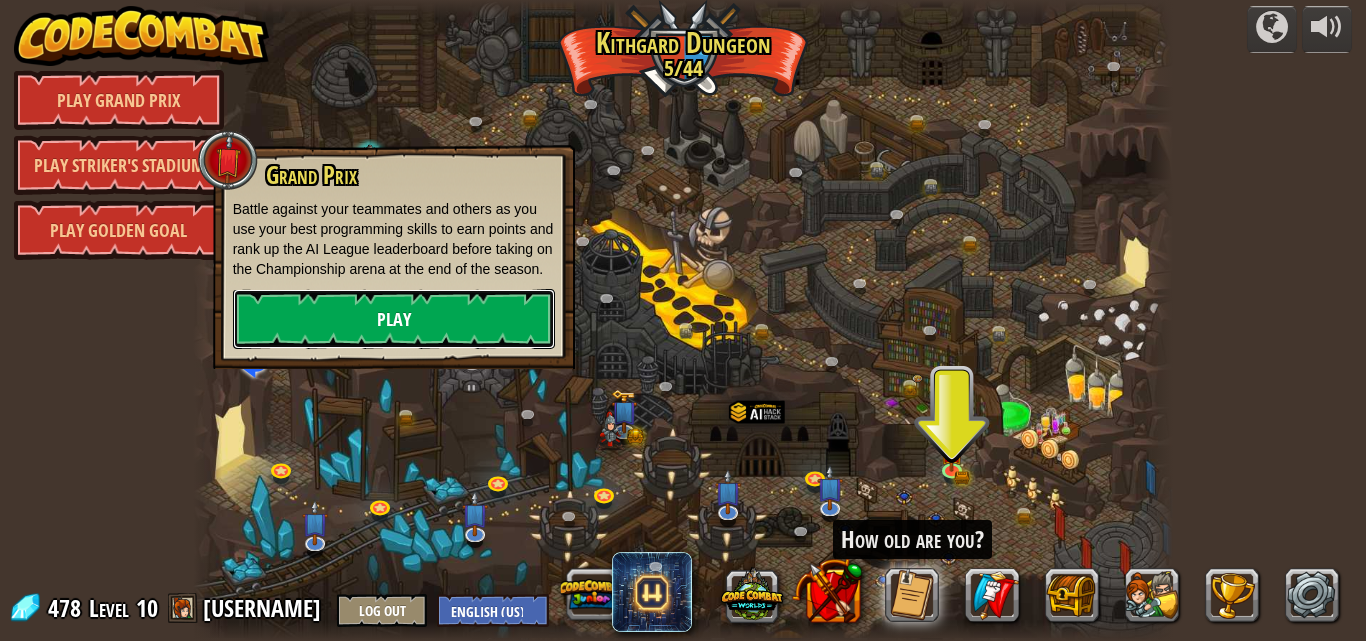 click on "Play" at bounding box center (394, 319) 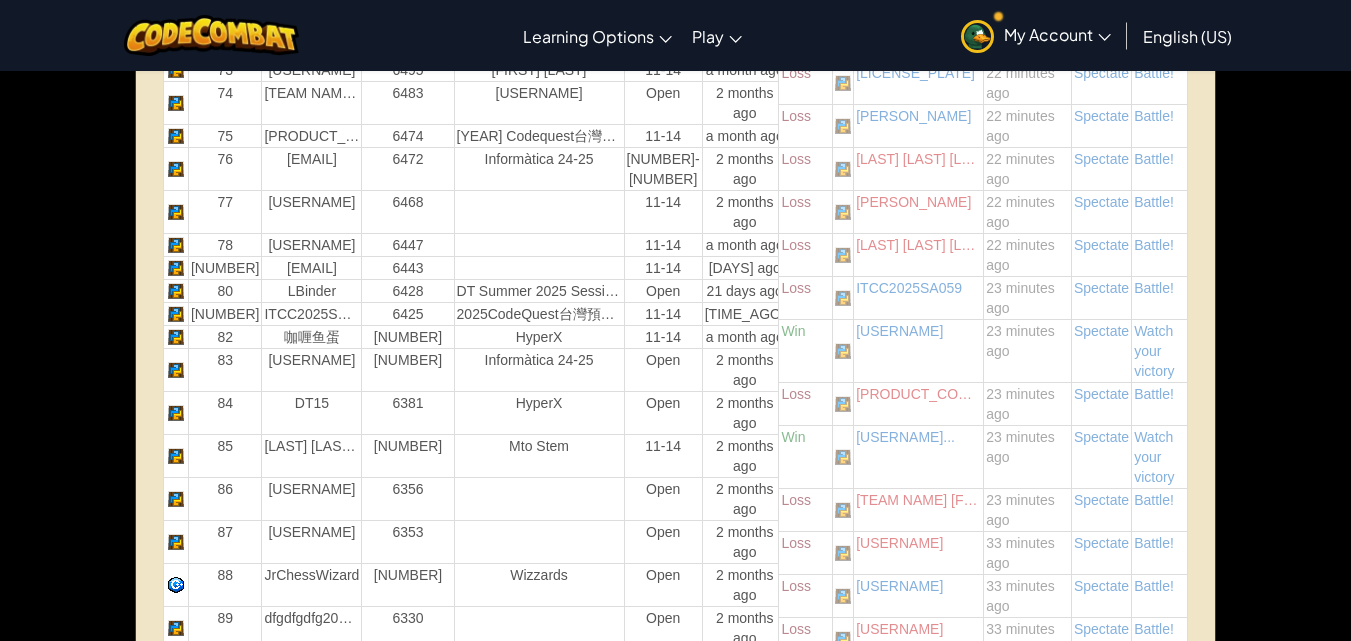 scroll, scrollTop: 3014, scrollLeft: 0, axis: vertical 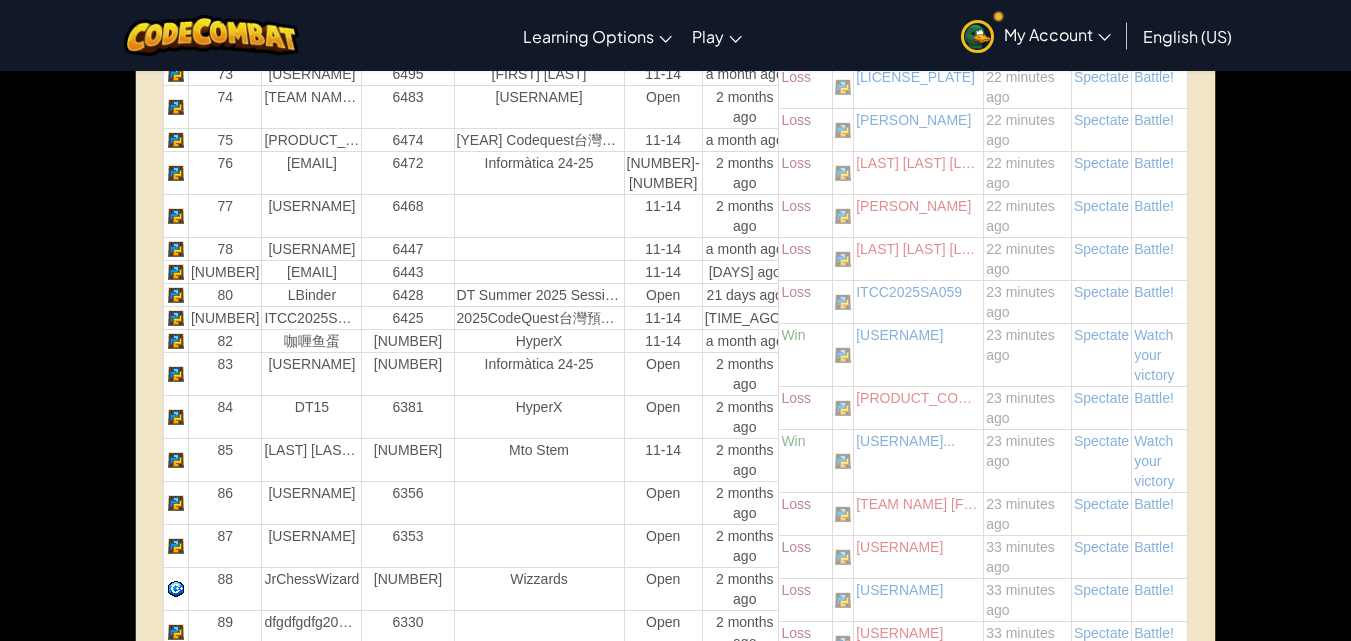 click at bounding box center (675, -95) 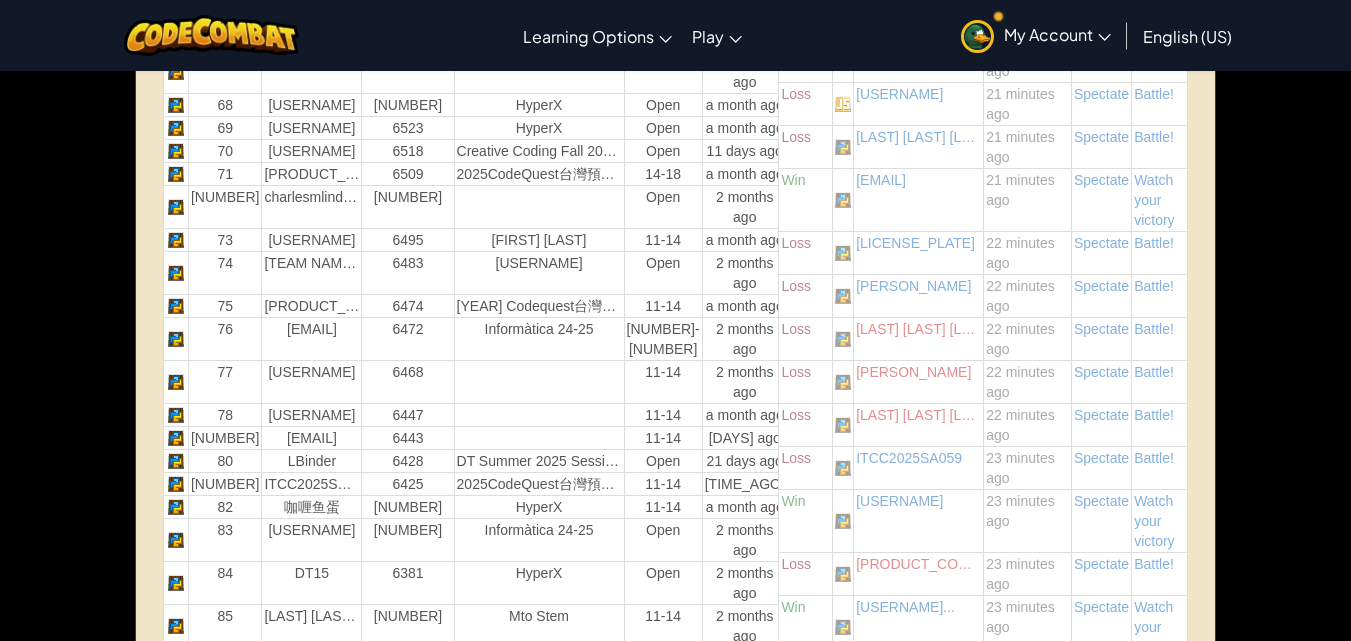 scroll, scrollTop: 2833, scrollLeft: 0, axis: vertical 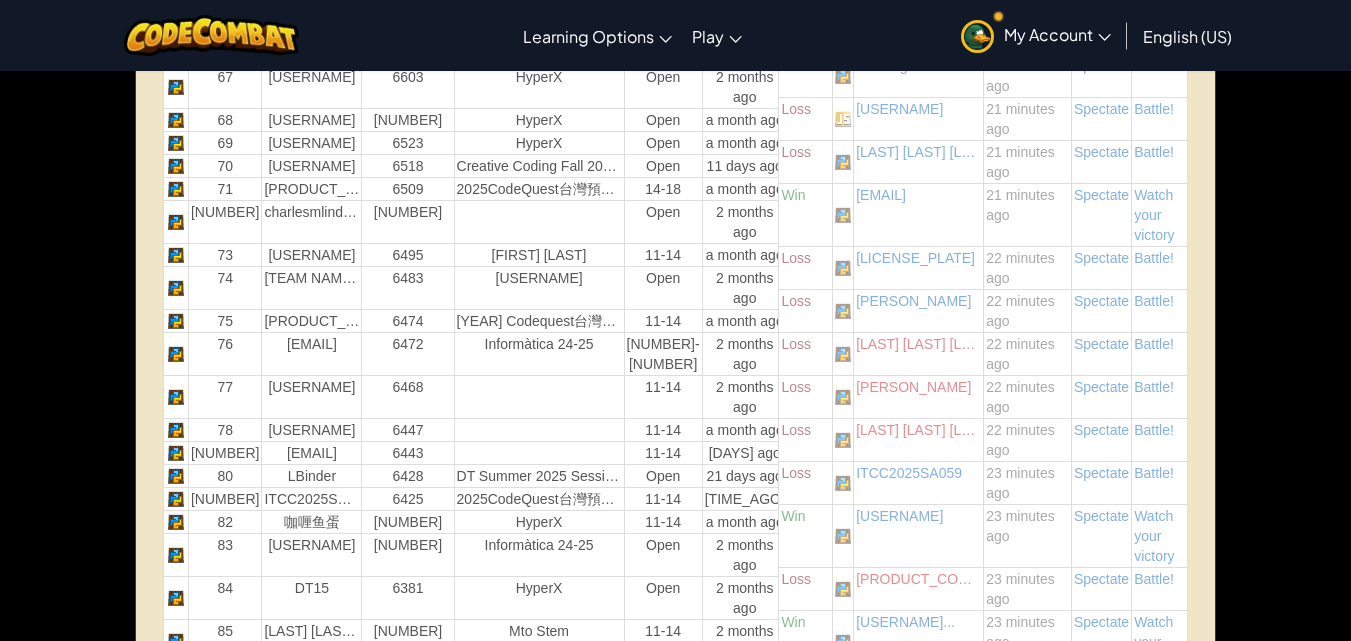 click on "Mr. Tse - Grade 5 - 5C - 2024/25" at bounding box center [539, 1320] 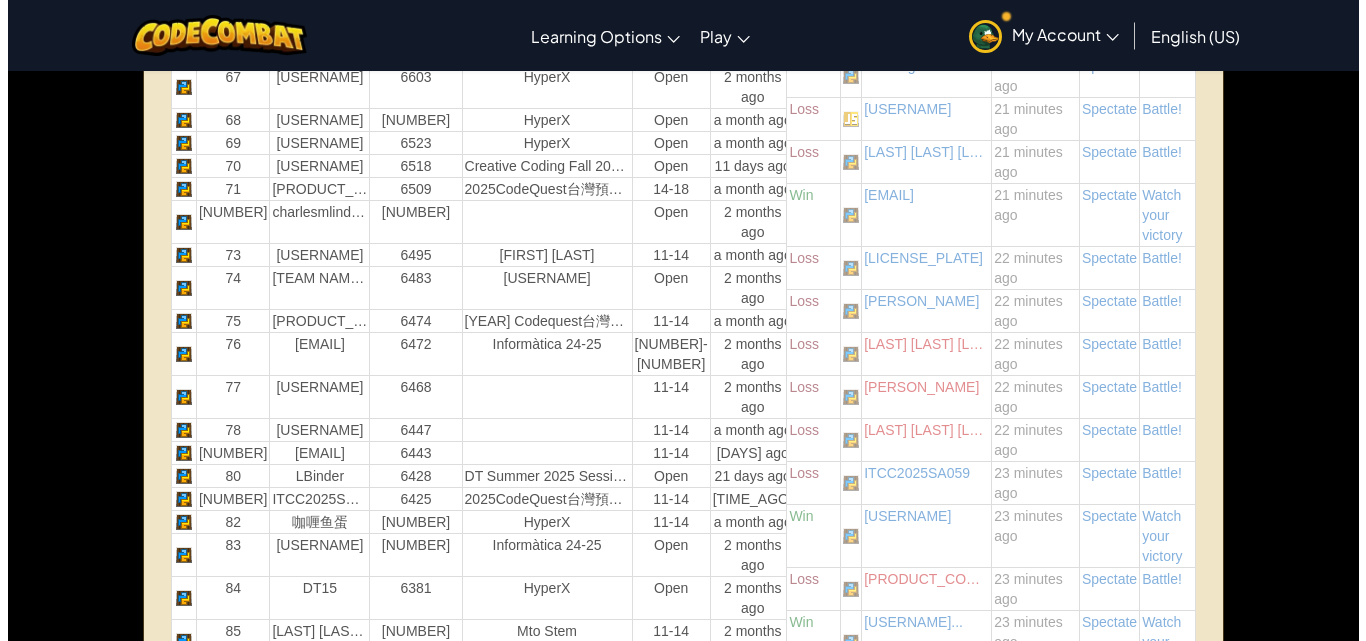 scroll, scrollTop: 0, scrollLeft: 0, axis: both 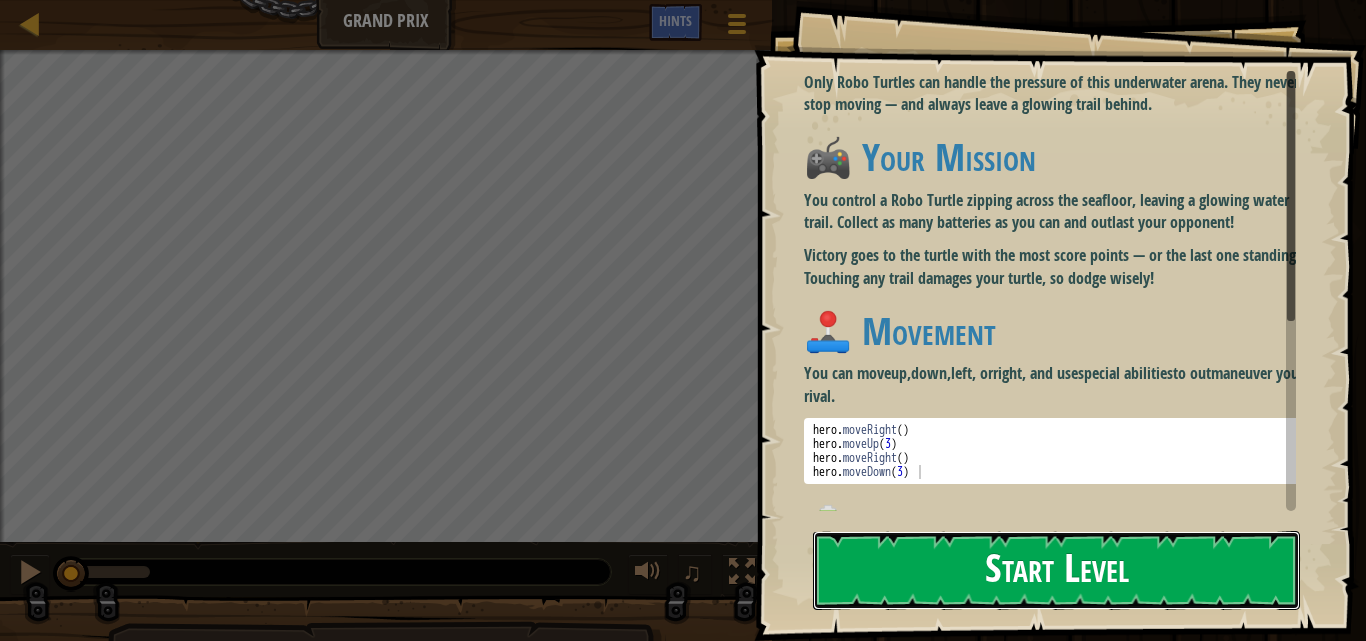 click on "Start Level" at bounding box center [1056, 570] 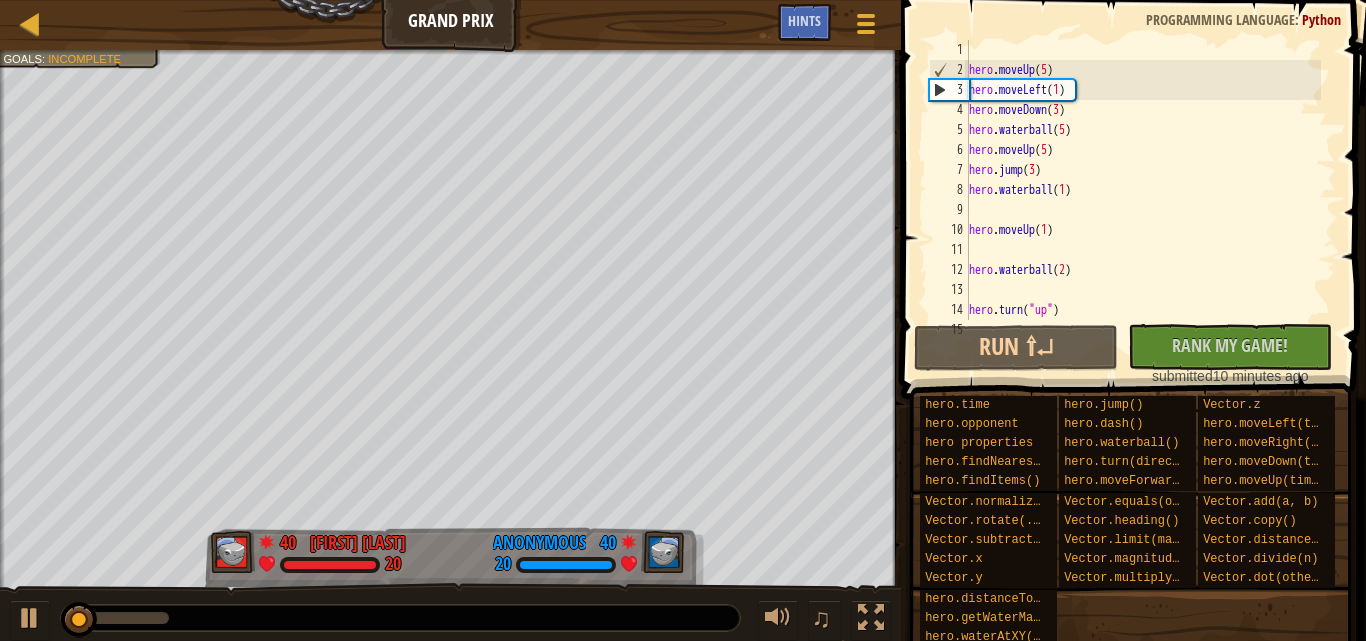 scroll, scrollTop: 9, scrollLeft: 0, axis: vertical 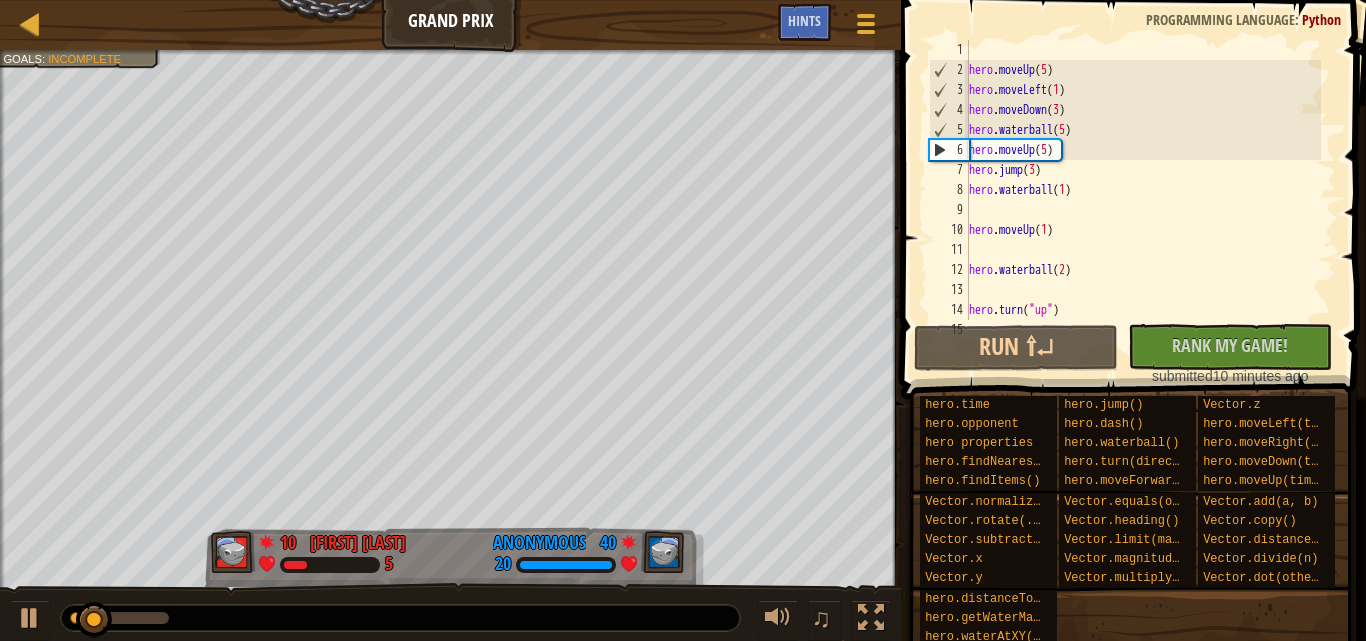 click on "hero . moveUp ( 5 ) hero . moveLeft ( 1 ) hero . moveDown ( 3 ) hero . waterball ( 5 ) hero . moveUp ( 5 ) hero . jump ( 3 ) hero . waterball ( 1 ) hero . moveUp ( 1 ) hero . waterball ( 2 ) hero . turn ( "up" )" at bounding box center [1143, 200] 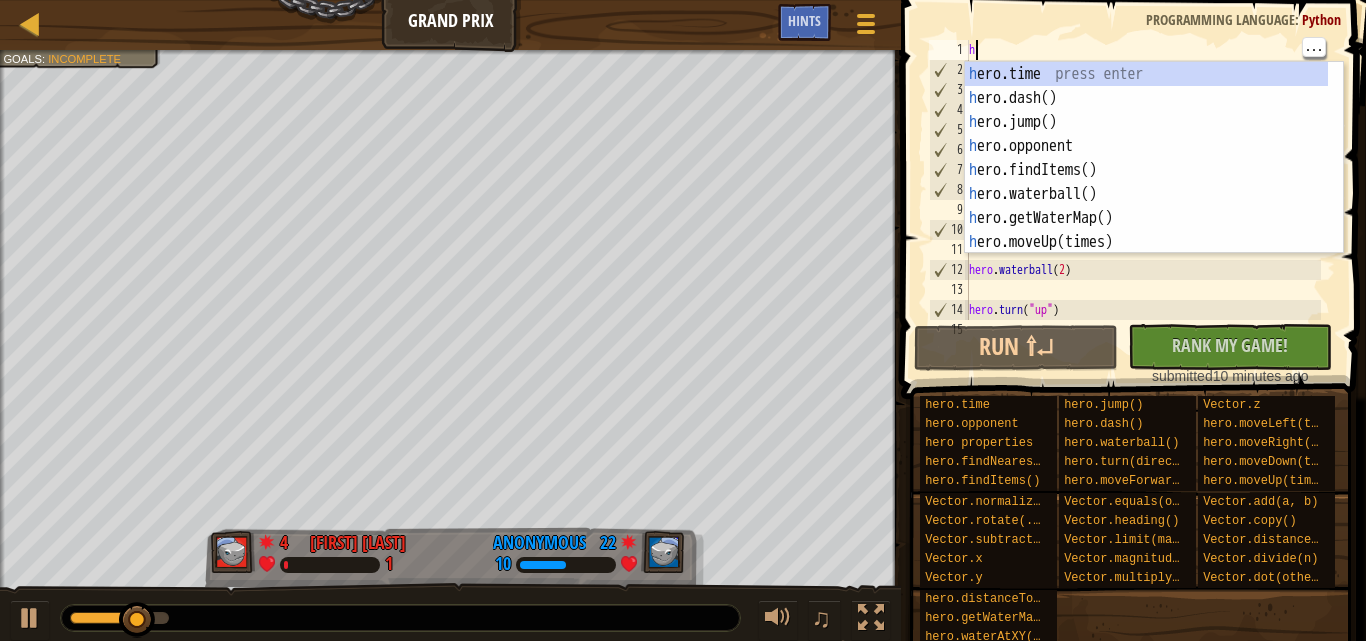 type on "h" 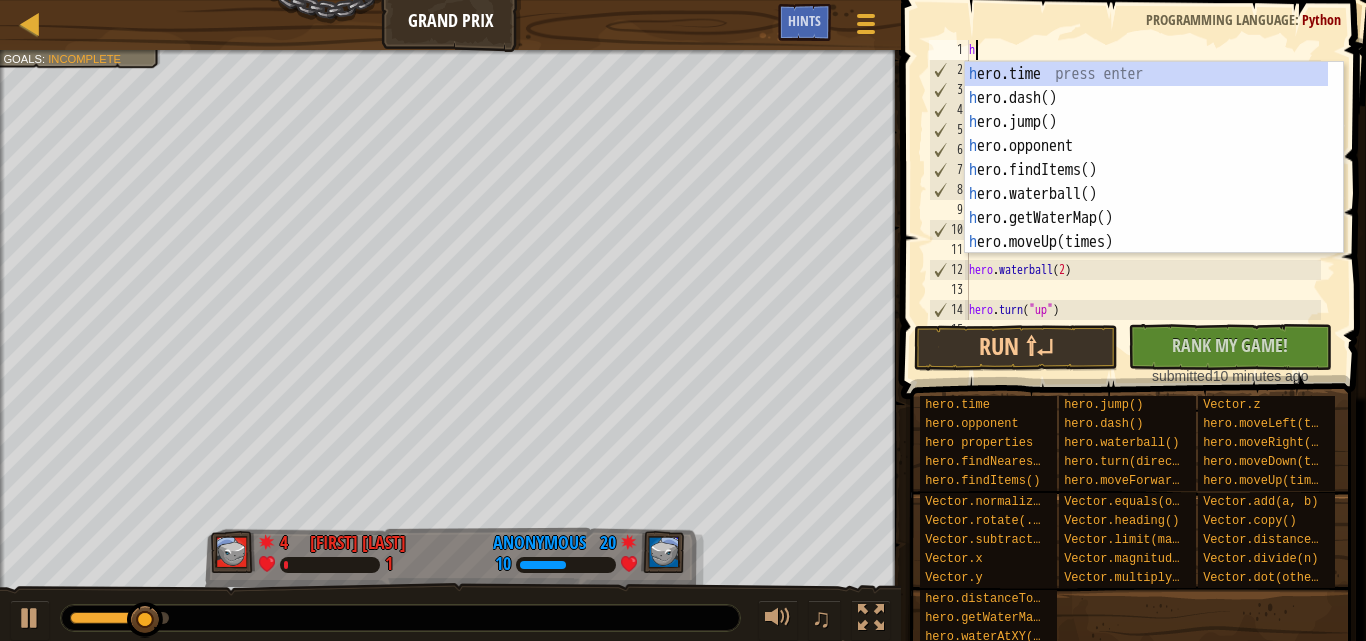 click on "h [FIRST].time press enter h [FIRST].dash() press enter h [FIRST].jump() press enter h [FIRST].opponent press enter h [FIRST].findItems() press enter h [FIRST].waterball() press enter h [FIRST].getWaterMap() press enter h [FIRST].moveUp(times) press enter h [FIRST].turn(direction) press enter" at bounding box center [1146, 182] 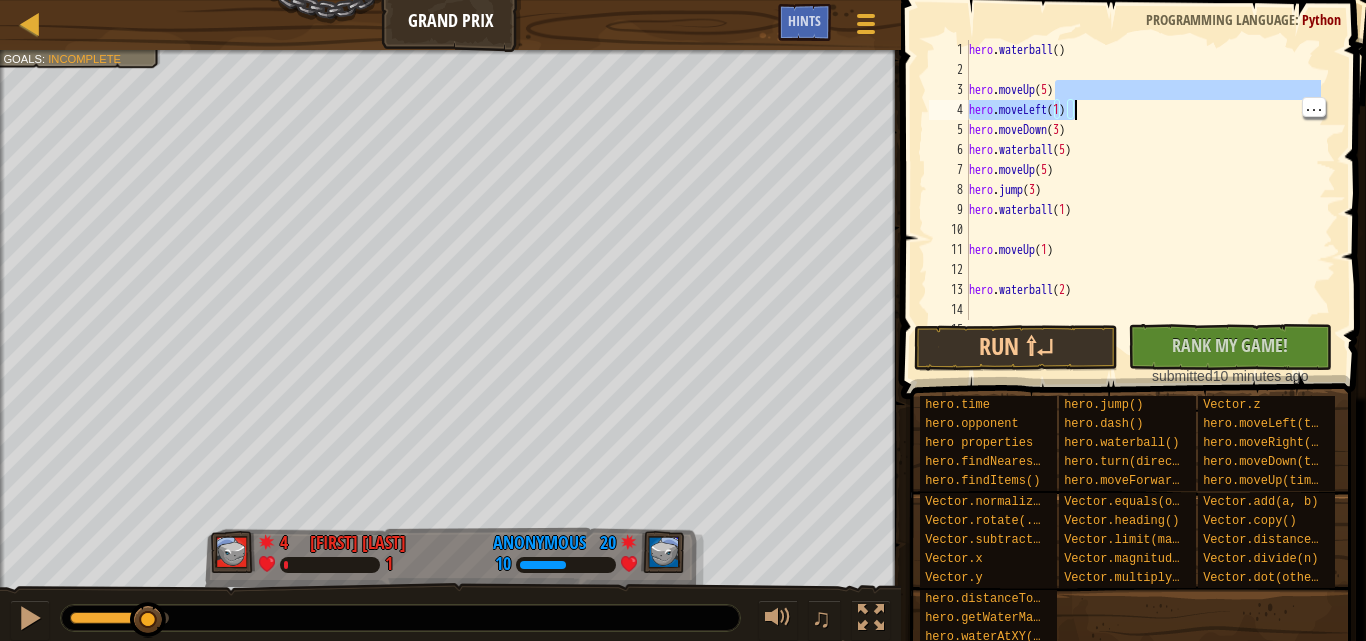 click on "hero . waterball ( ) hero . moveUp ( 5 ) hero . moveLeft ( 1 ) hero . moveDown ( 3 ) hero . waterball ( 5 ) hero . moveUp ( 5 ) hero . jump ( 3 ) hero . waterball ( 1 ) hero . moveUp ( 1 ) hero . waterball ( 2 ) hero . turn ( "up" )" at bounding box center (1143, 200) 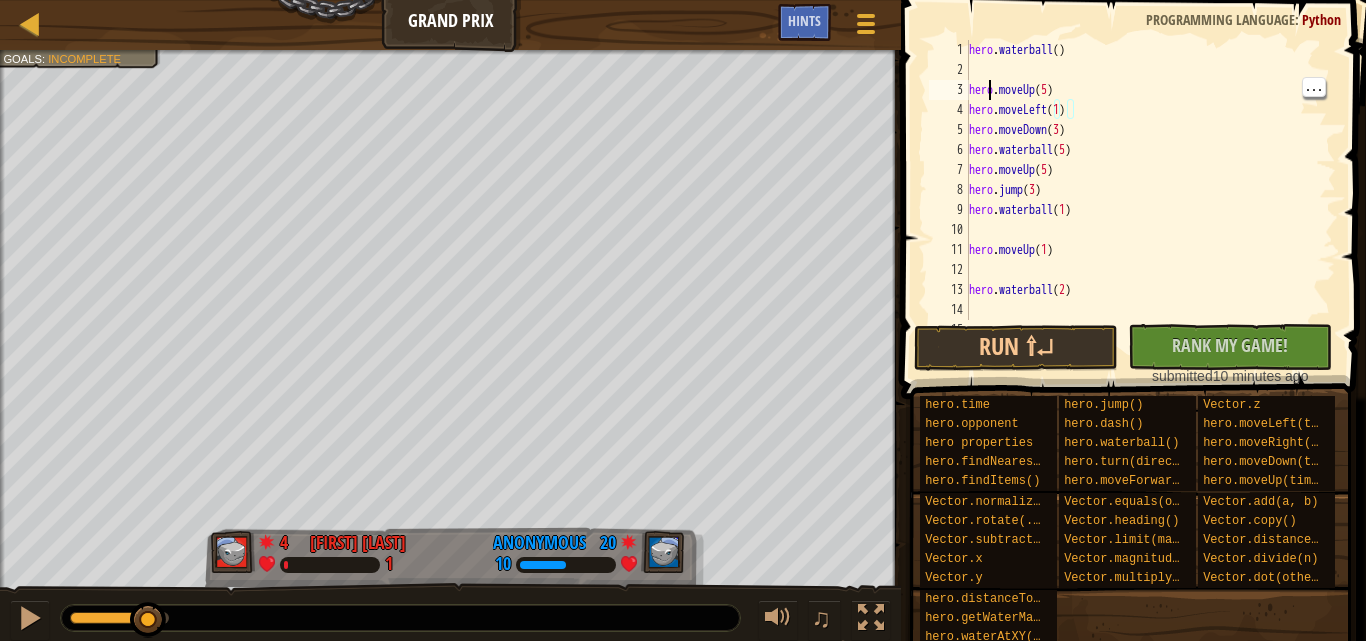 type on "[FIRST].moveUp(5)" 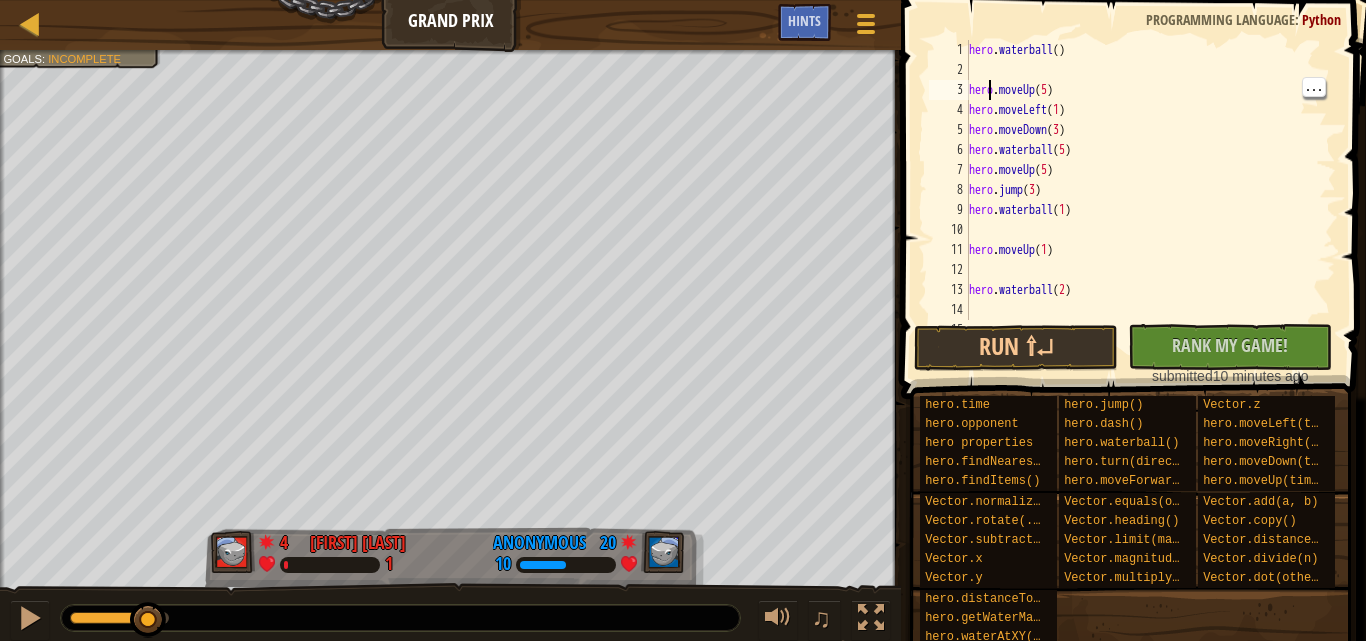 click on "hero . waterball ( ) hero . moveUp ( 5 ) hero . moveLeft ( 1 ) hero . moveDown ( 3 ) hero . waterball ( 5 ) hero . moveUp ( 5 ) hero . jump ( 3 ) hero . waterball ( 1 ) hero . moveUp ( 1 ) hero . waterball ( 2 ) hero . turn ( "up" )" at bounding box center (1143, 200) 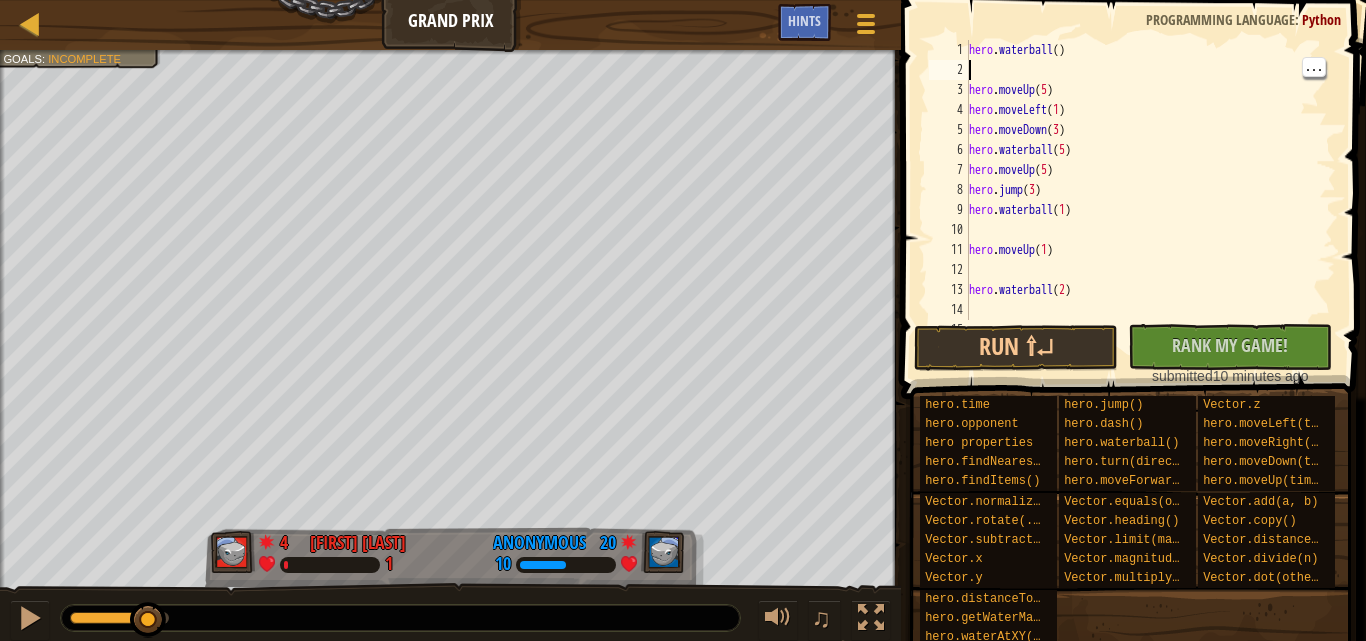 type on "j" 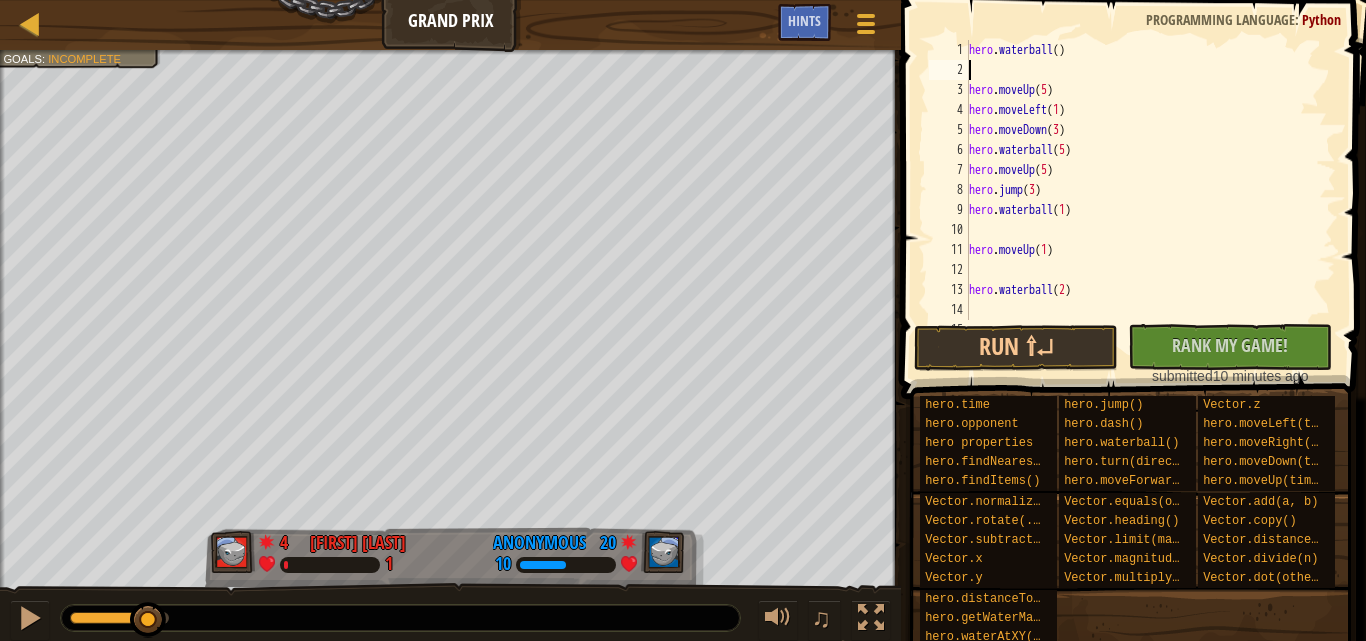 type on "h" 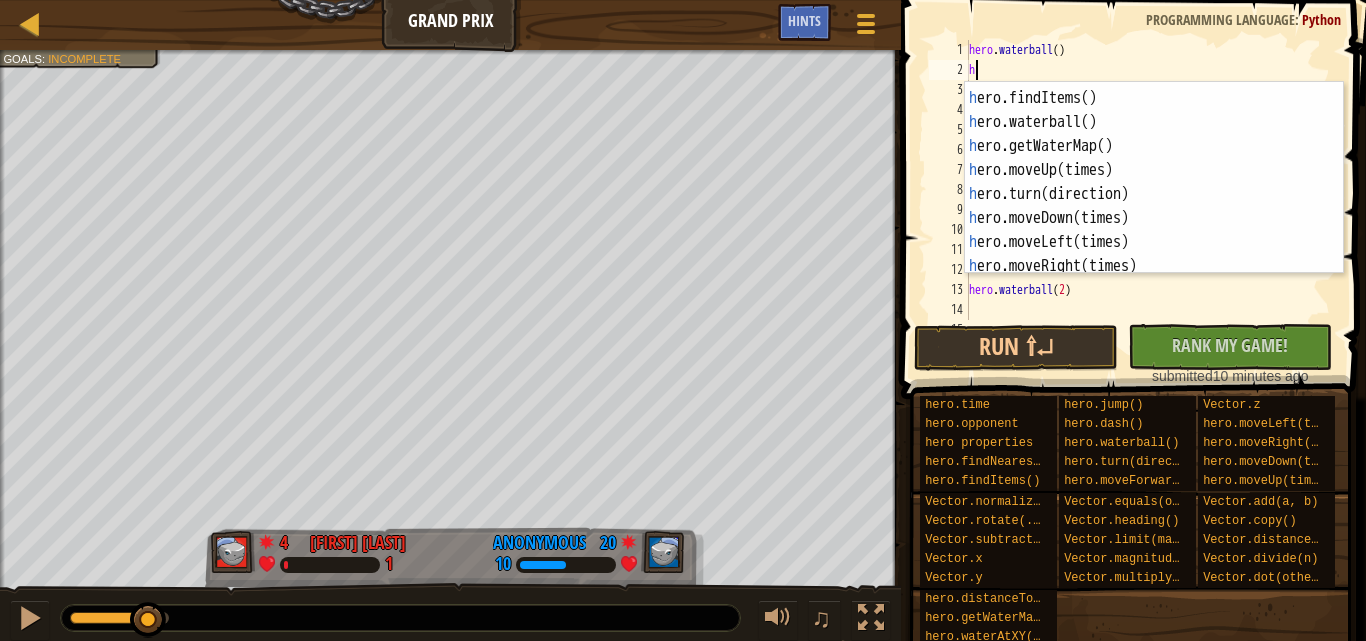 scroll, scrollTop: 92, scrollLeft: 0, axis: vertical 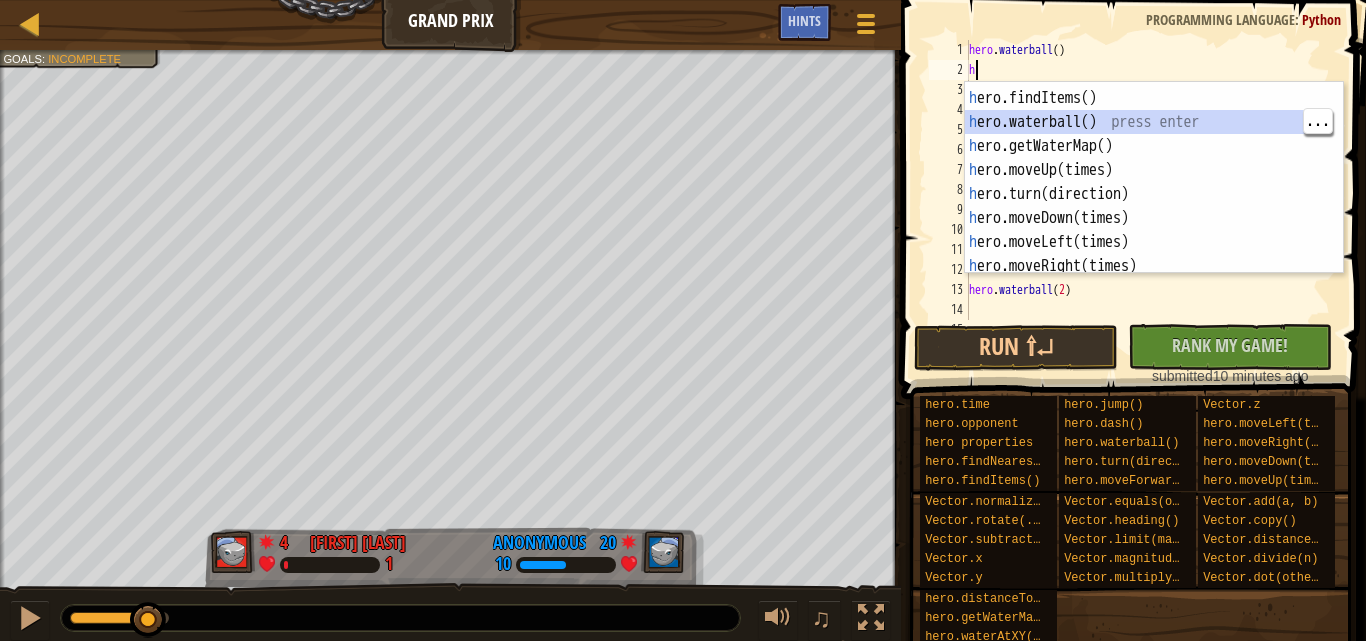 click on "h ero.opponent press enter h ero.findItems() press enter h ero.waterball() press enter h ero.getWaterMap() press enter h ero.moveUp(times) press enter h ero.turn(direction) press enter h ero.moveDown(times) press enter h ero.moveLeft(times) press enter h ero.moveRight(times) press enter" at bounding box center (1146, 182) 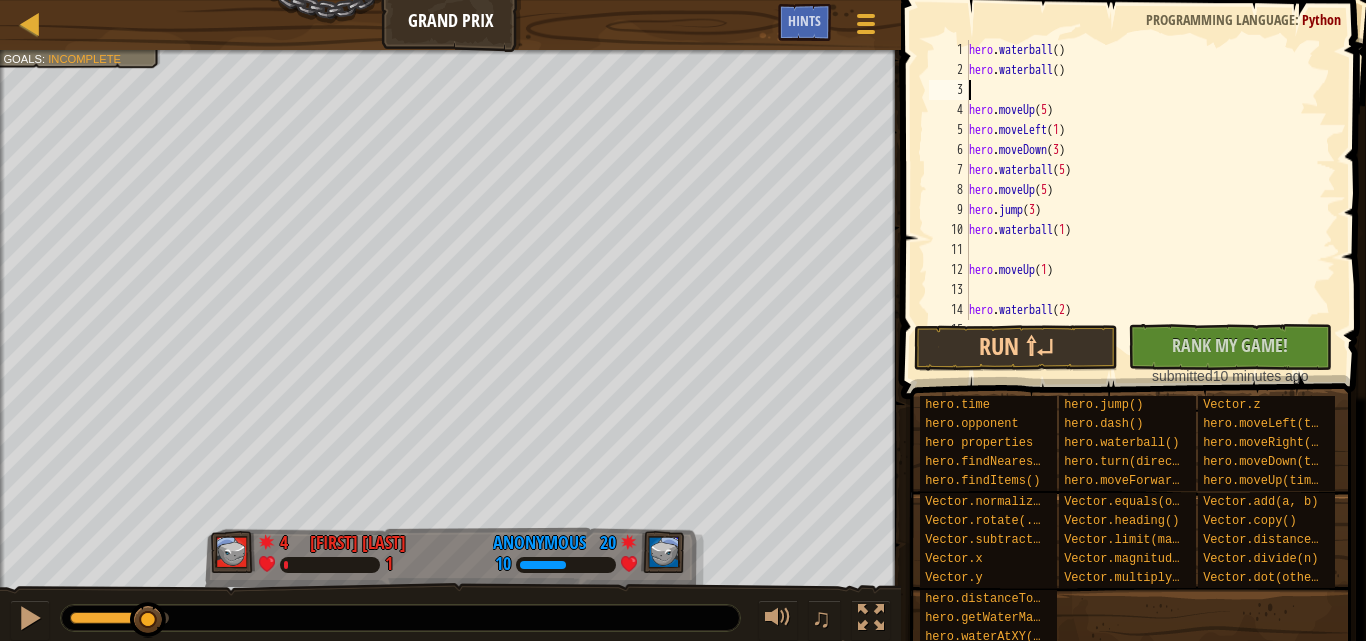 click on "hero . waterball ( ) hero . waterball ( ) hero . moveUp ( 5 ) hero . moveLeft ( 1 ) hero . moveDown ( 3 ) hero . waterball ( 5 ) hero . moveUp ( 5 ) hero . jump ( 3 ) hero . waterball ( 1 ) hero . moveUp ( 1 ) hero . waterball ( 2 )" at bounding box center (1143, 200) 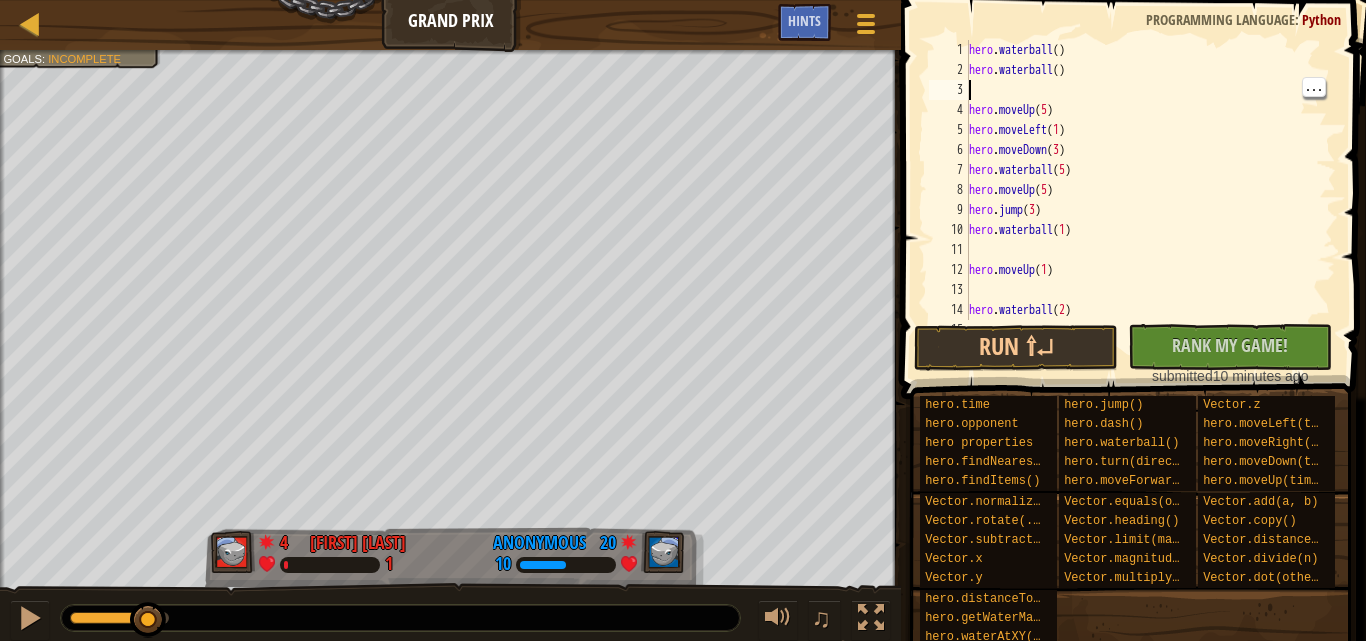 click on "hero . waterball ( ) hero . waterball ( ) hero . moveUp ( 5 ) hero . moveLeft ( 1 ) hero . moveDown ( 3 ) hero . waterball ( 5 ) hero . moveUp ( 5 ) hero . jump ( 3 ) hero . waterball ( 1 ) hero . moveUp ( 1 ) hero . waterball ( 2 )" at bounding box center (1143, 200) 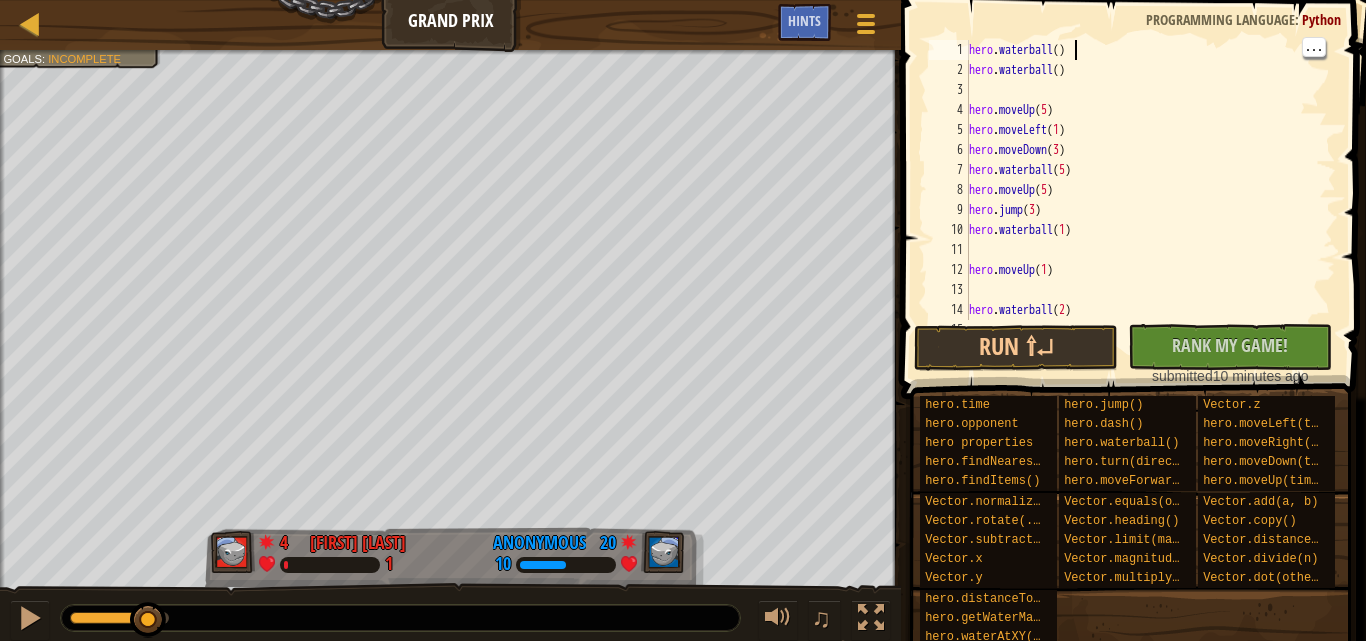 type on "hero.waterball()" 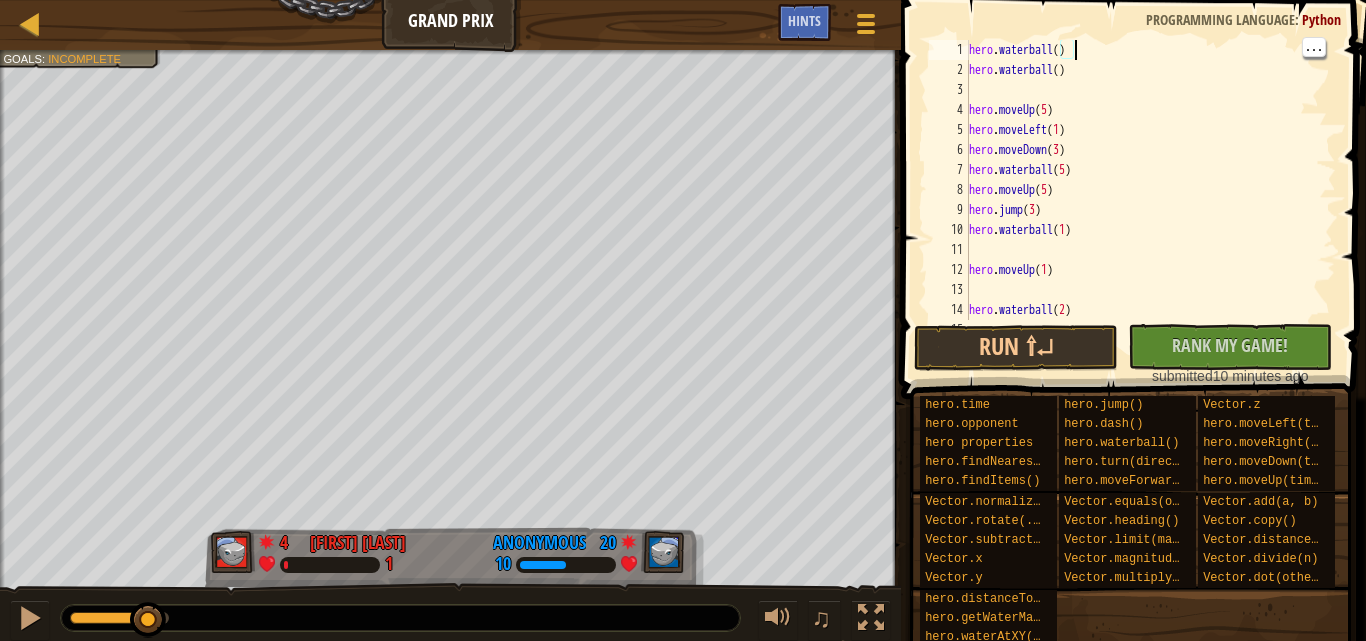 click on "hero . waterball ( ) hero . waterball ( ) hero . moveUp ( 5 ) hero . moveLeft ( 1 ) hero . moveDown ( 3 ) hero . waterball ( 5 ) hero . moveUp ( 5 ) hero . jump ( 3 ) hero . waterball ( 1 ) hero . moveUp ( 1 ) hero . waterball ( 2 )" at bounding box center [1143, 200] 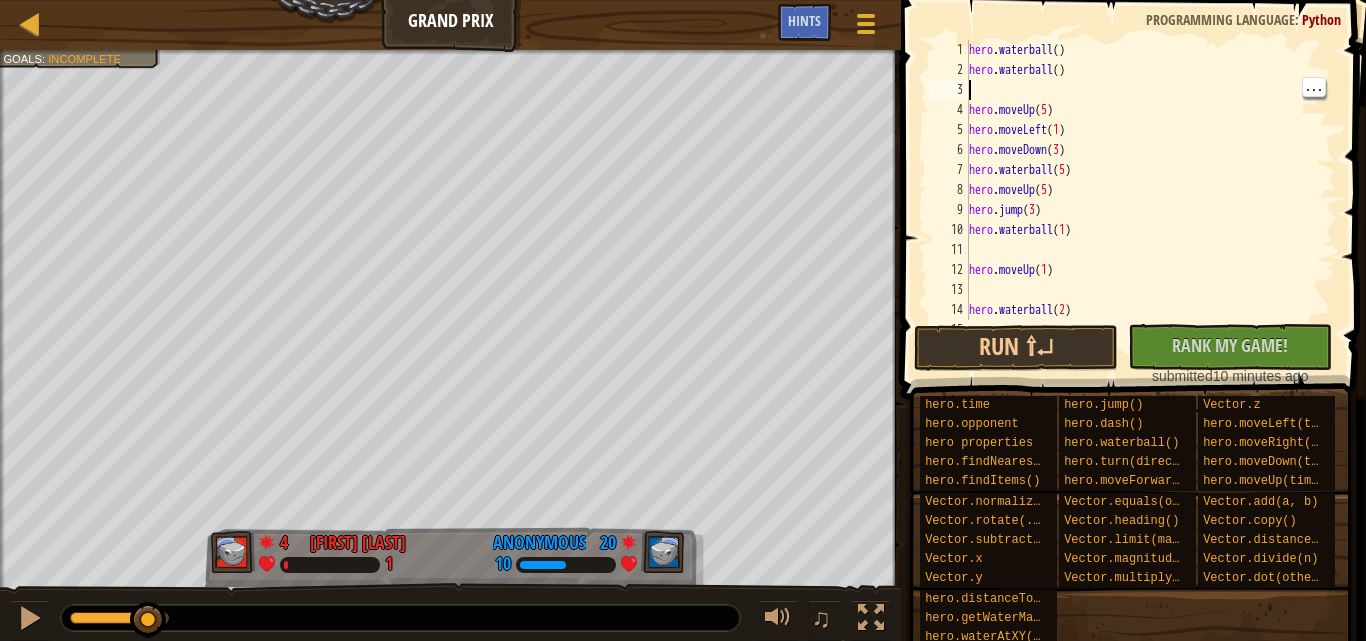 click on "hero . waterball ( ) hero . waterball ( ) hero . moveUp ( 5 ) hero . moveLeft ( 1 ) hero . moveDown ( 3 ) hero . waterball ( 5 ) hero . moveUp ( 5 ) hero . jump ( 3 ) hero . waterball ( 1 ) hero . moveUp ( 1 ) hero . waterball ( 2 )" at bounding box center (1143, 200) 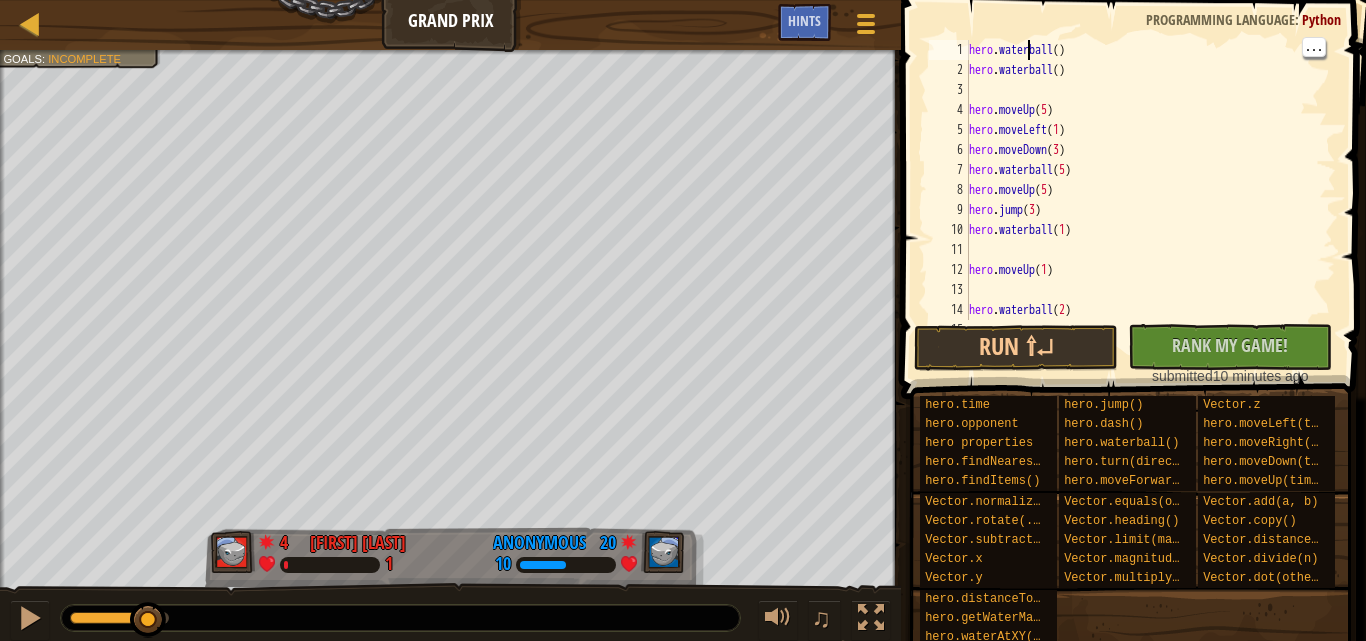 type on "hero.waterball()" 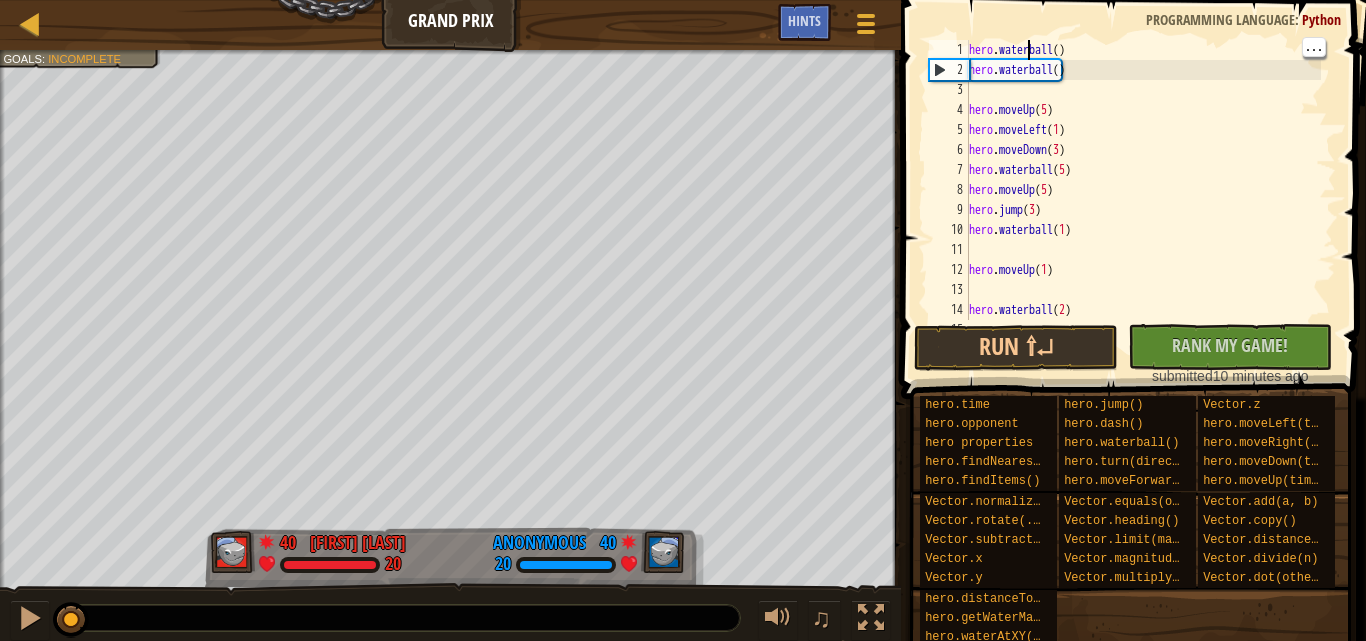 click on "hero . waterball ( ) hero . waterball ( ) hero . moveUp ( 5 ) hero . moveLeft ( 1 ) hero . moveDown ( 3 ) hero . waterball ( 5 ) hero . moveUp ( 5 ) hero . jump ( 3 ) hero . waterball ( 1 ) hero . moveUp ( 1 ) hero . waterball ( 2 )" at bounding box center [1143, 200] 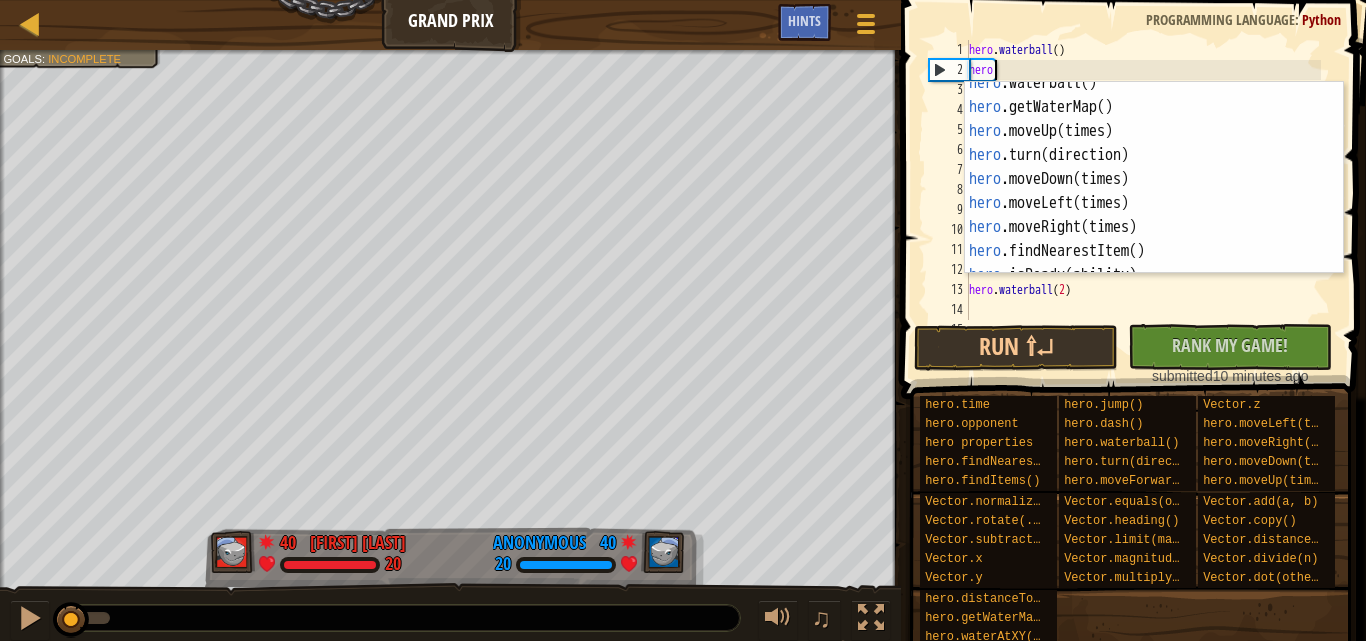scroll, scrollTop: 132, scrollLeft: 0, axis: vertical 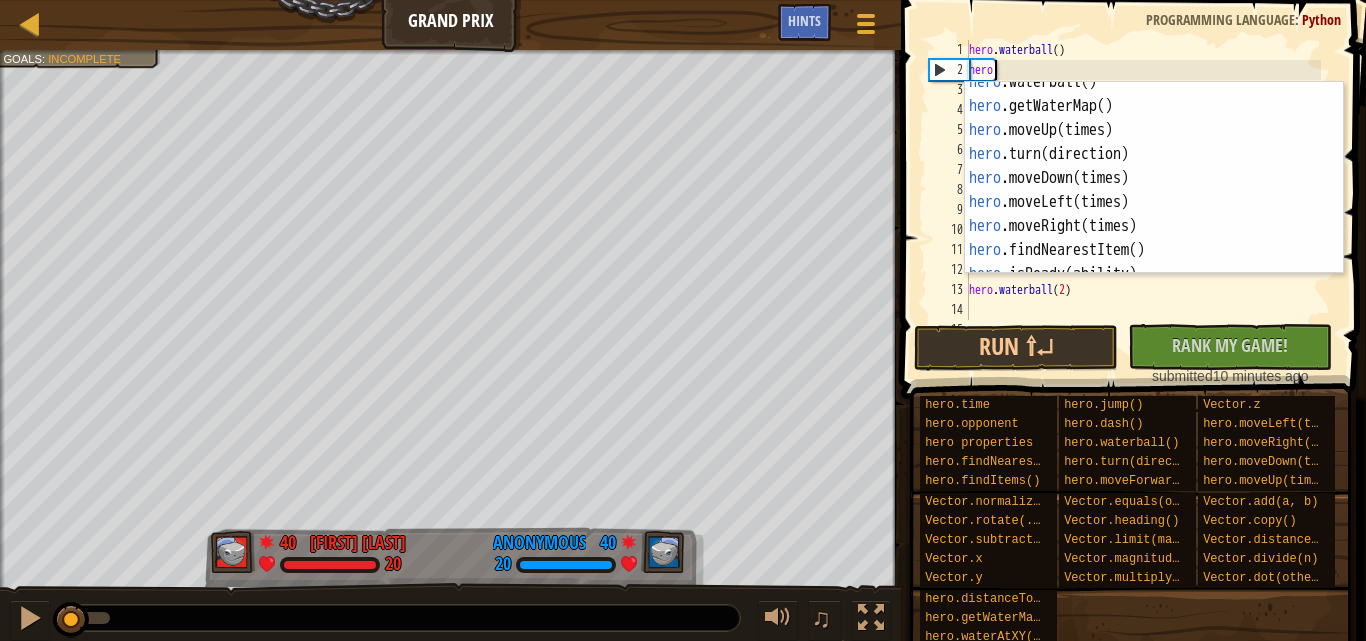 click on "hero .waterball() press enter hero .getWaterMap() press enter hero .moveUp(times) press enter hero .turn(direction) press enter hero .moveDown(times) press enter hero .moveLeft(times) press enter hero .moveRight(times) press enter hero .findNearestItem() press enter hero .isReady(ability) press enter" at bounding box center [1146, 190] 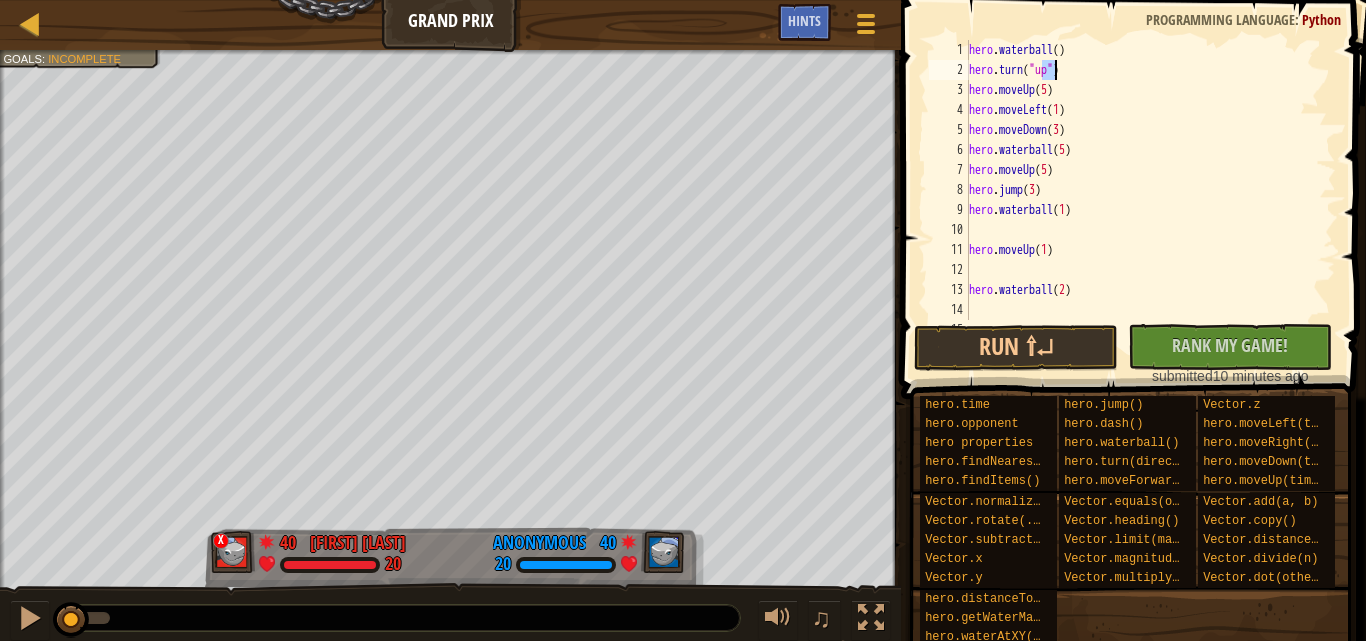 click on "hero . waterball ( ) hero . turn ( "up" ) hero . moveUp ( 5 ) hero . moveLeft ( 1 ) hero . moveDown ( 3 ) hero . waterball ( 5 ) hero . moveUp ( 5 ) hero . jump ( 3 ) hero . waterball ( 1 ) hero . moveUp ( 1 ) hero . waterball ( 2 ) hero . turn ( "up" )" at bounding box center (1143, 200) 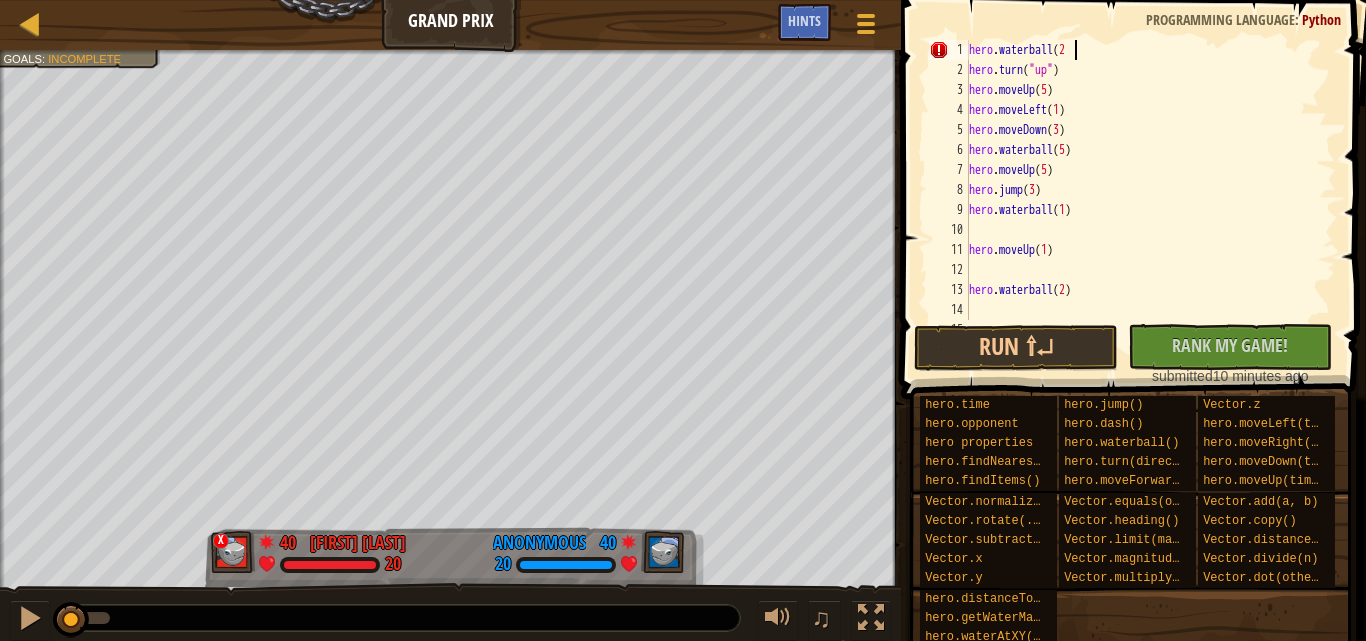 scroll, scrollTop: 9, scrollLeft: 8, axis: both 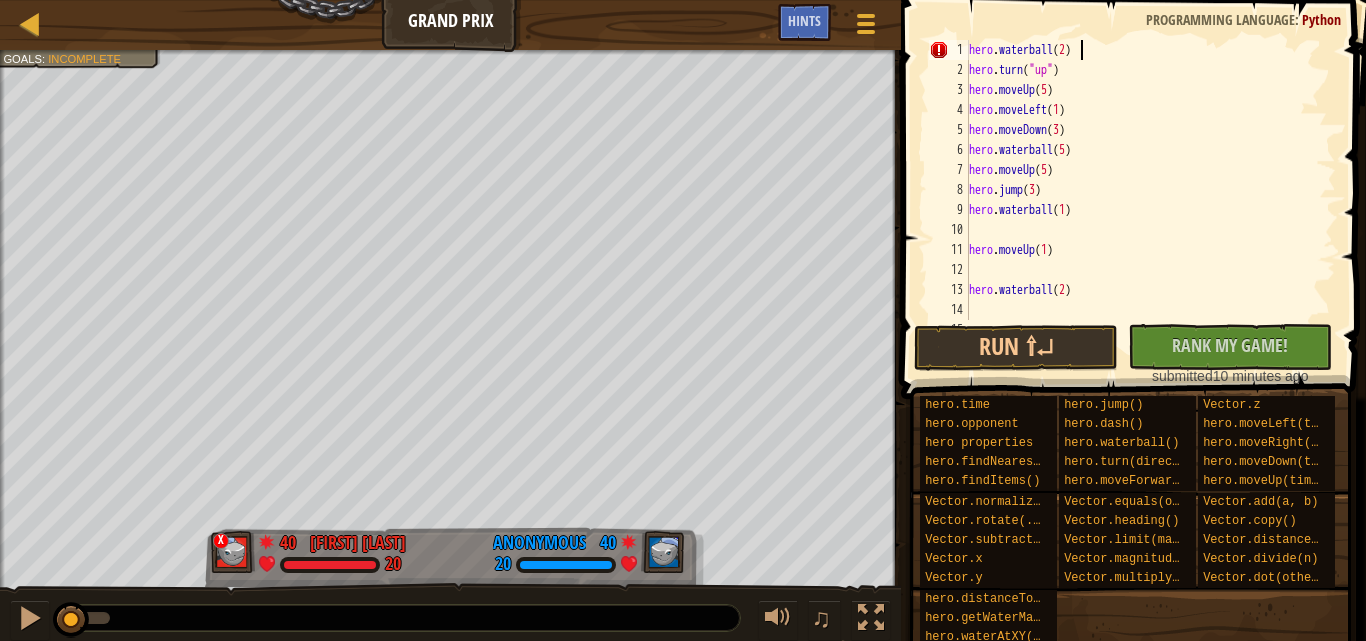 type on "hero.waterball(2)" 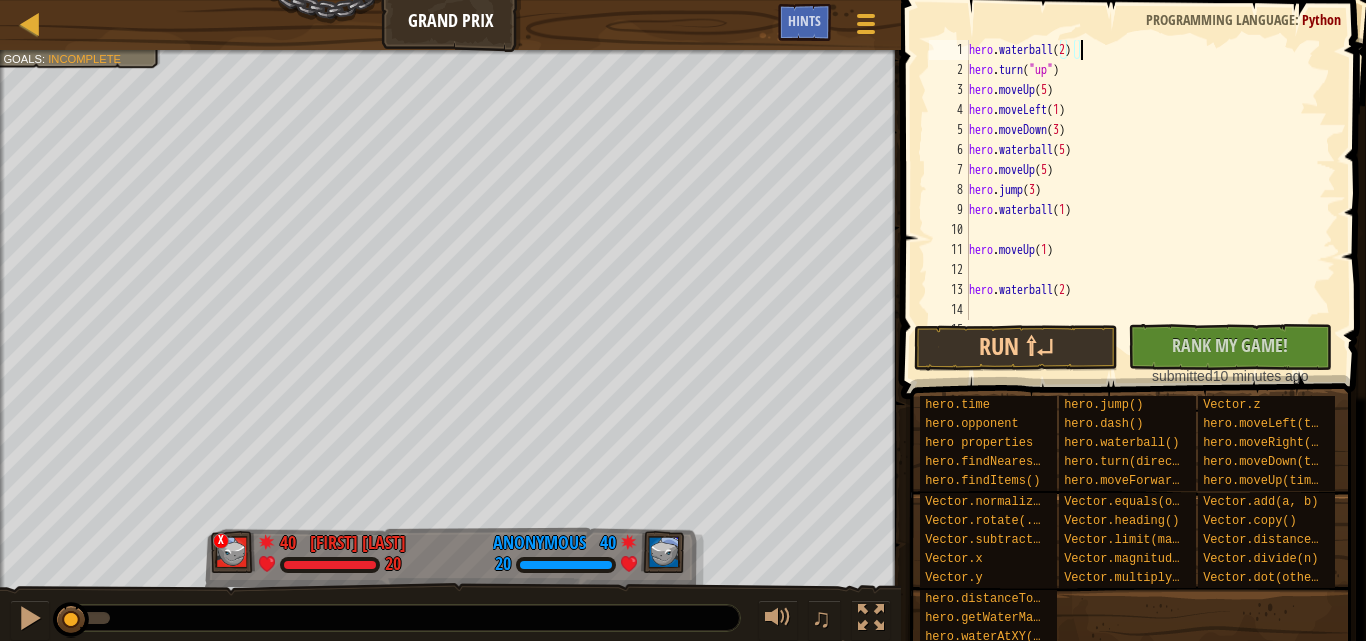 click on "hero . waterball ( 2 ) hero . turn ( "up" ) hero . moveUp ( 5 ) hero . moveLeft ( 1 ) hero . moveDown ( 3 ) hero . waterball ( 5 ) hero . moveUp ( 5 ) hero . jump ( 3 ) hero . waterball ( 1 ) hero . moveUp ( 1 ) hero . waterball ( 2 ) hero . turn ( "up" )" at bounding box center [1143, 200] 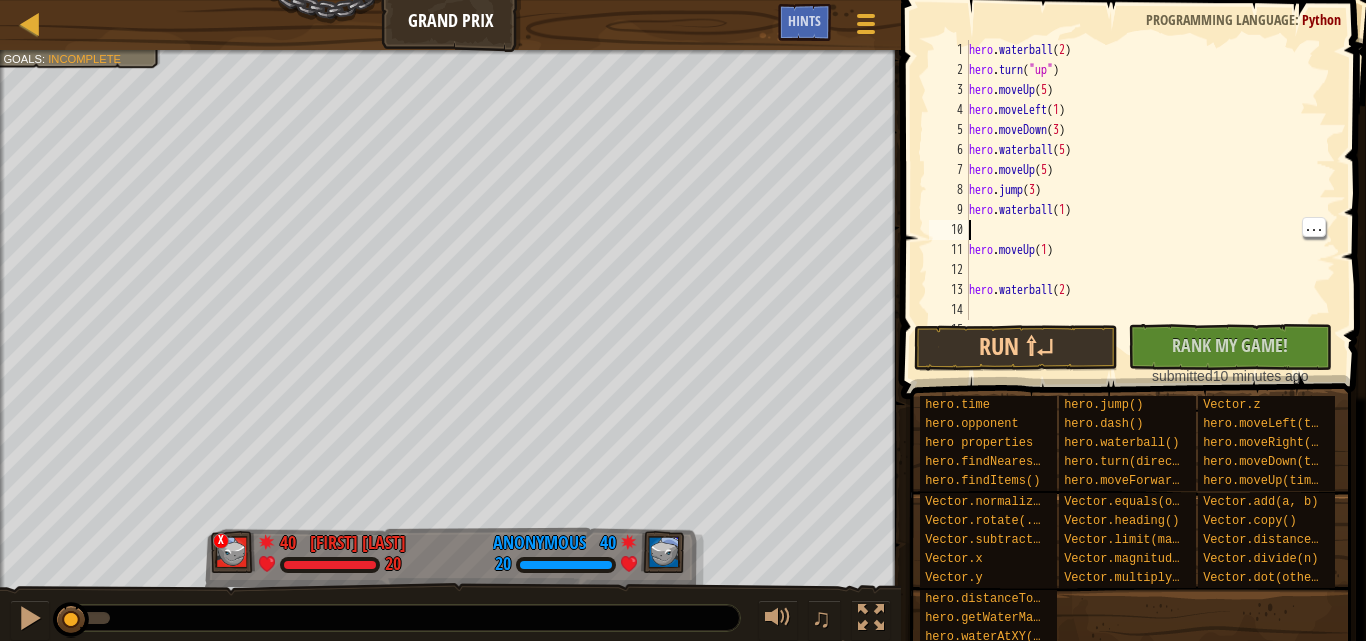 scroll, scrollTop: 9, scrollLeft: 0, axis: vertical 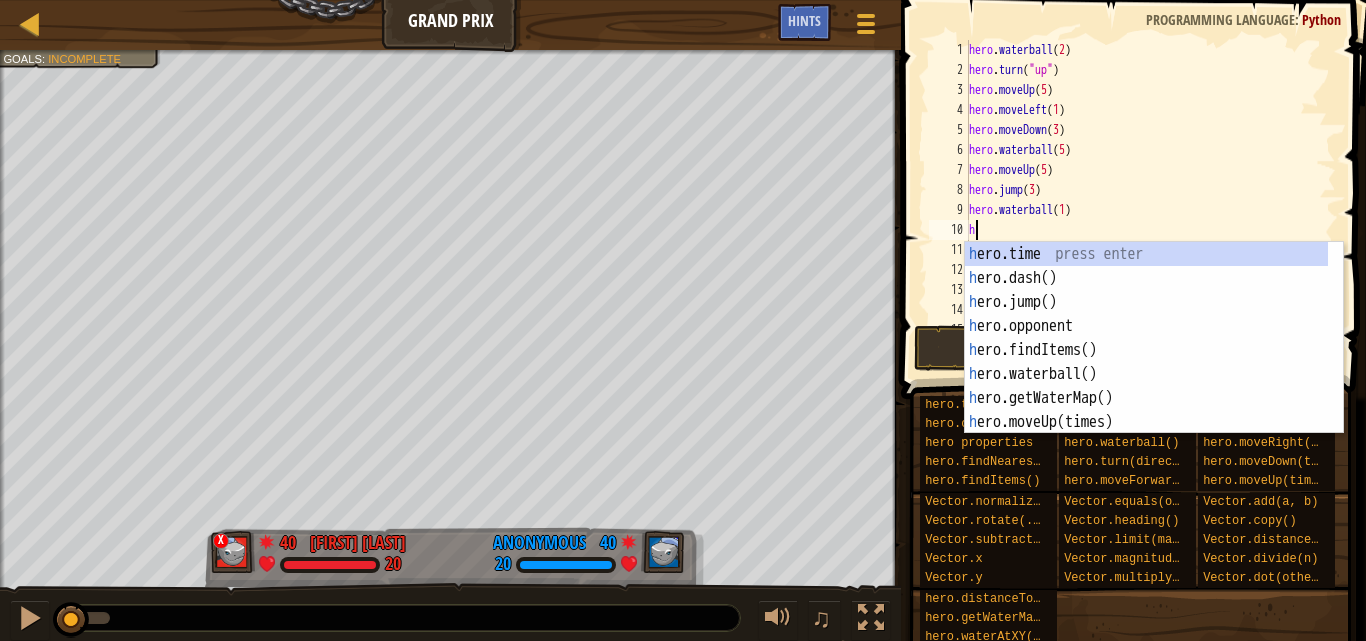 click on "h [FIRST].time press enter h [FIRST].dash() press enter h [FIRST].jump() press enter h [FIRST].opponent press enter h [FIRST].findItems() press enter h [FIRST].waterball() press enter h [FIRST].getWaterMap() press enter h [FIRST].moveUp(times) press enter h [FIRST].turn(direction) press enter" at bounding box center [1146, 362] 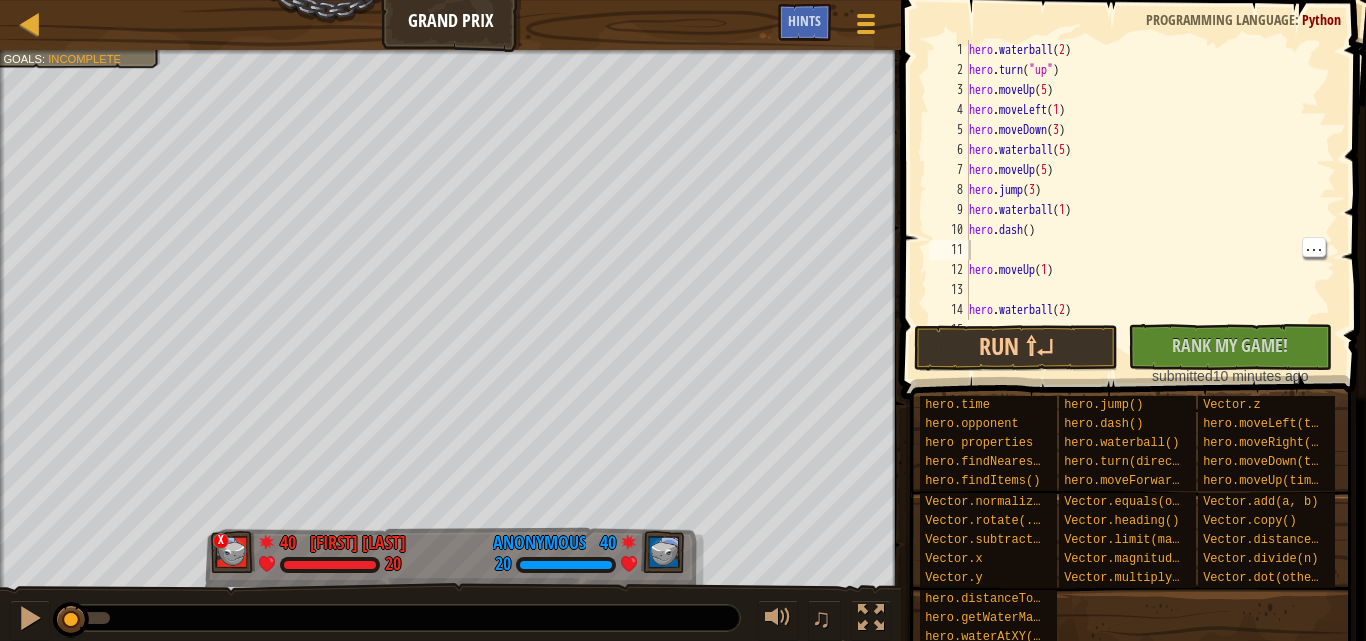 type on "hero.dash()" 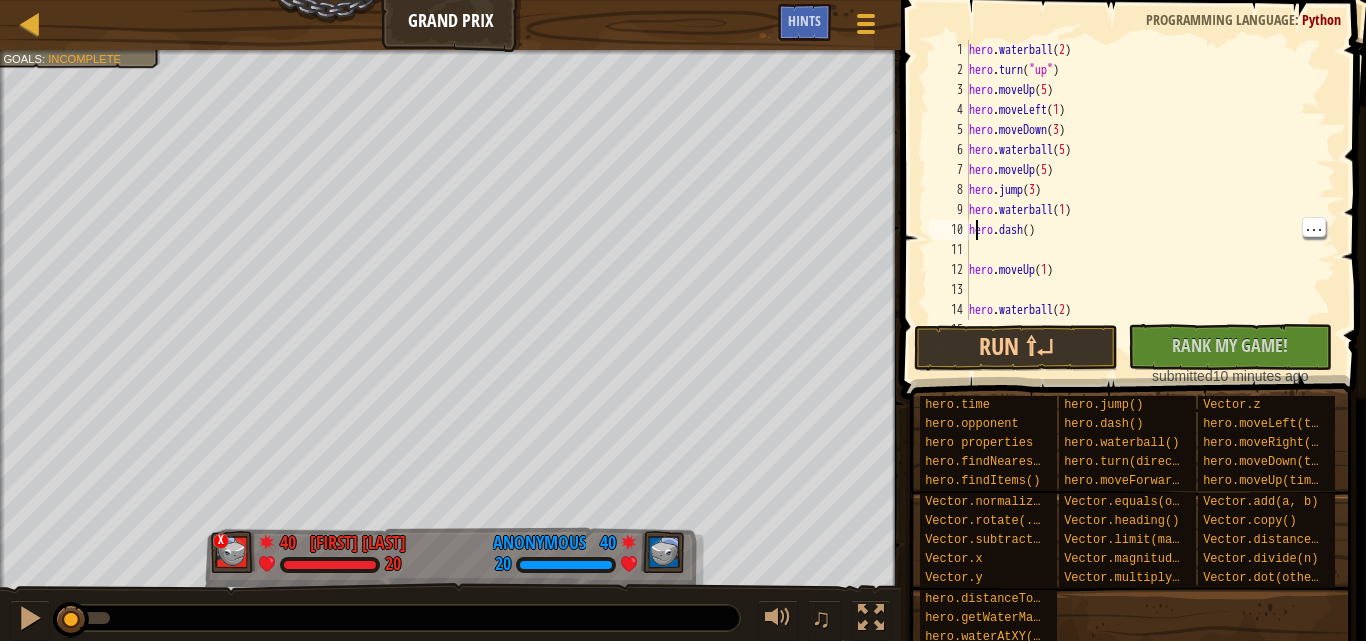 click on "hero . waterball ( 2 ) hero . turn ( "up" ) hero . moveUp ( 5 ) hero . moveLeft ( 1 ) hero . moveDown ( 3 ) hero . waterball ( 5 ) hero . moveUp ( 5 ) hero . jump ( 3 ) hero . waterball ( 1 ) hero . dash ( ) hero . moveUp ( 1 ) hero . waterball ( 2 )" at bounding box center [1143, 200] 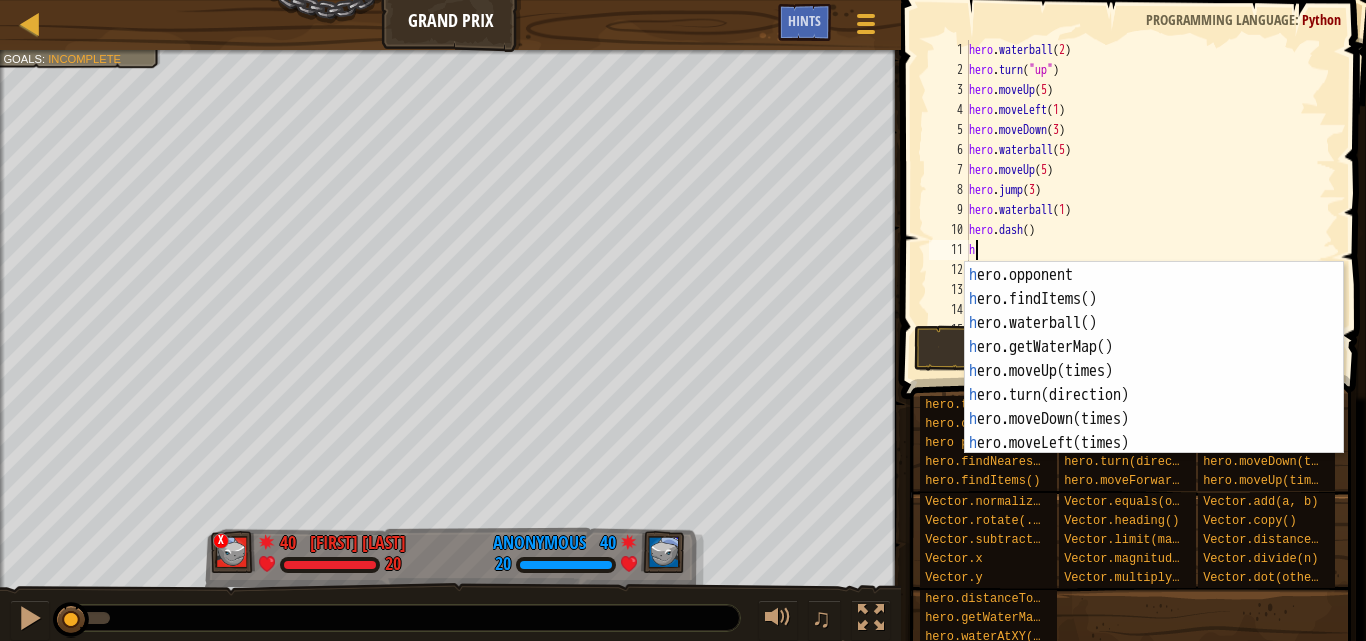 scroll, scrollTop: 74, scrollLeft: 0, axis: vertical 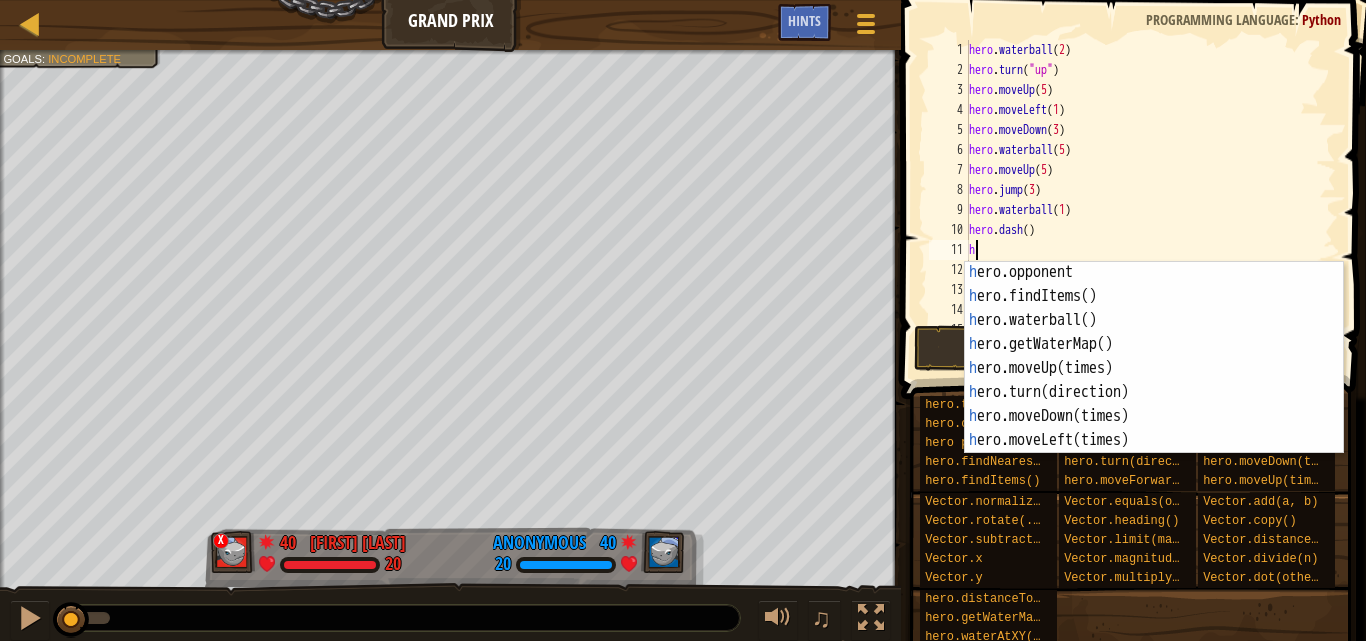 click on "hero . waterball ( 2 ) hero . turn ( "up" ) hero . moveUp ( 5 ) hero . moveLeft ( 1 ) hero . moveDown ( 3 ) hero . waterball ( 5 ) hero . moveUp ( 5 ) hero . jump ( 3 ) hero . waterball ( 1 ) hero . dash ( ) h hero . moveUp ( 1 ) hero . waterball ( 2 )" at bounding box center [1143, 200] 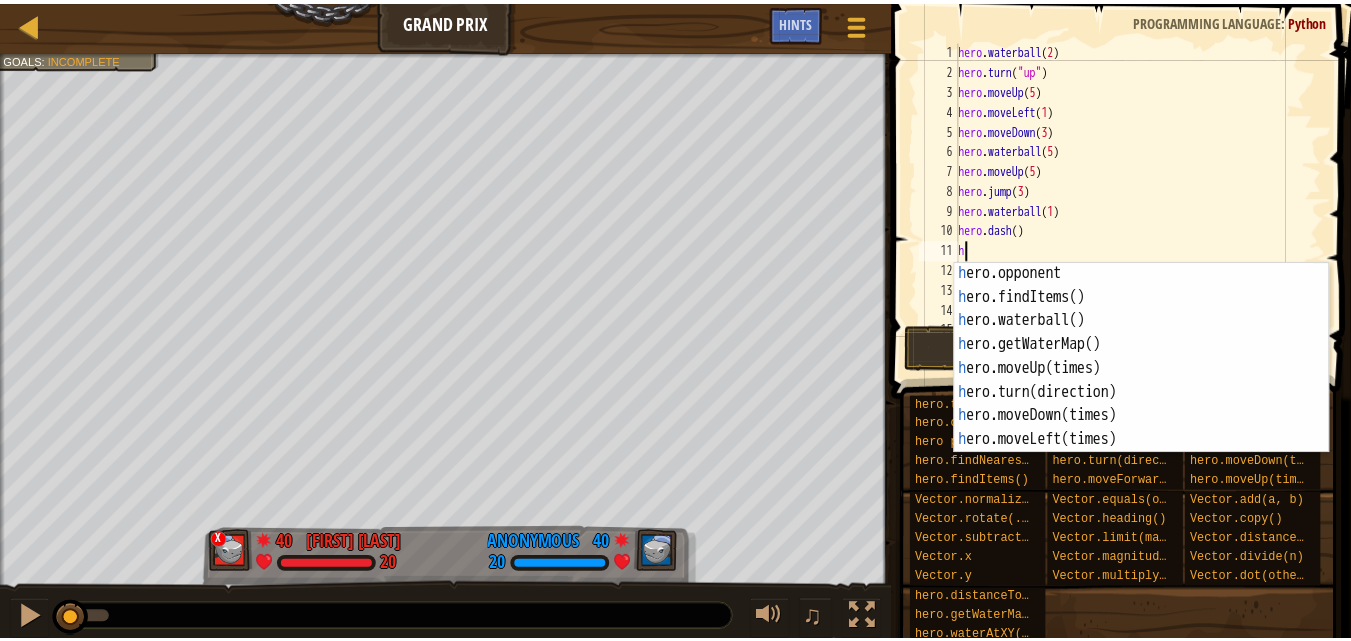 scroll, scrollTop: 0, scrollLeft: 0, axis: both 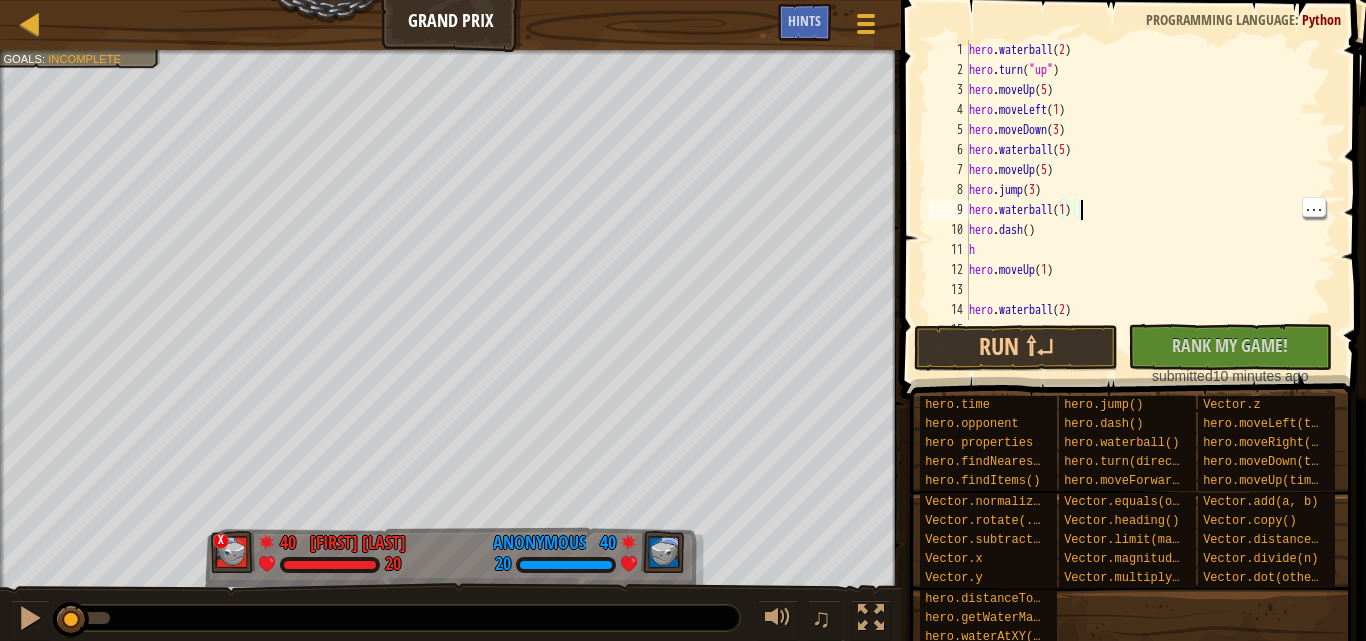 type on "[FIRST].moveUp(5)" 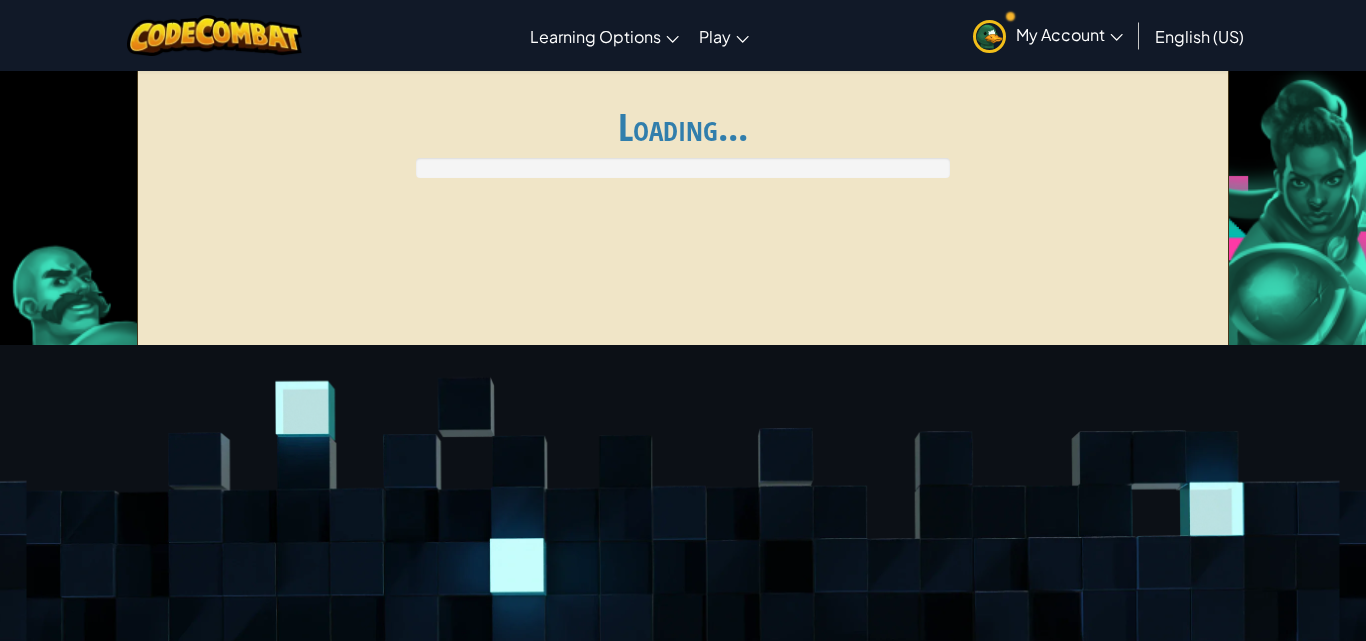click on "Register for AI League Ladder My Matches Loading..." at bounding box center (683, 215) 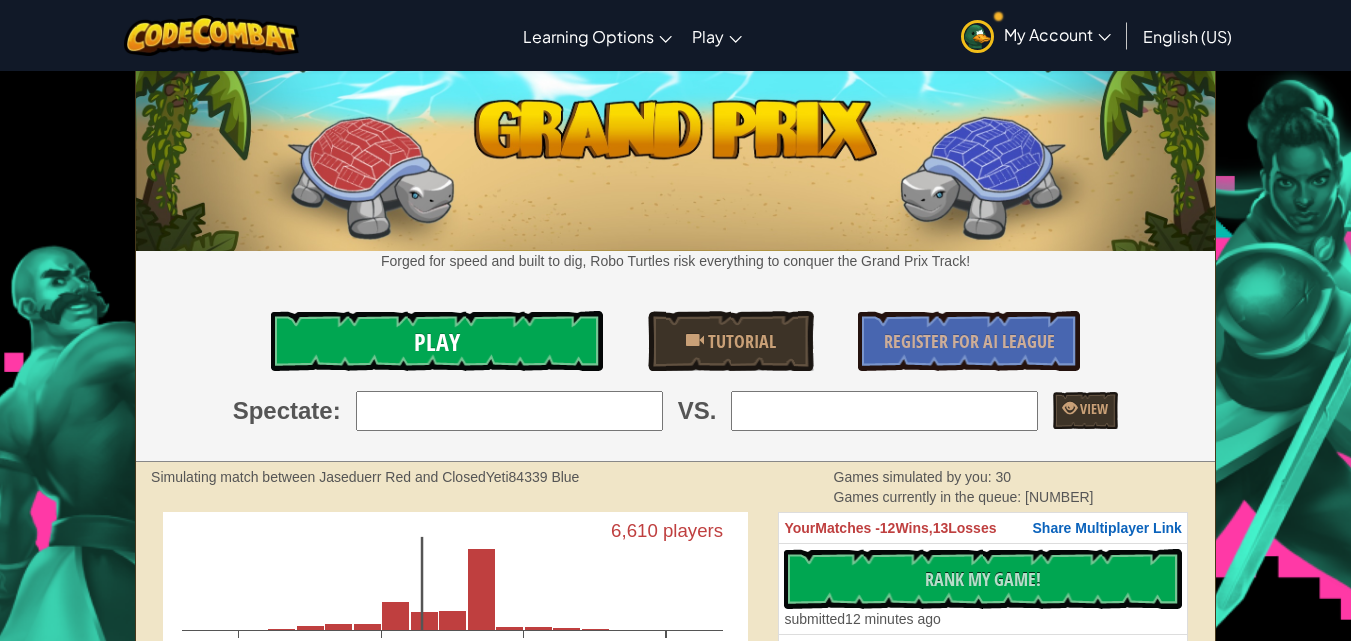 click on "Play" at bounding box center [437, 341] 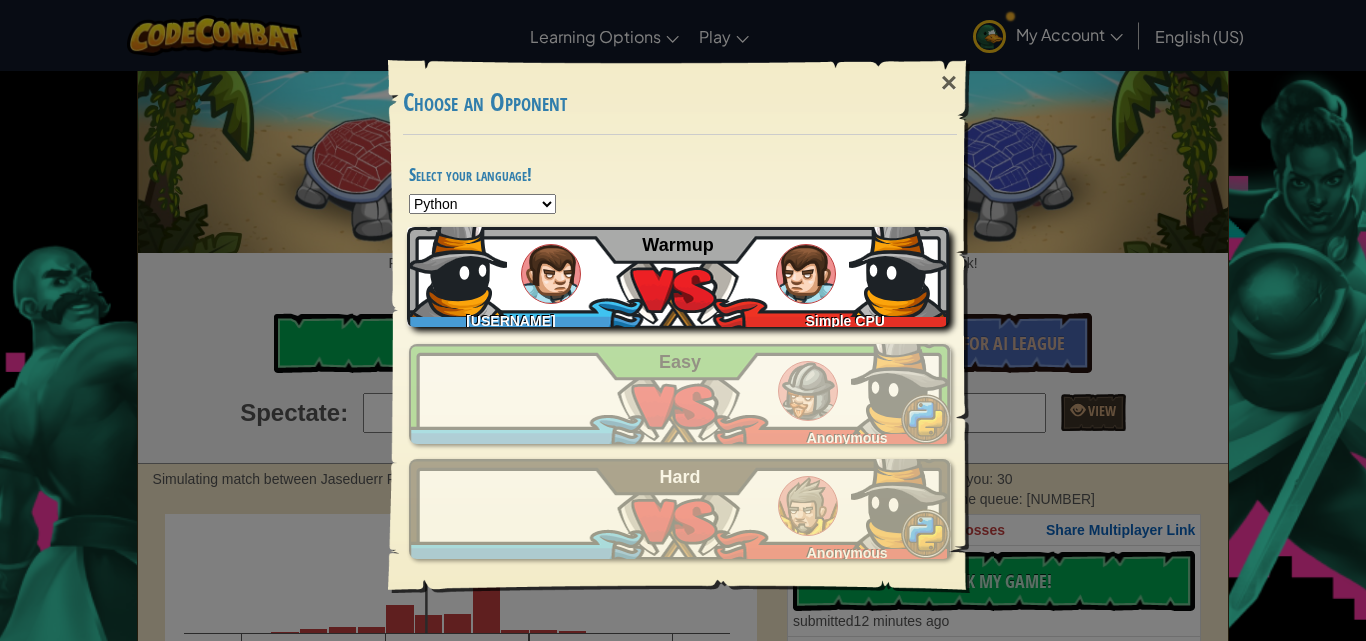 click on "anngabriela14+gplus Simple CPU Warmup" at bounding box center [678, 277] 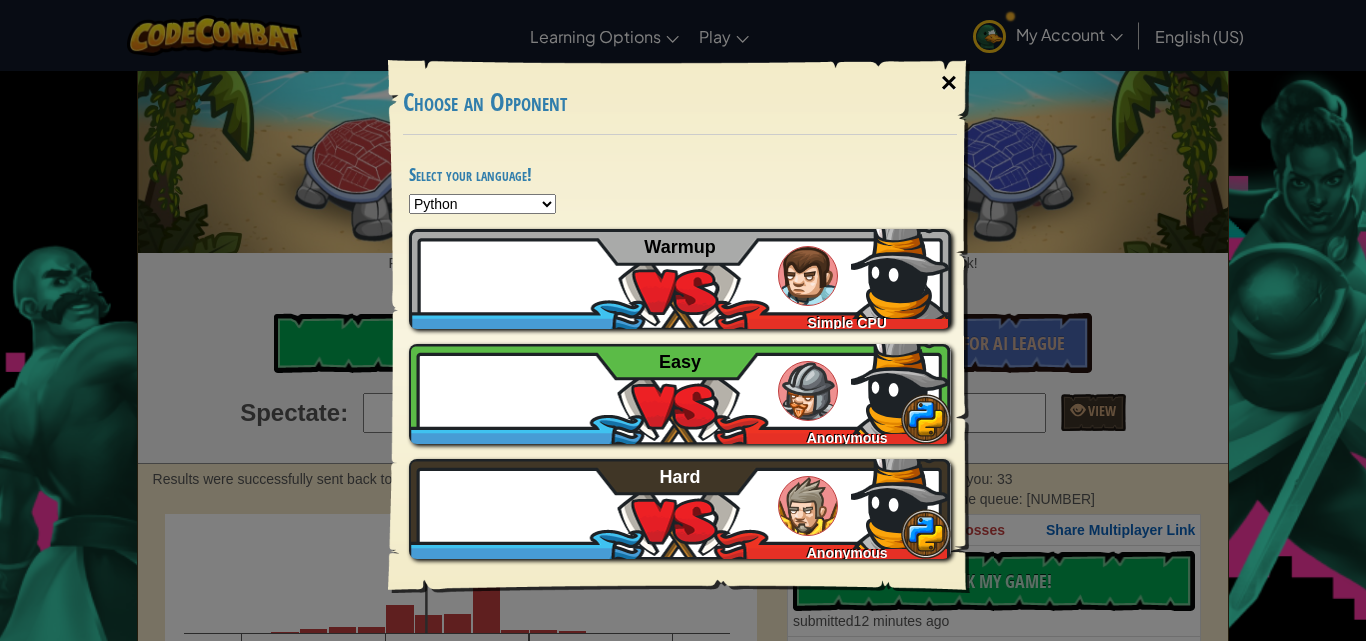 click on "×" at bounding box center [949, 83] 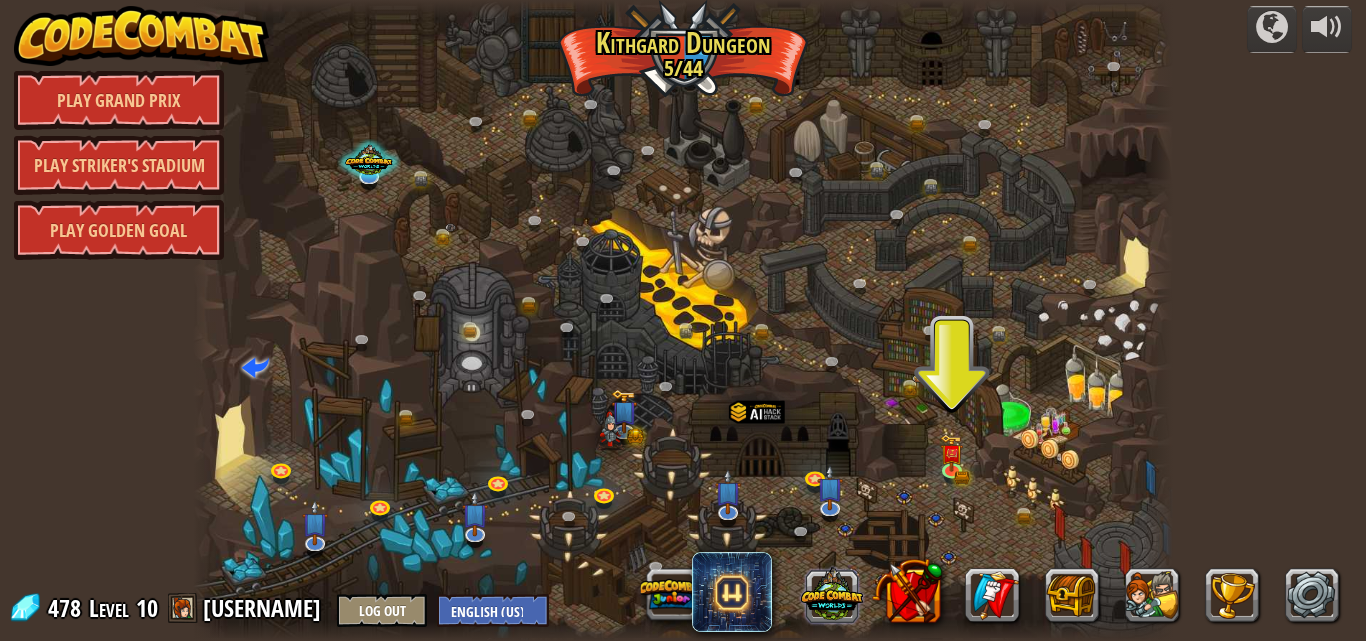 click at bounding box center (832, 594) 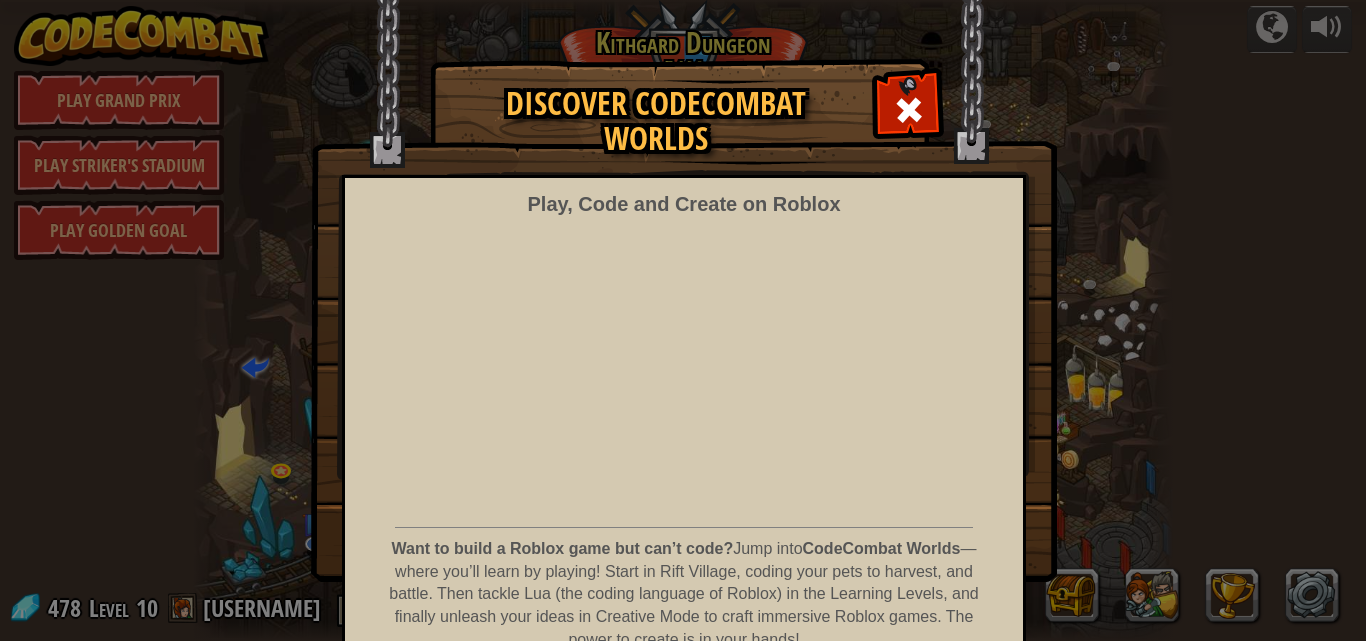 click on "PLAY NOW!" at bounding box center [684, 702] 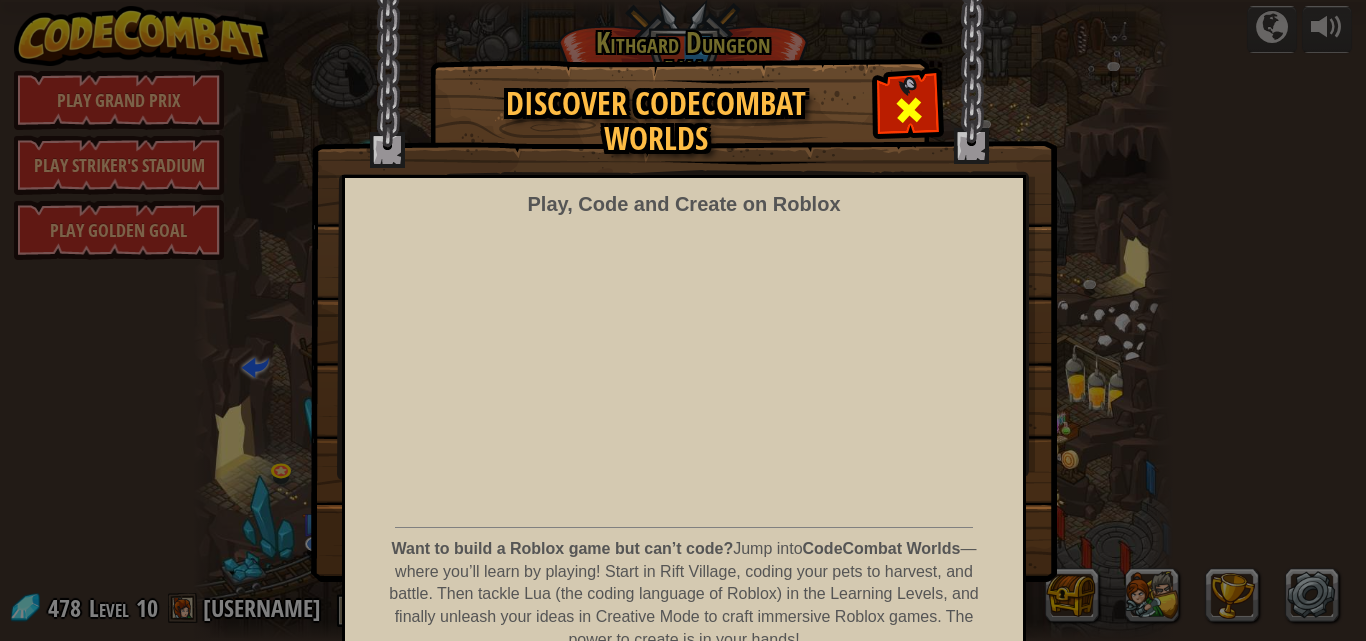 click at bounding box center [908, 107] 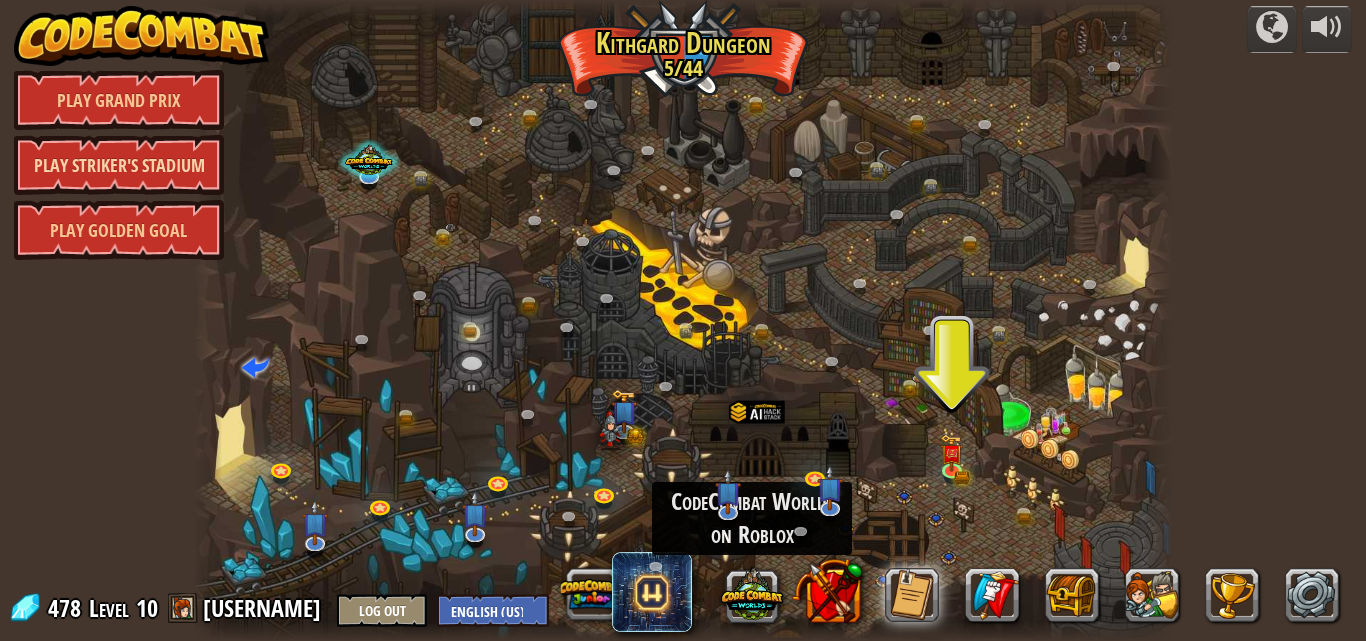 click on "Play Striker's Stadium" at bounding box center [119, 165] 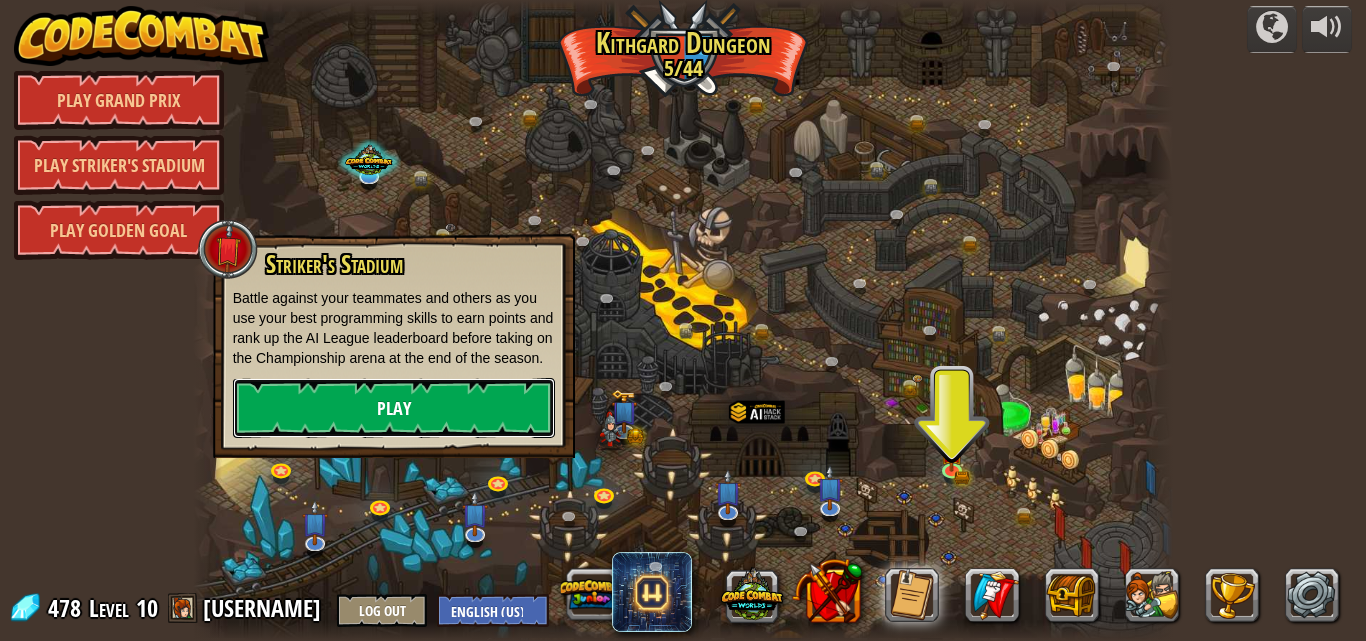 click on "Play" at bounding box center [394, 408] 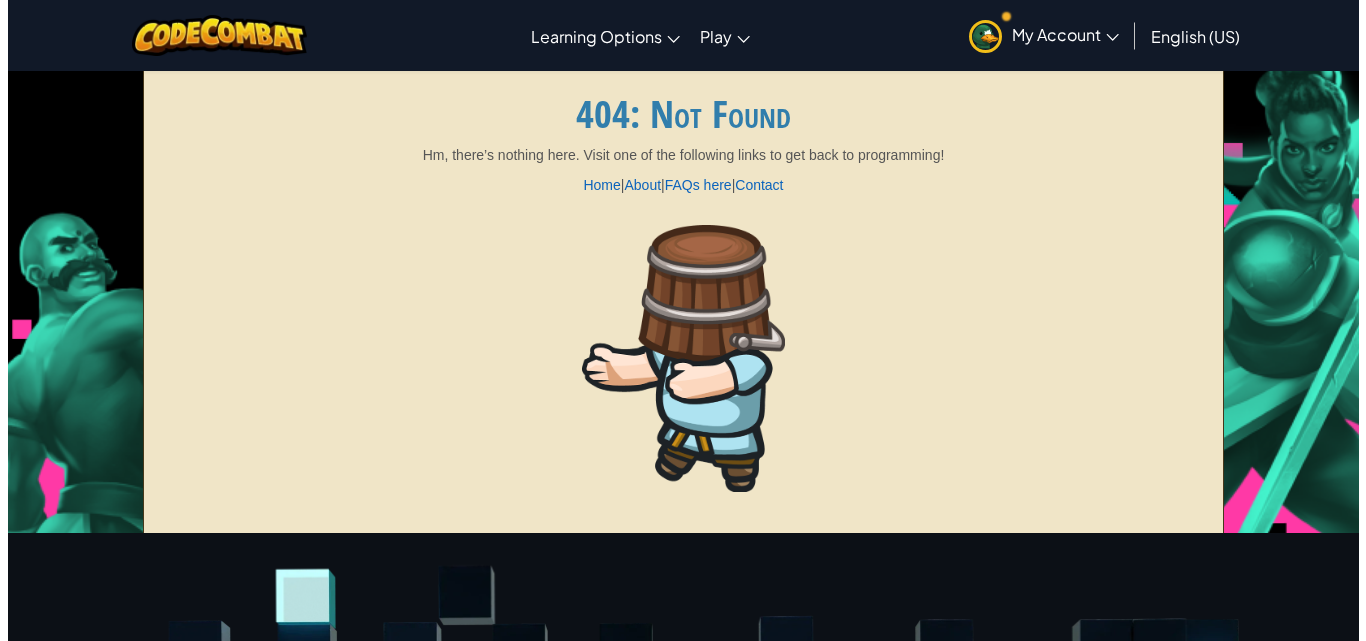 scroll, scrollTop: 0, scrollLeft: 0, axis: both 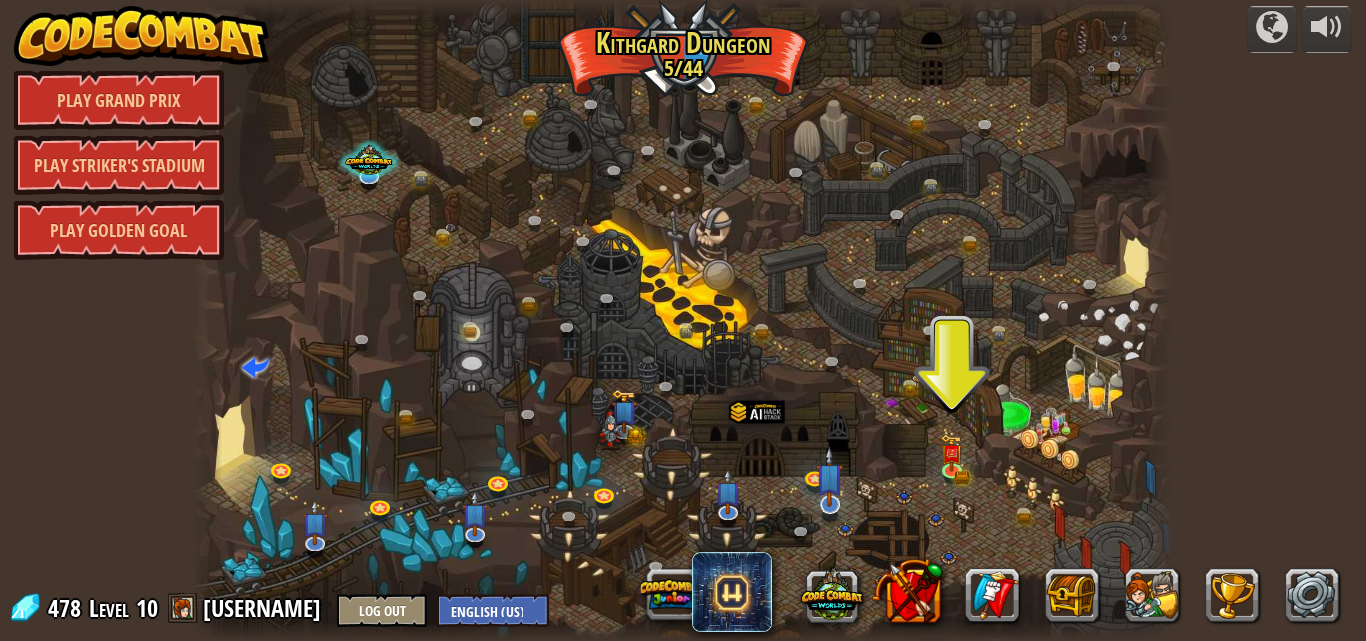 click at bounding box center [829, 476] 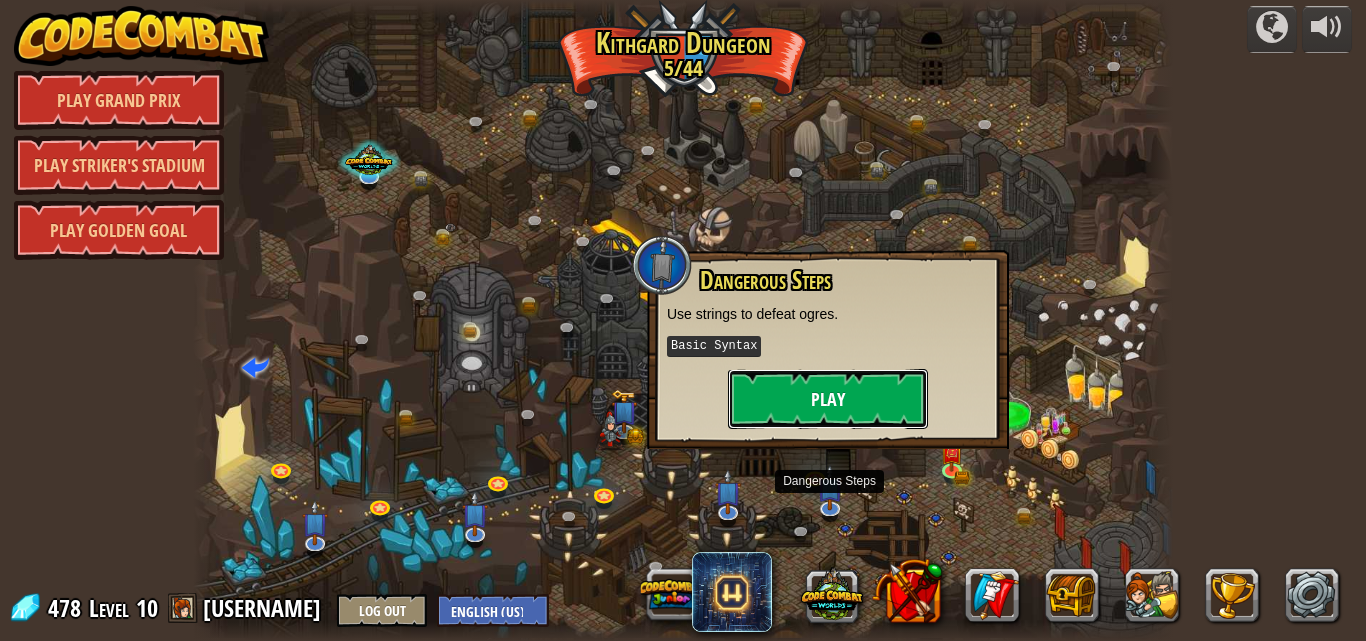 click on "Play" at bounding box center [828, 399] 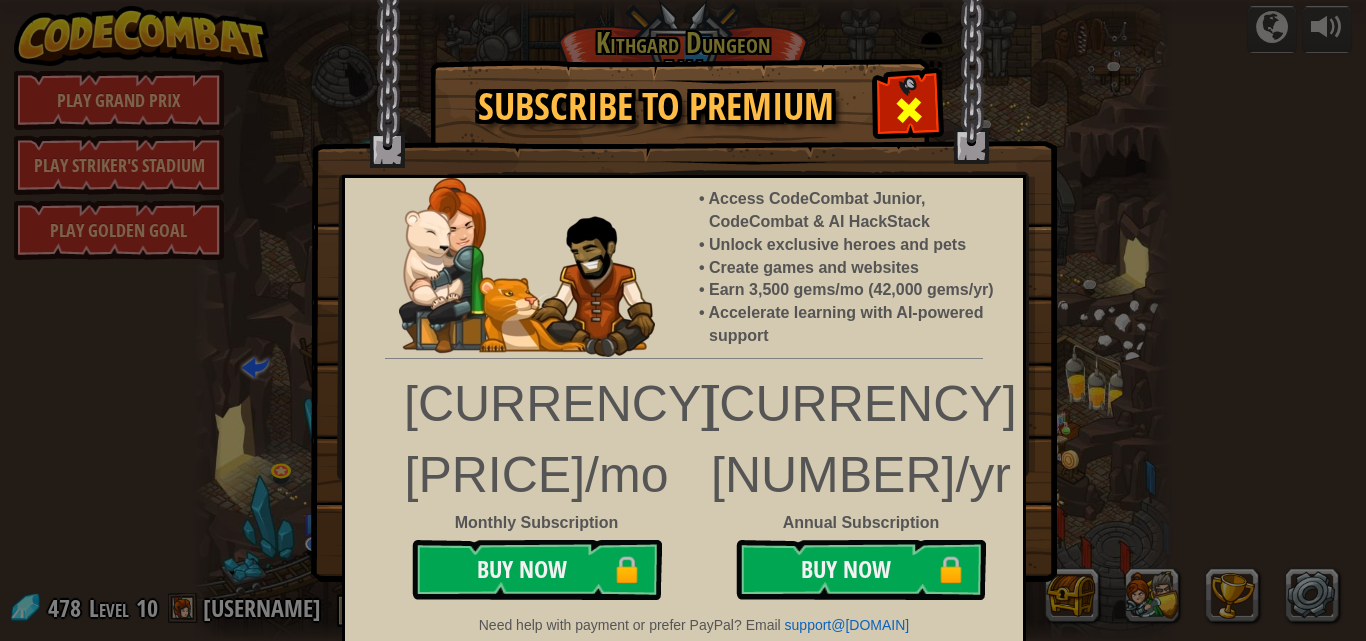 click at bounding box center [908, 107] 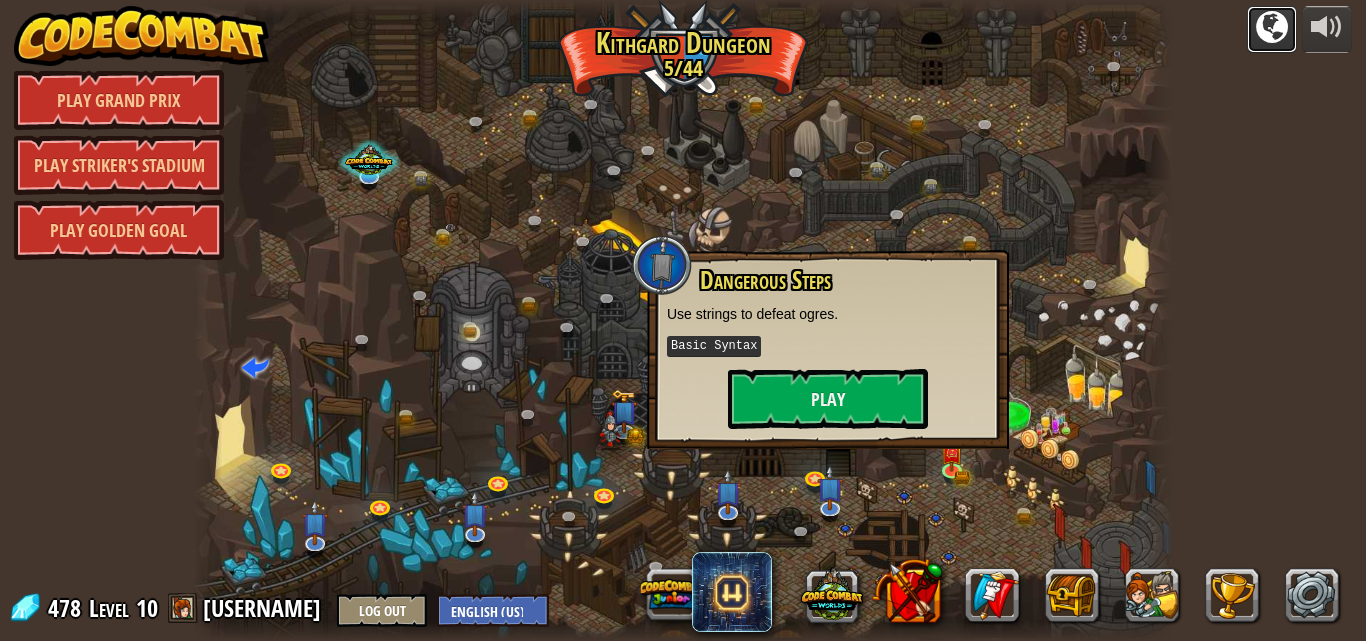 click at bounding box center (1272, 27) 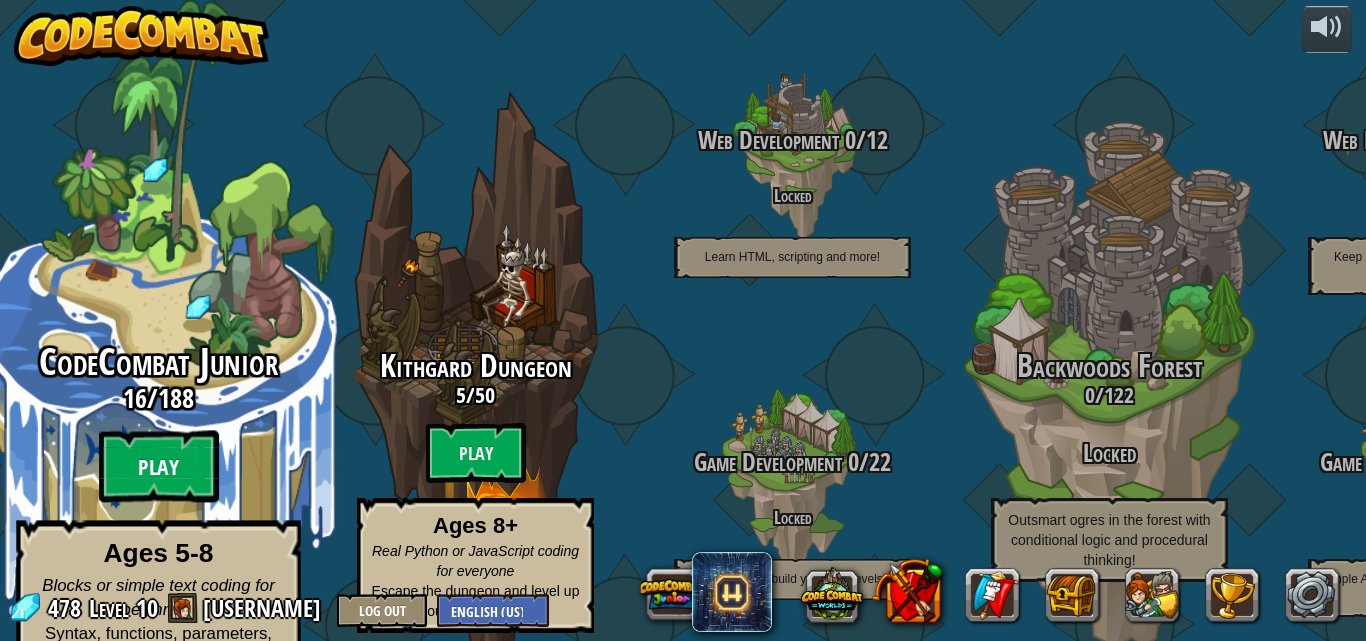 click on "Play" at bounding box center (159, 467) 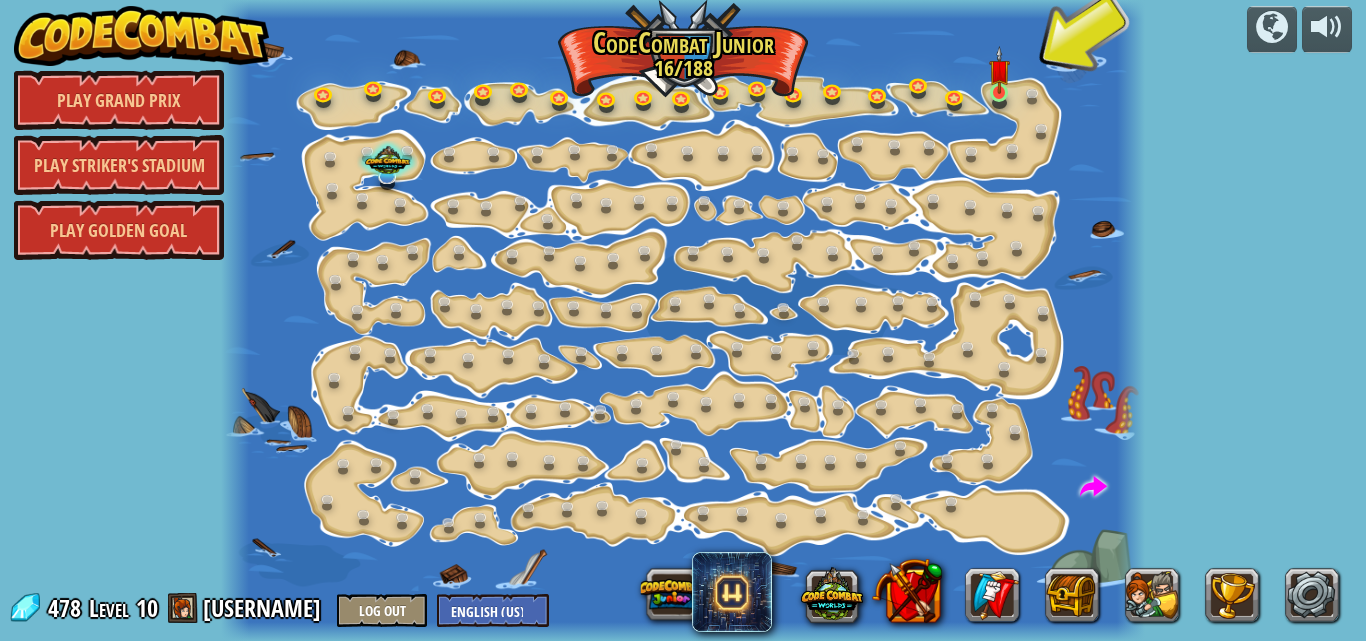 click at bounding box center [999, 70] 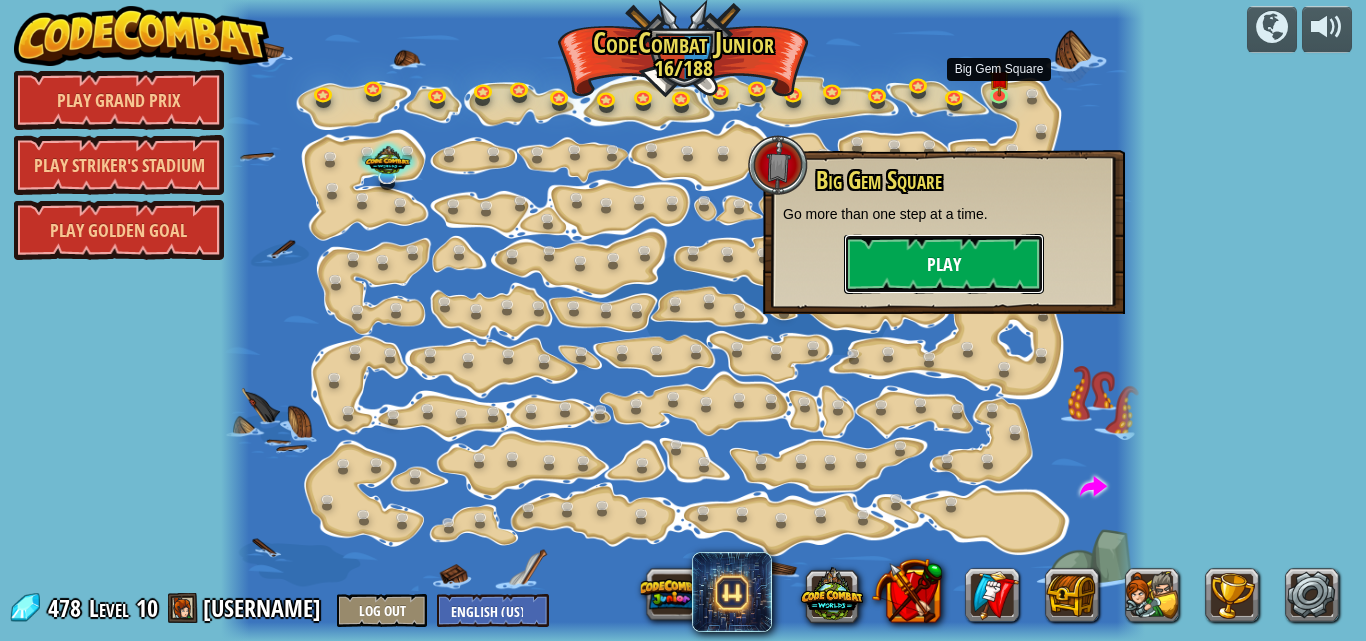 click on "Play" at bounding box center (944, 264) 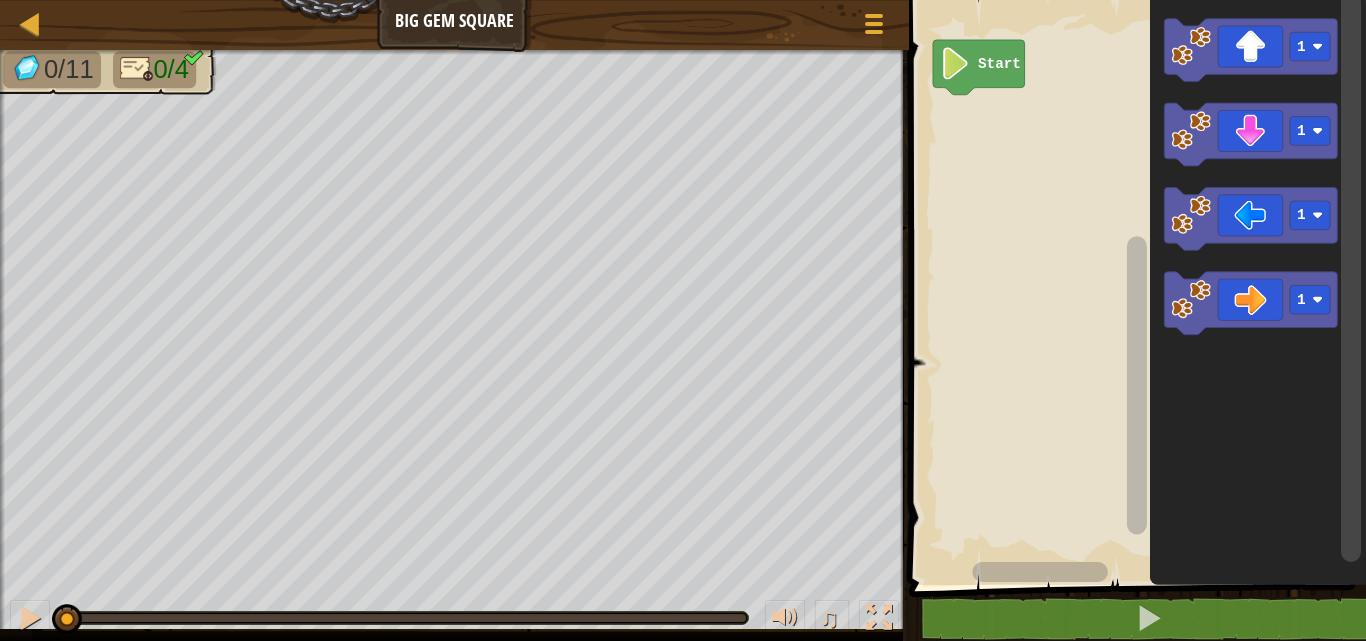 click 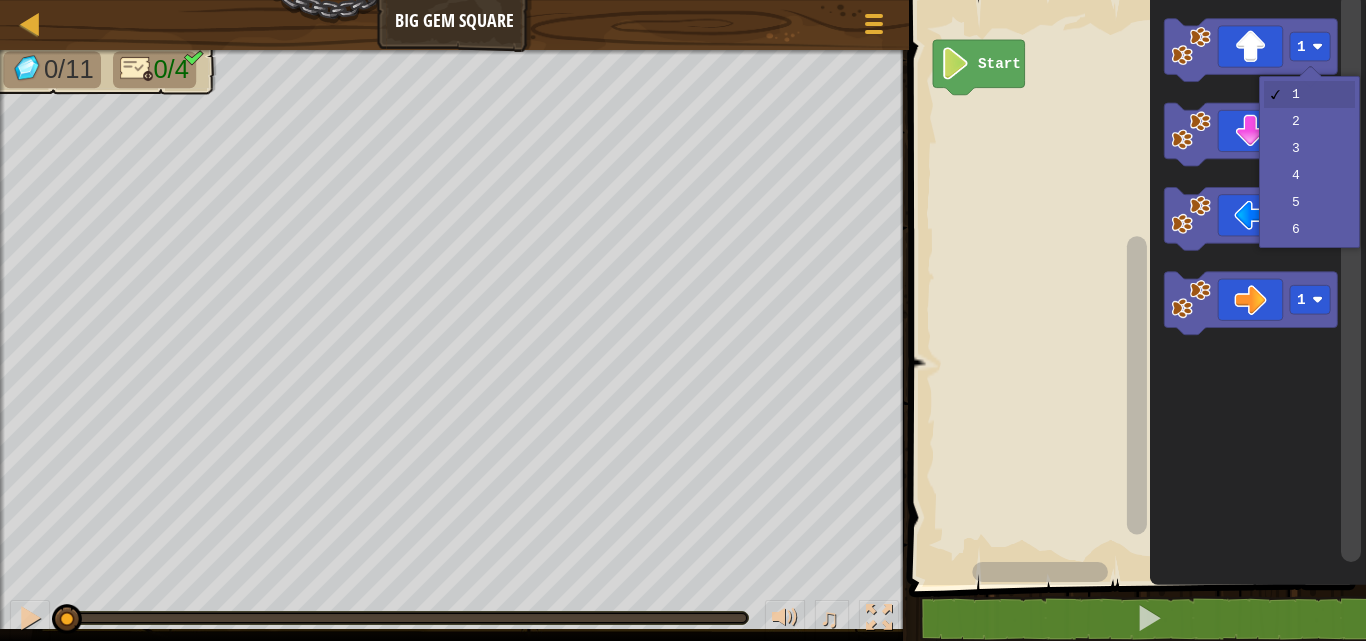 click 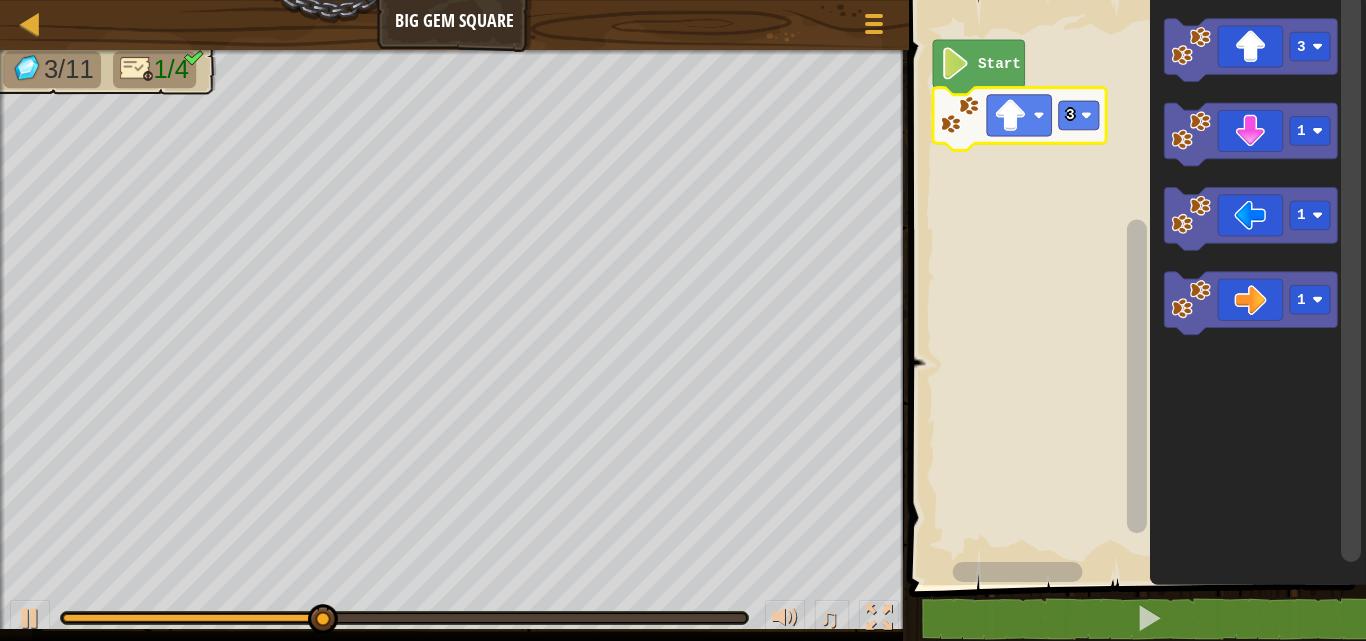 click at bounding box center (0, 0) 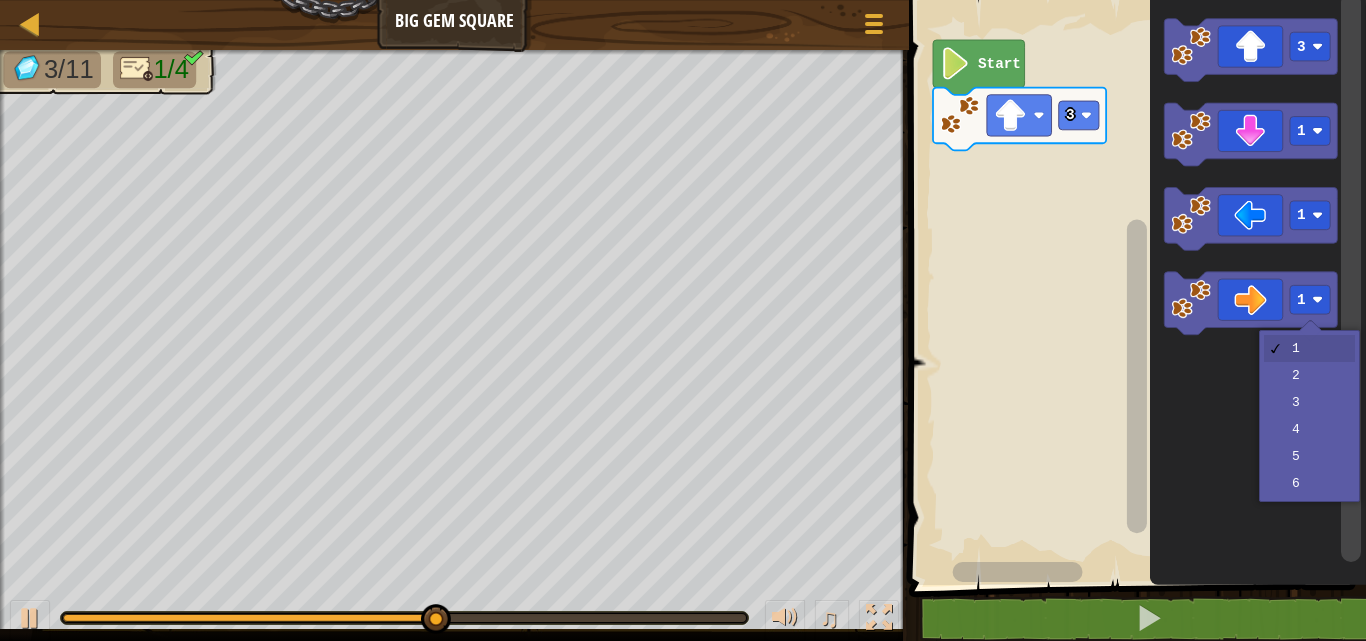click 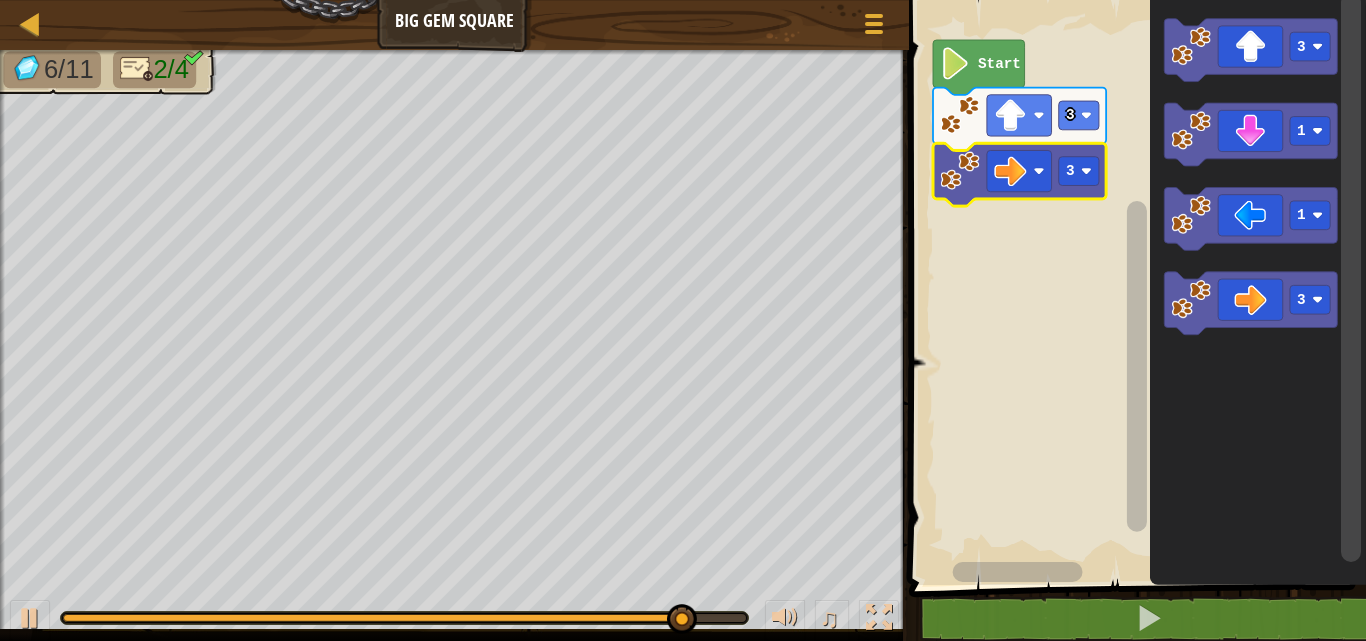 click 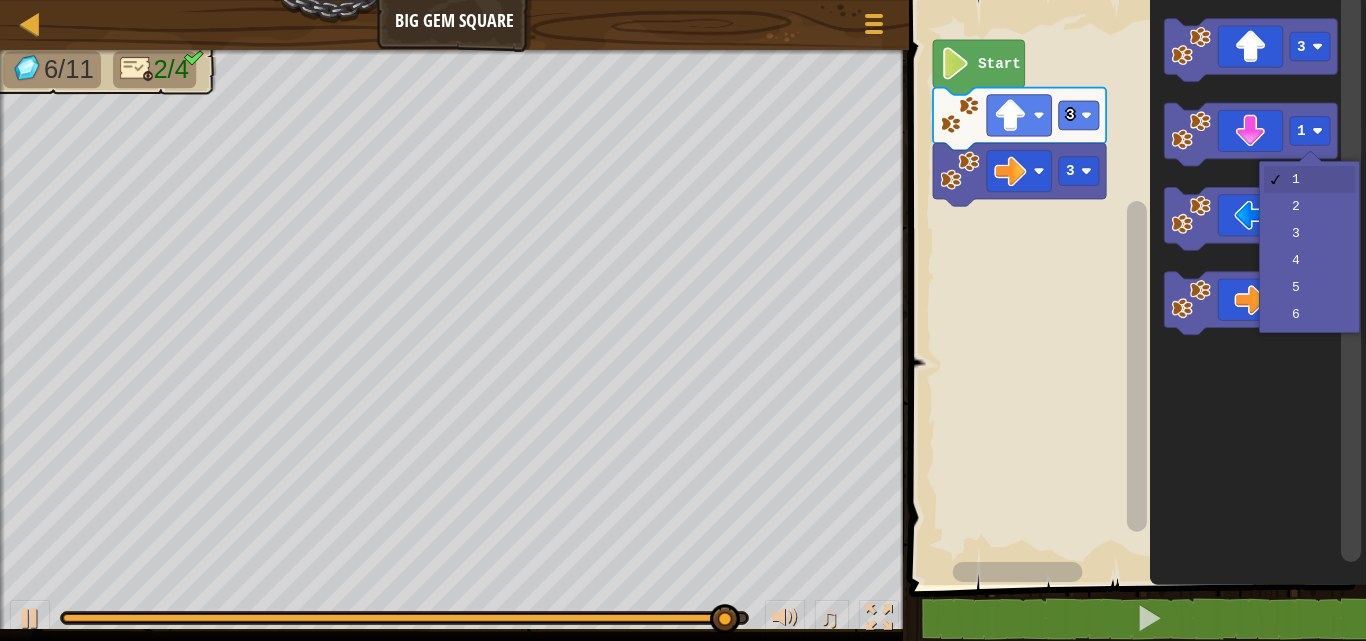 click 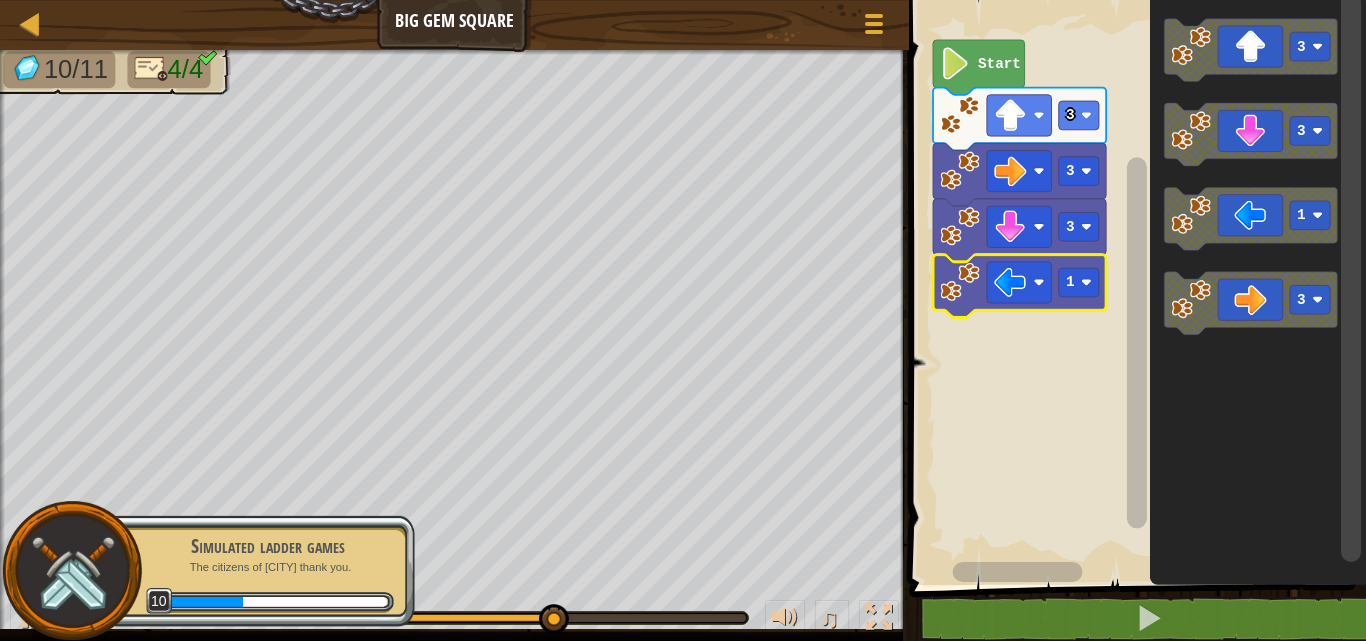 click 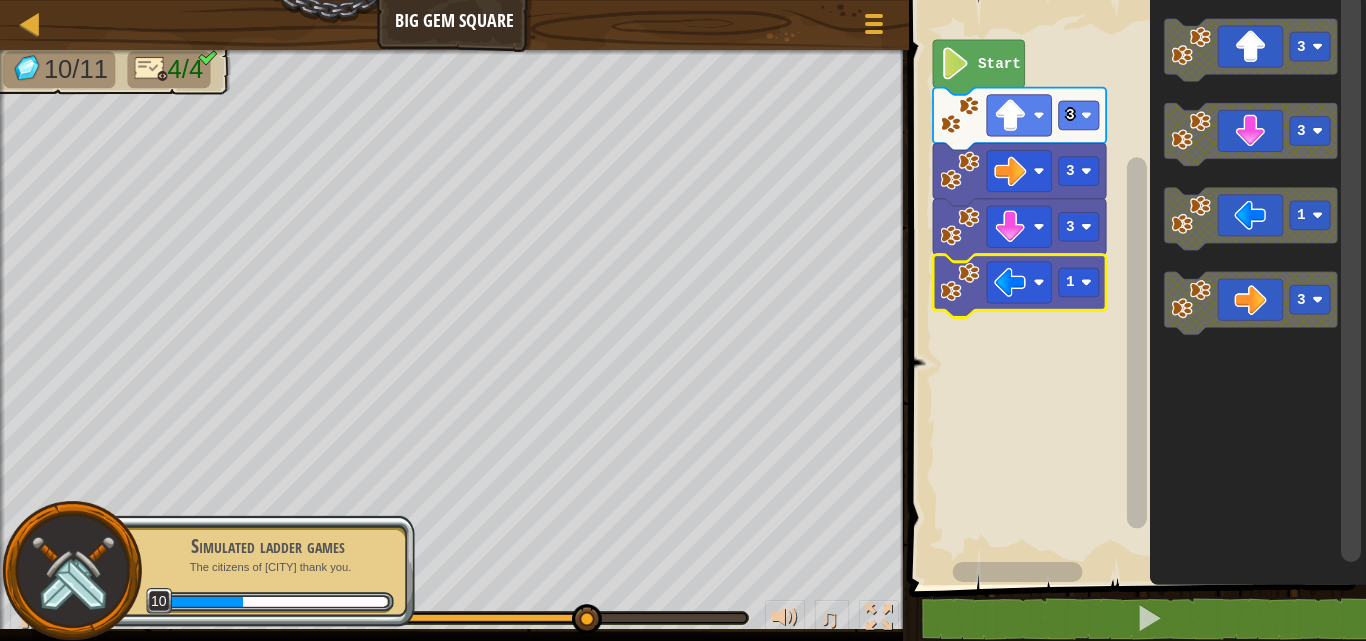 click 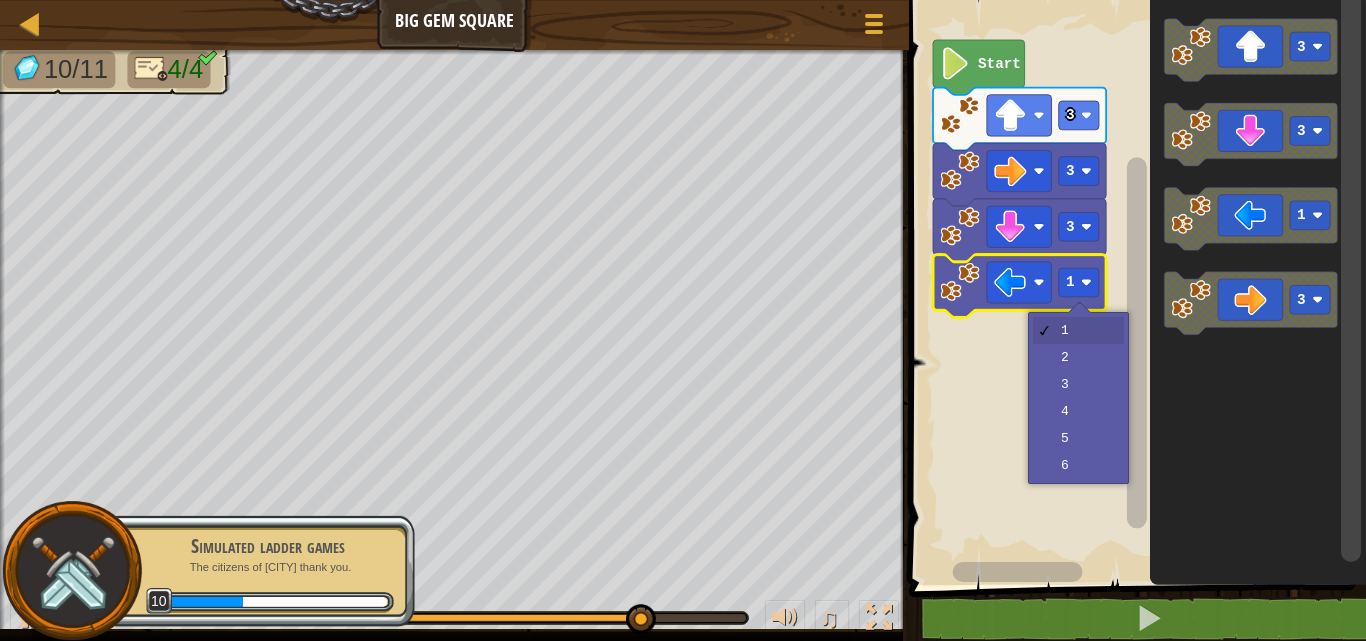click 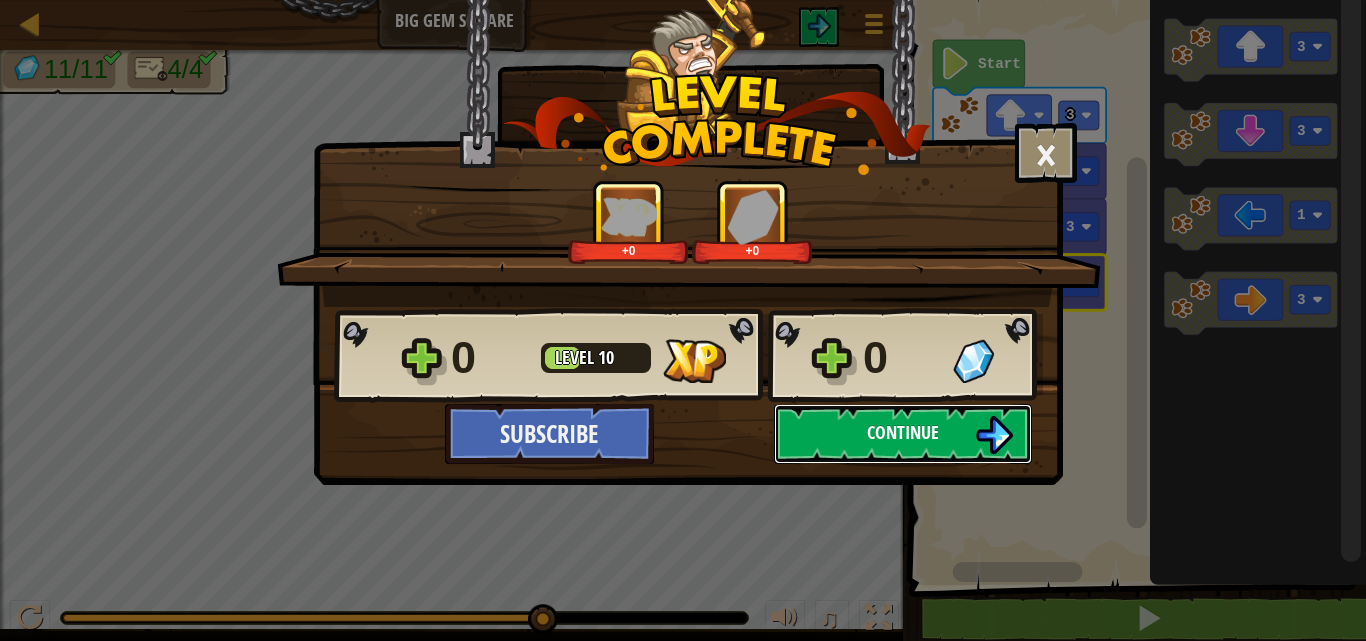 click on "Continue" at bounding box center (903, 434) 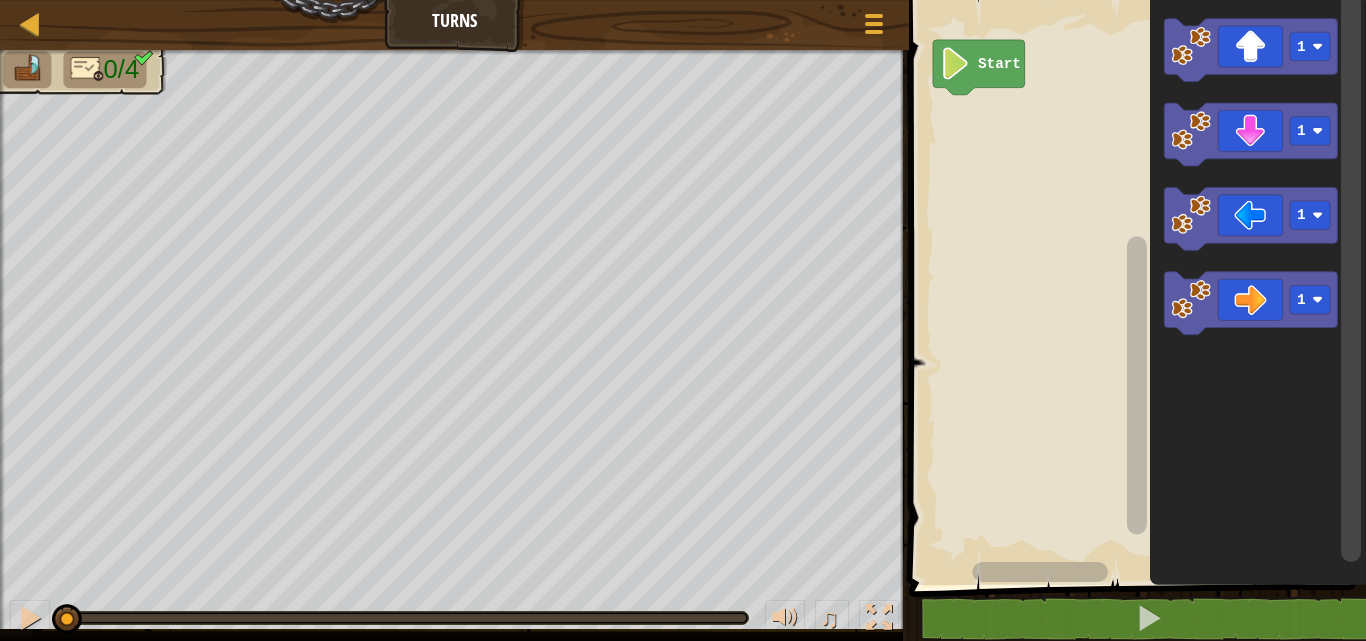 click 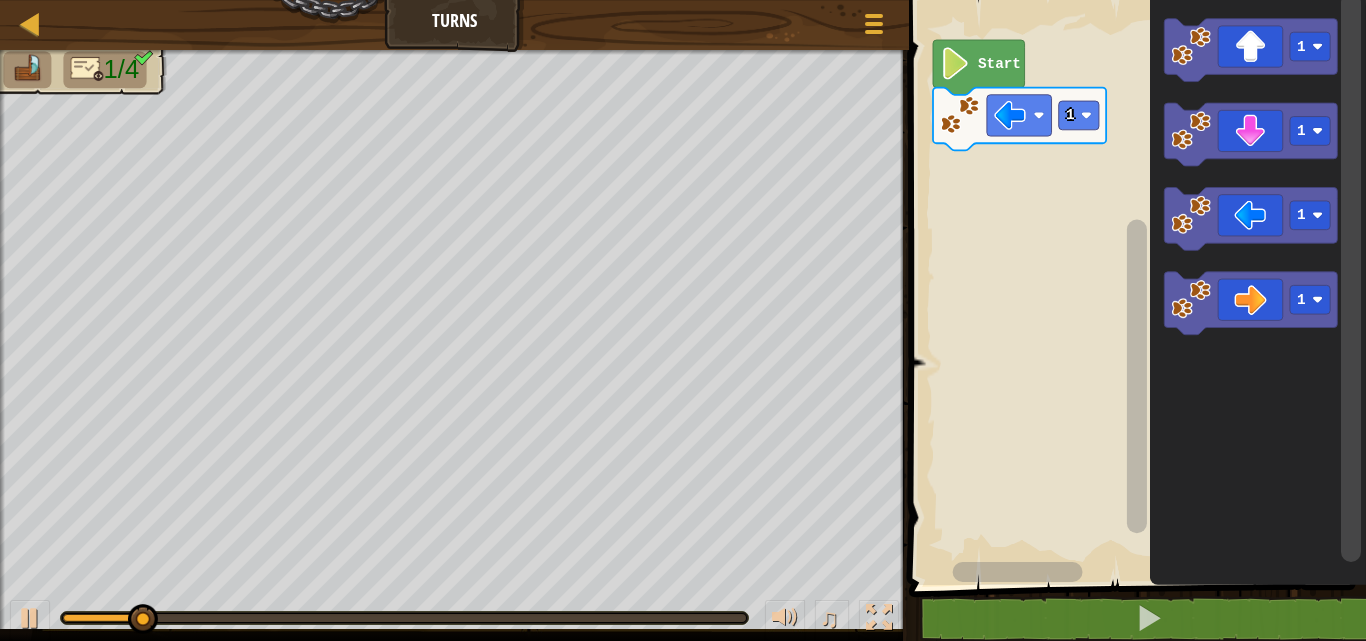 click at bounding box center (0, 0) 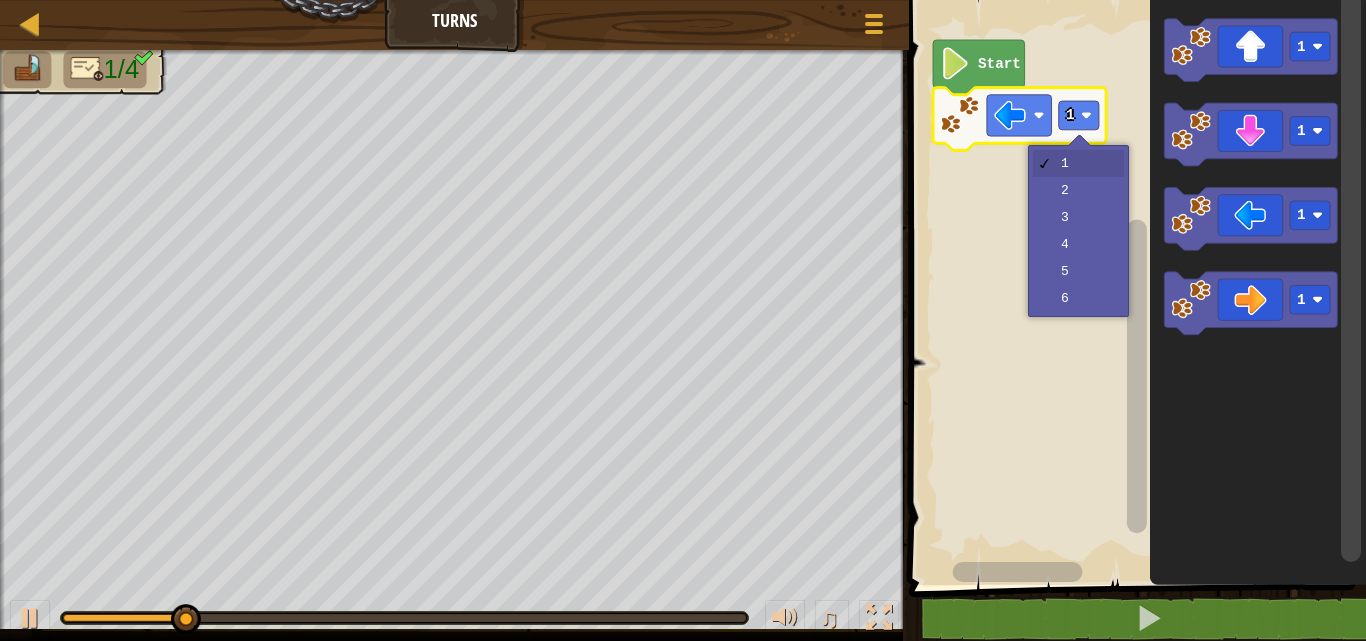 click 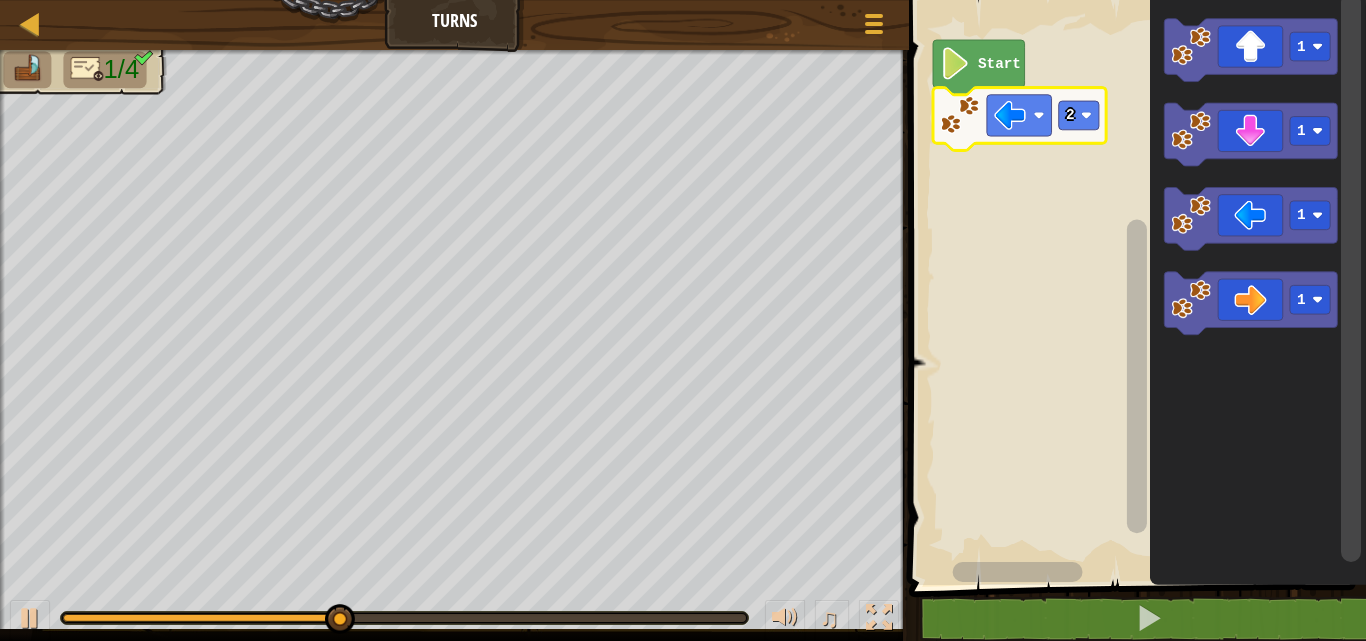 click 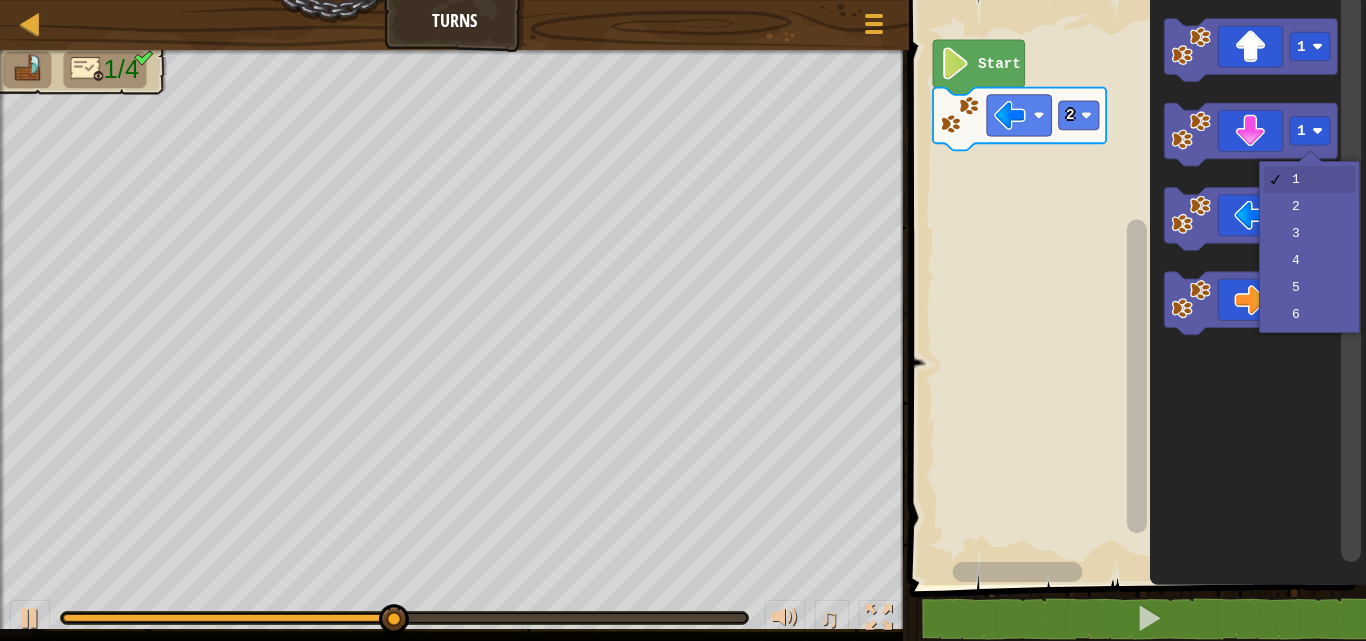 click 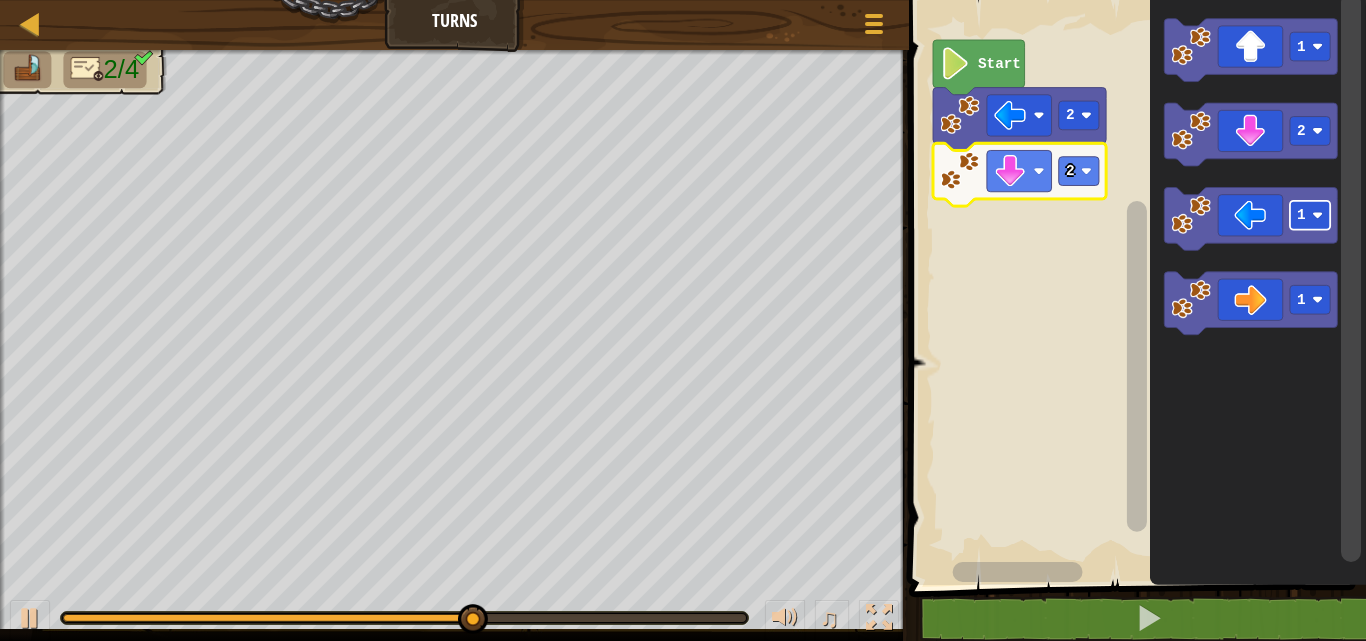 click at bounding box center (0, 0) 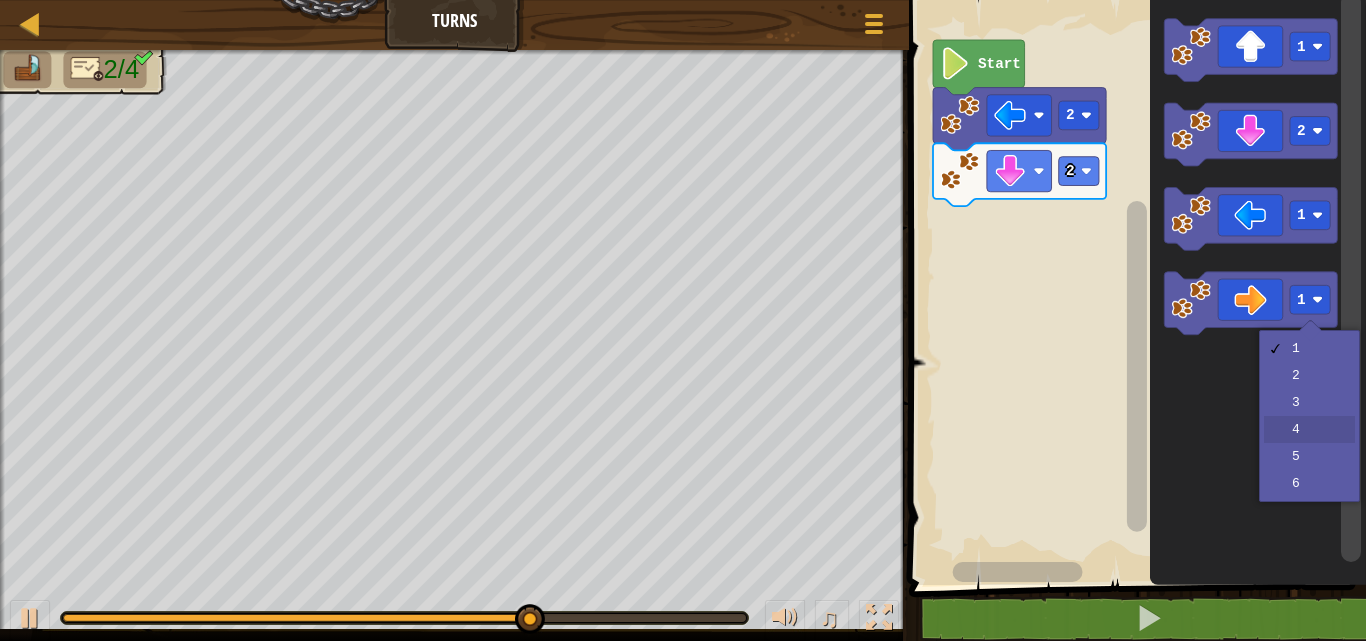 click 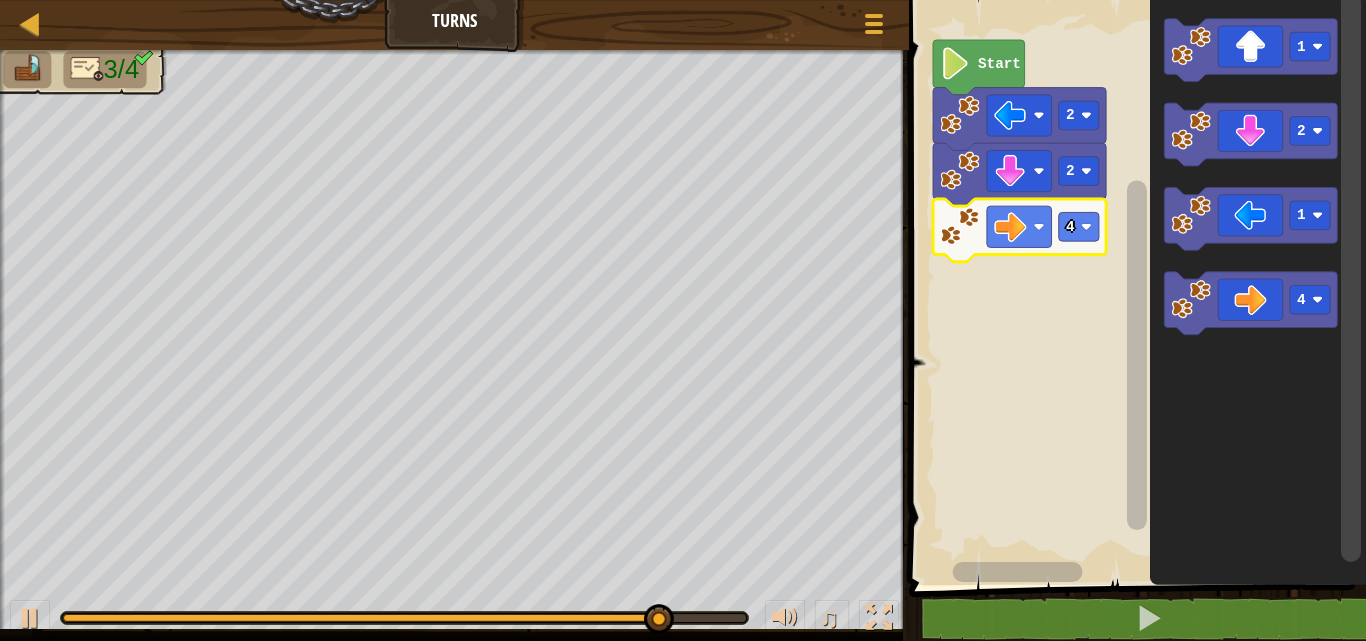 click at bounding box center (0, 0) 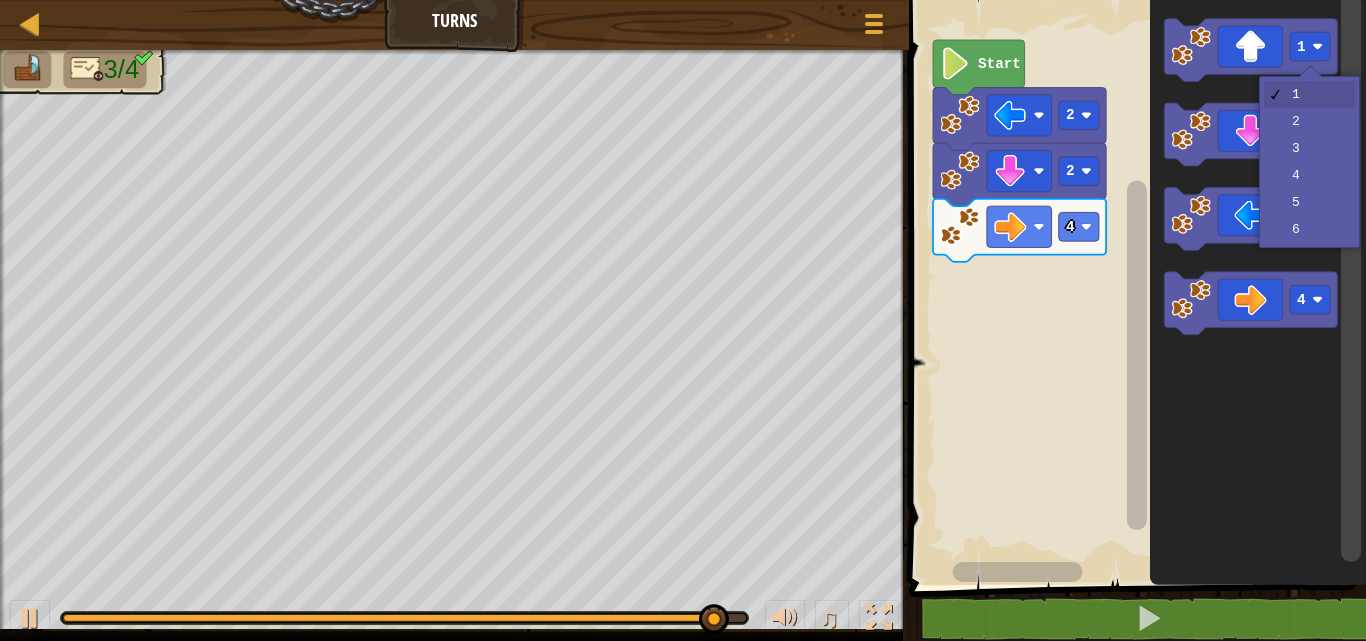click 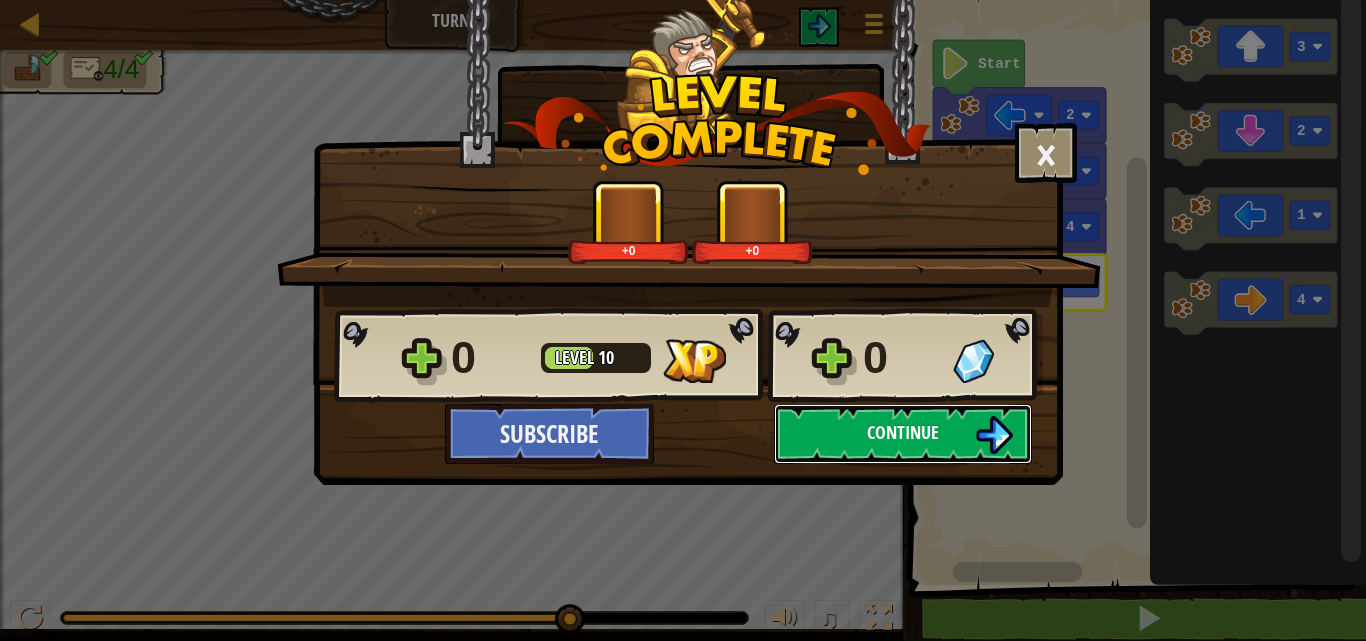 click on "Continue" at bounding box center [903, 432] 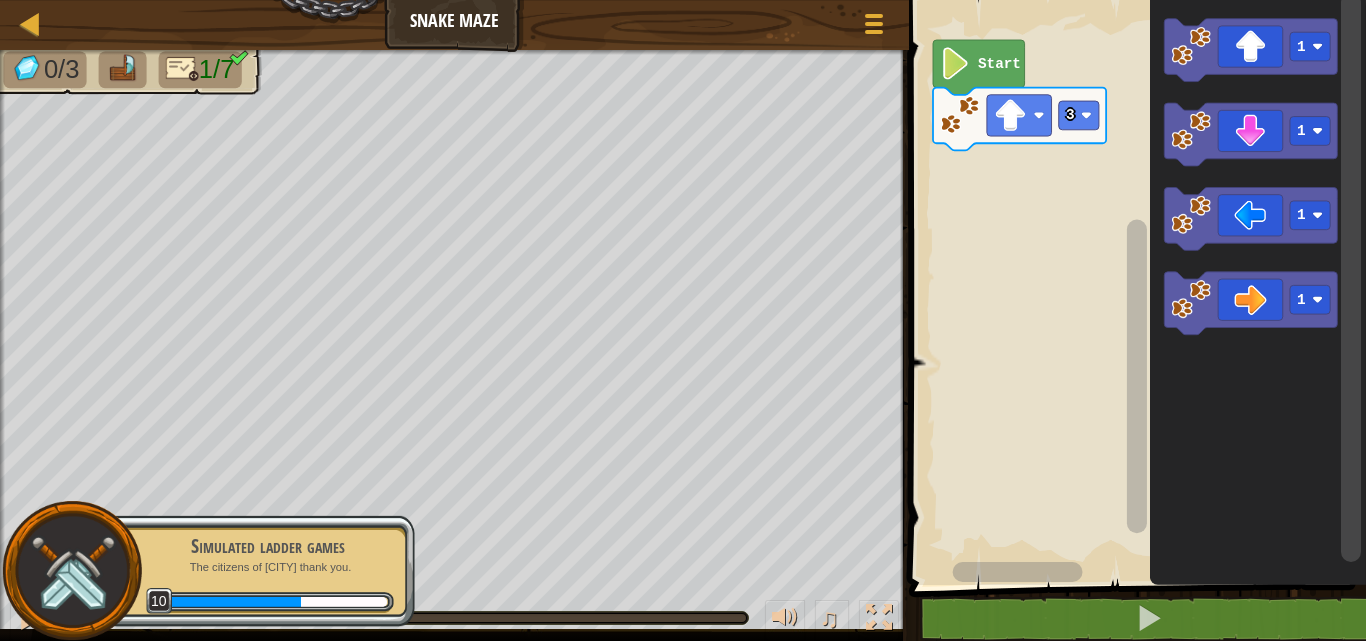 click at bounding box center [0, 0] 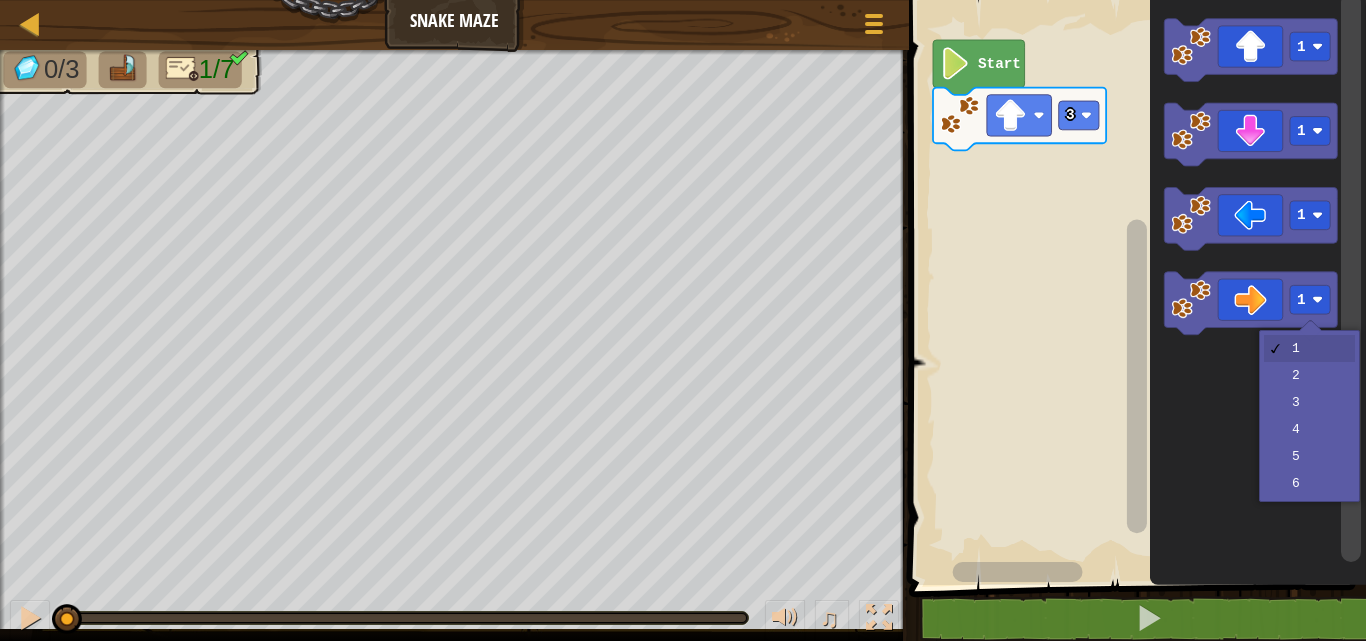 click 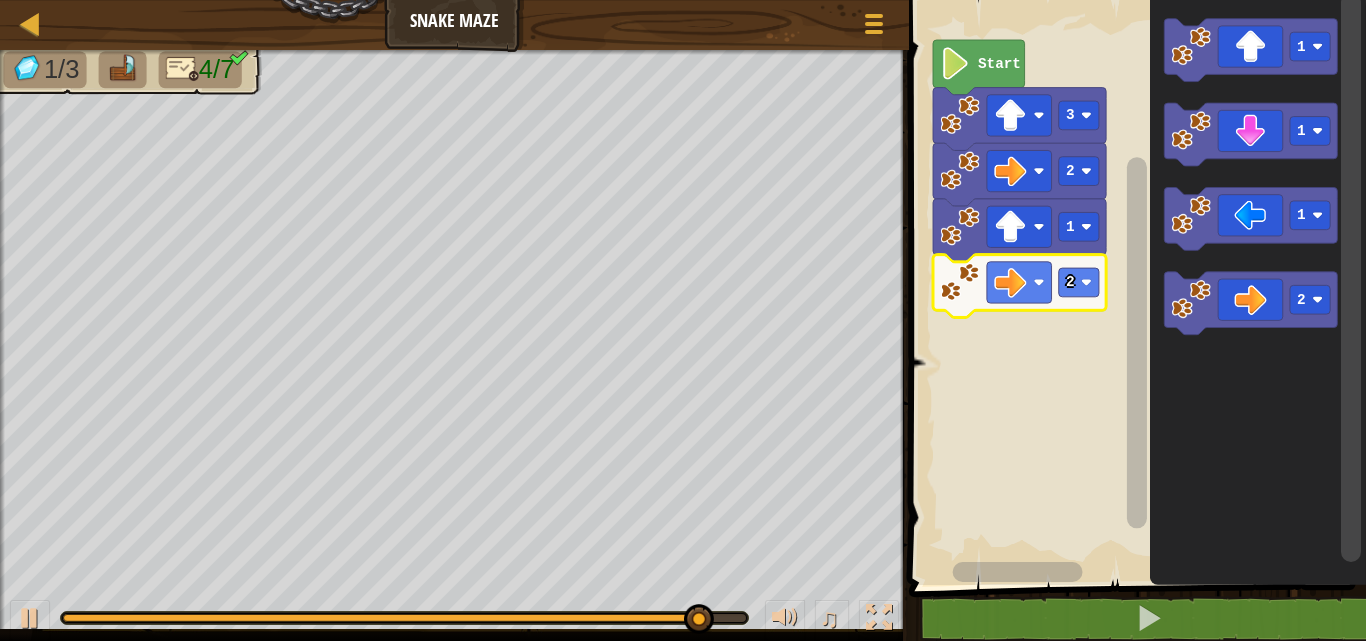 click on "1" 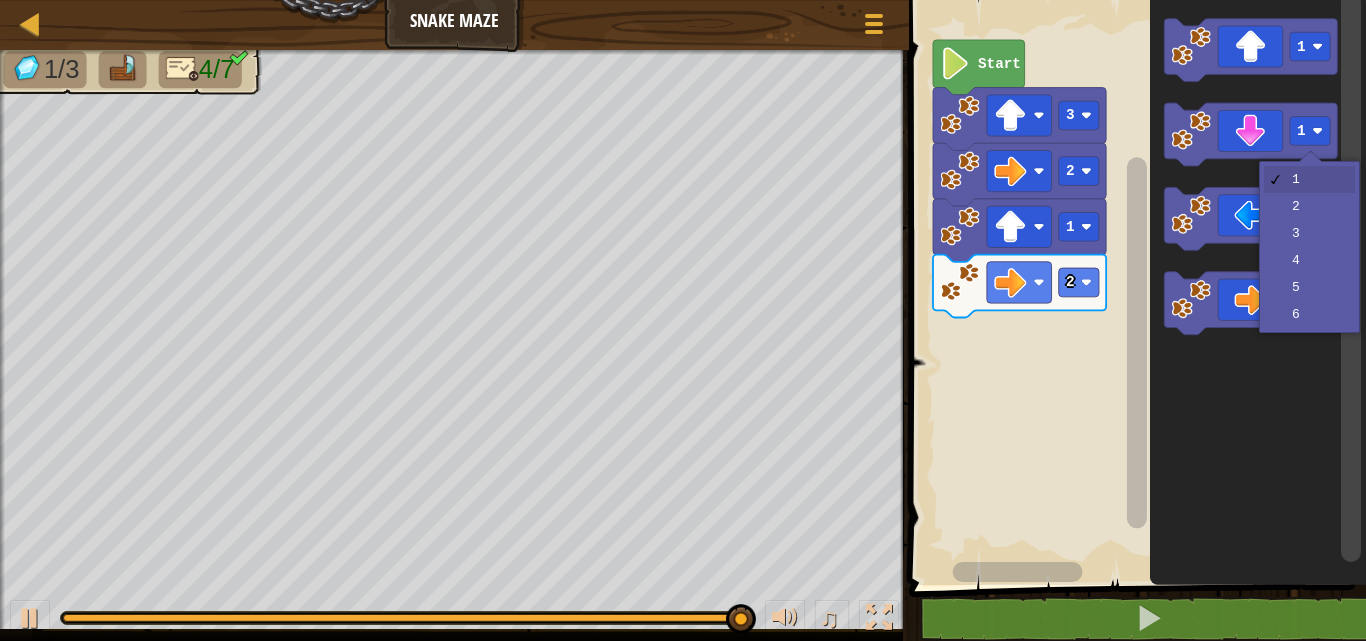 click 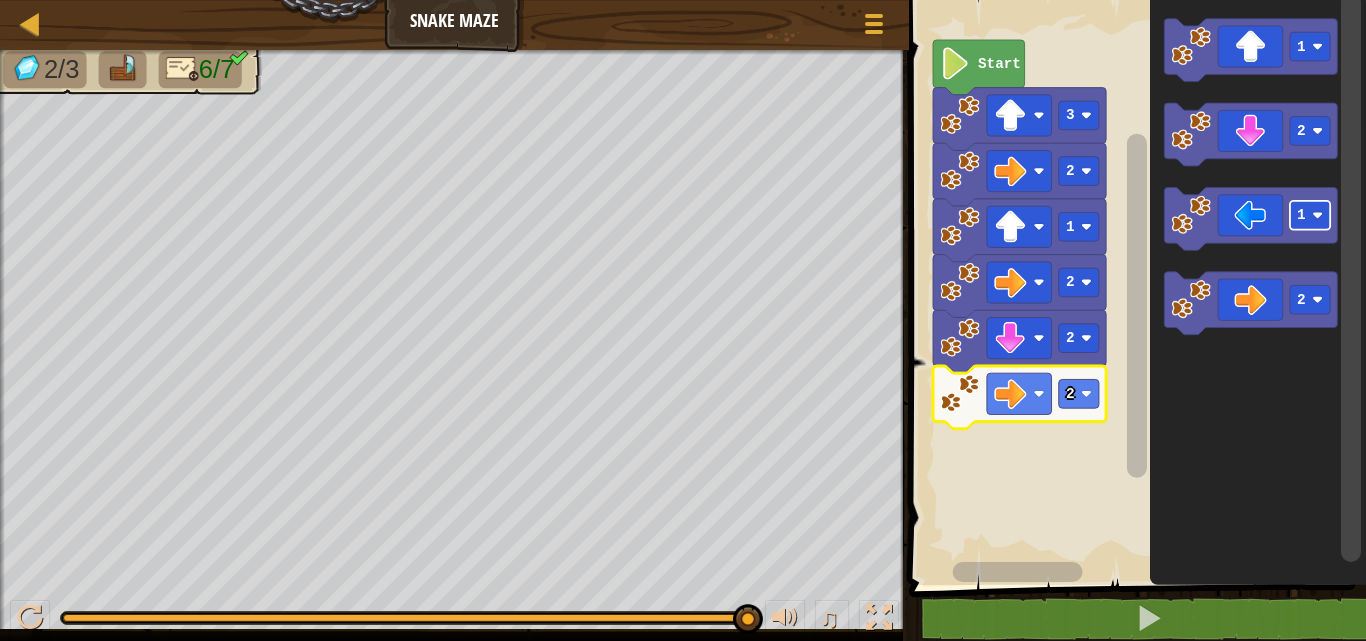 click 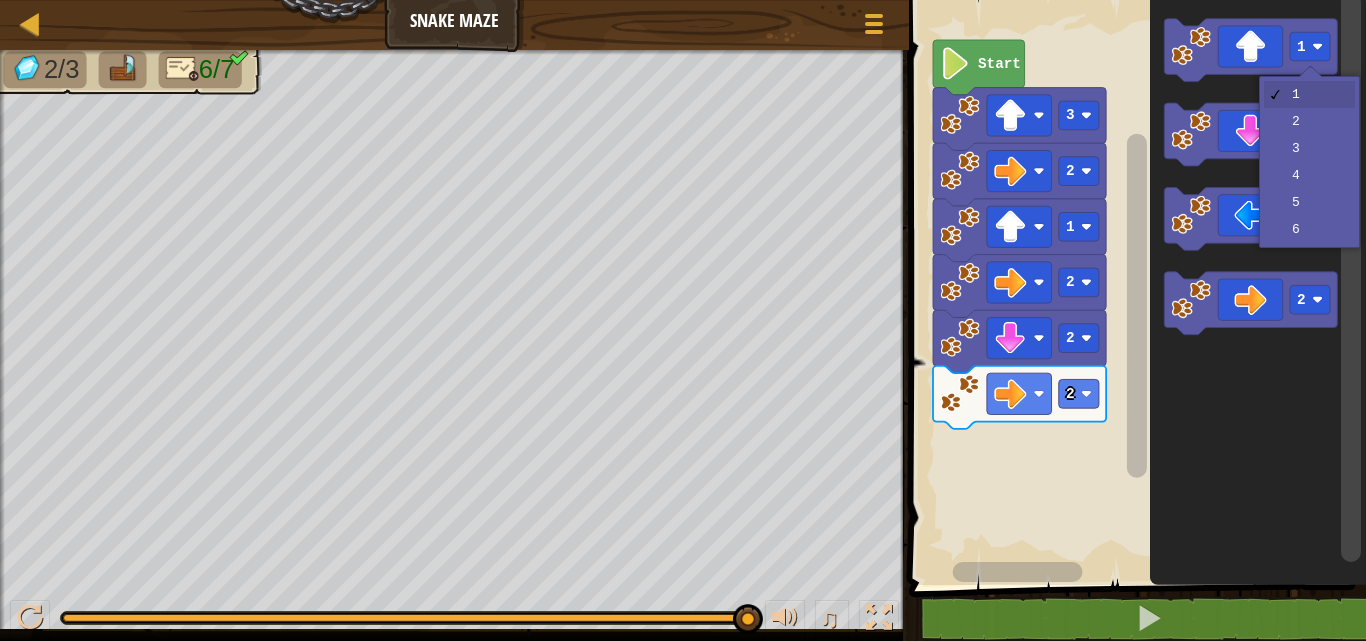 click 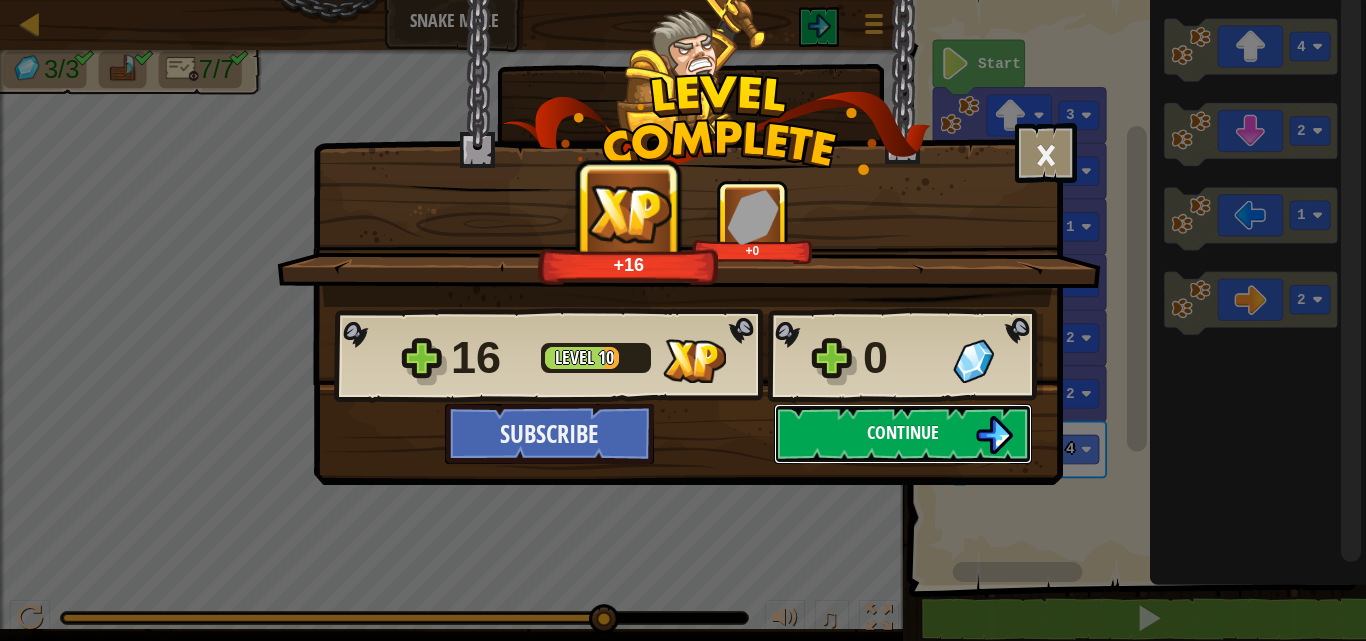 click on "Continue" at bounding box center (903, 434) 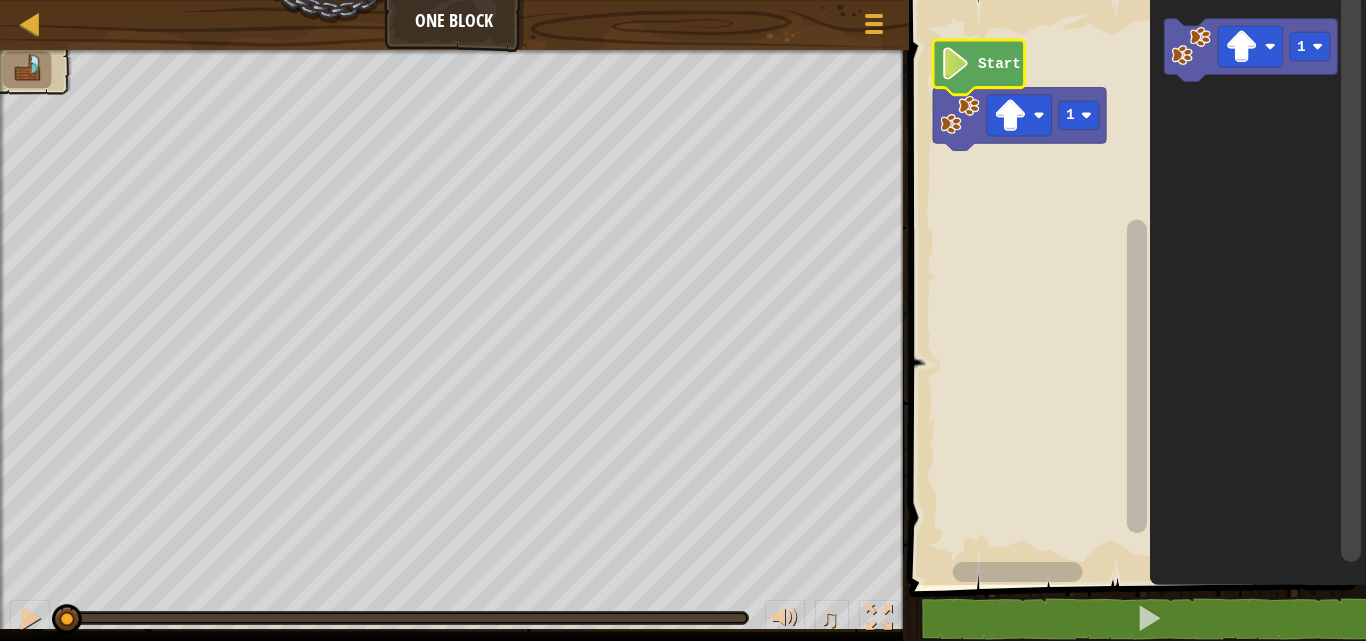 click on "Start" 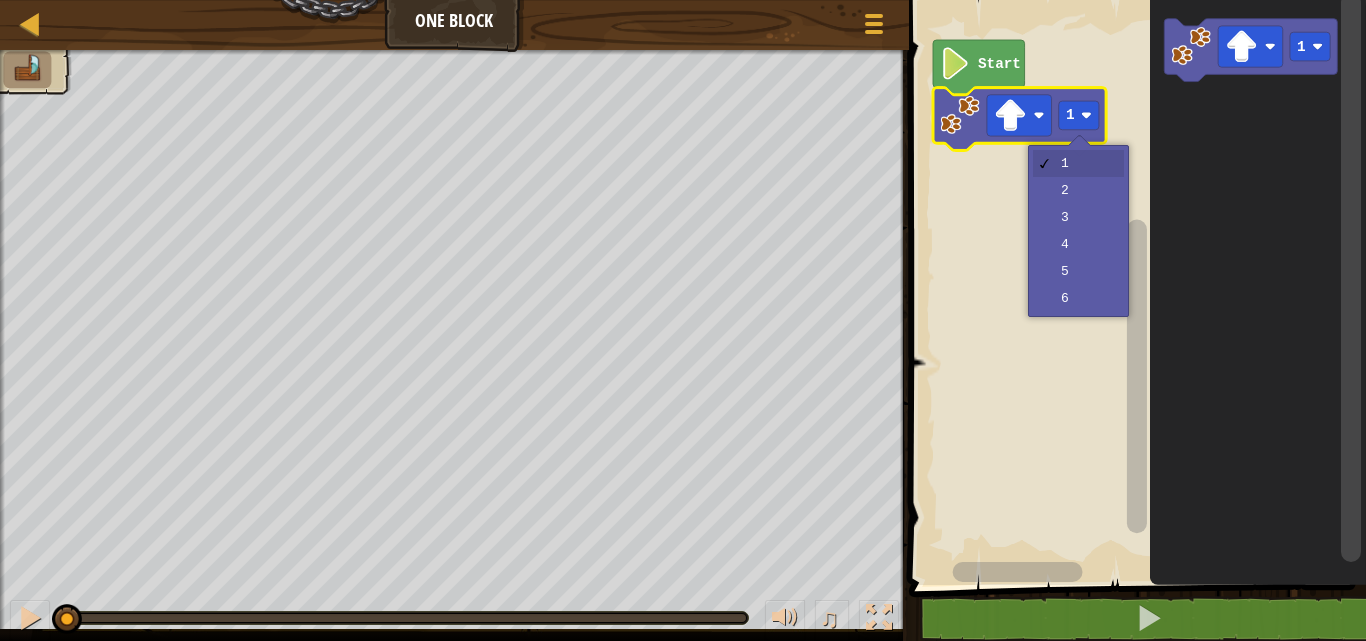 click 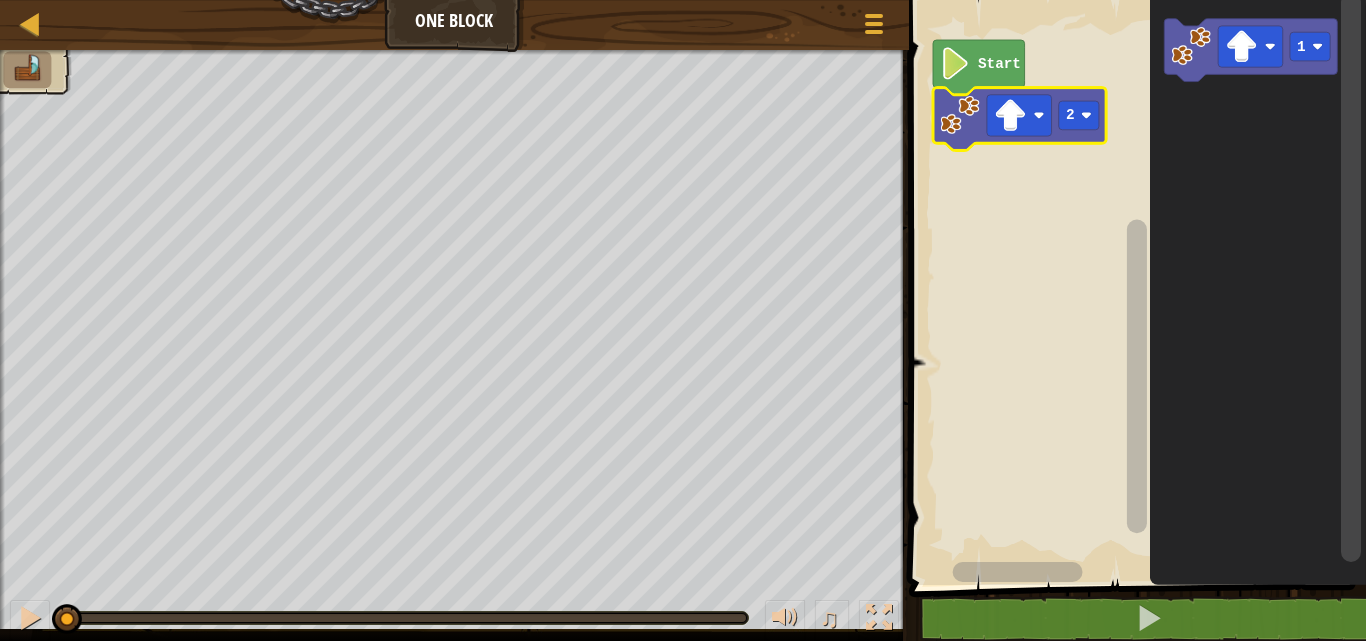 click 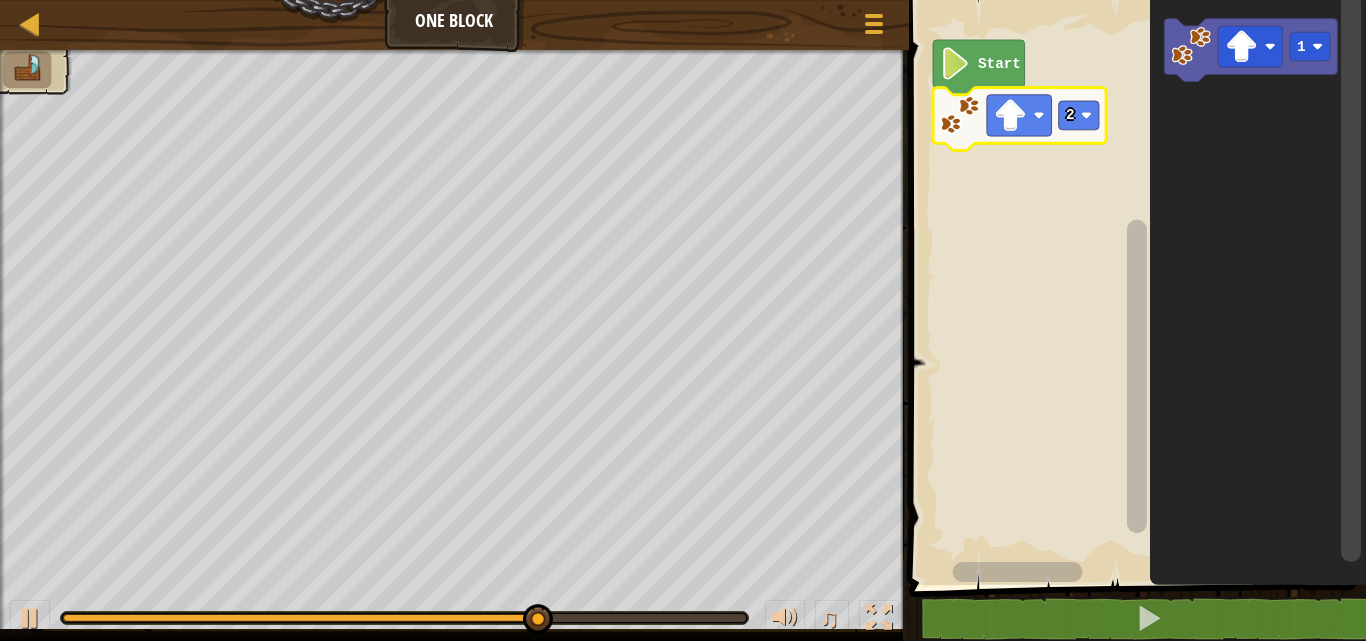 click on "1" 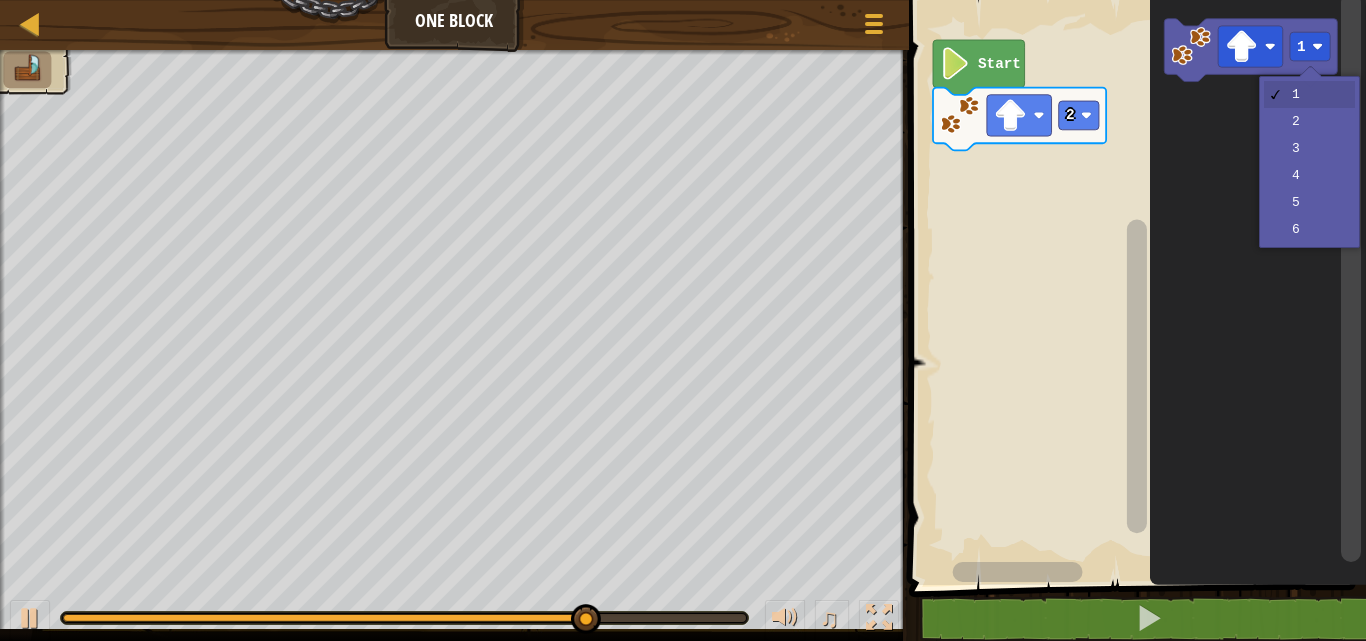 click 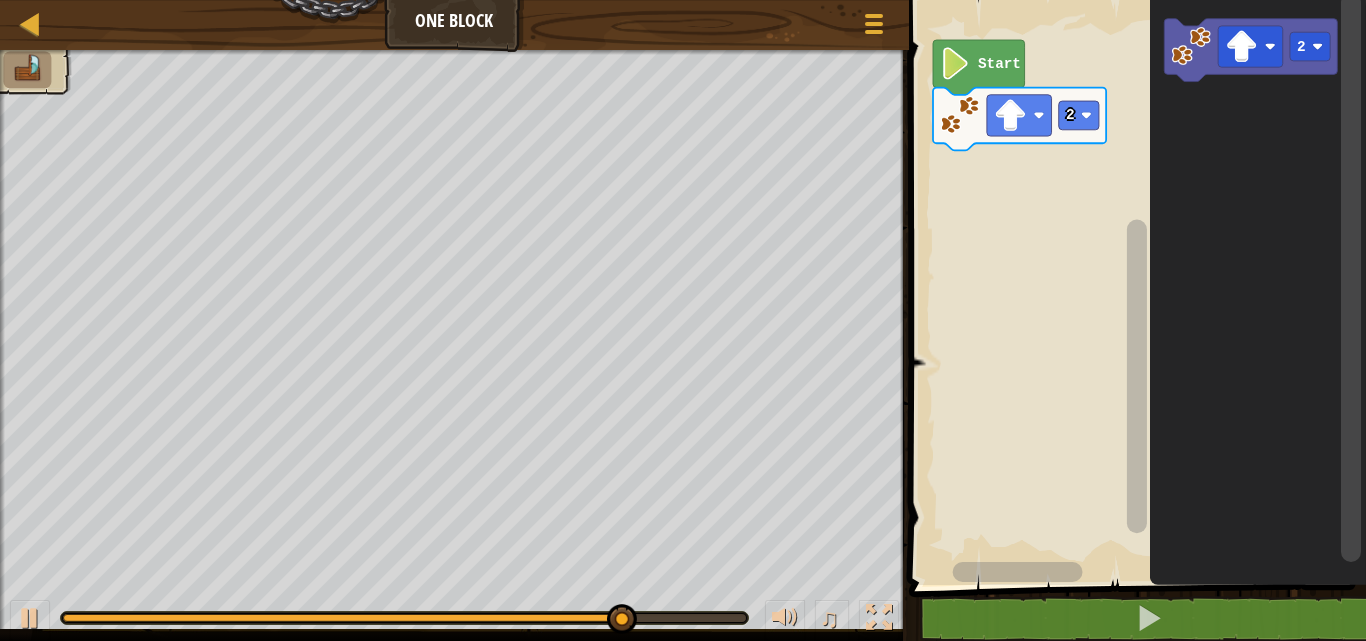 click 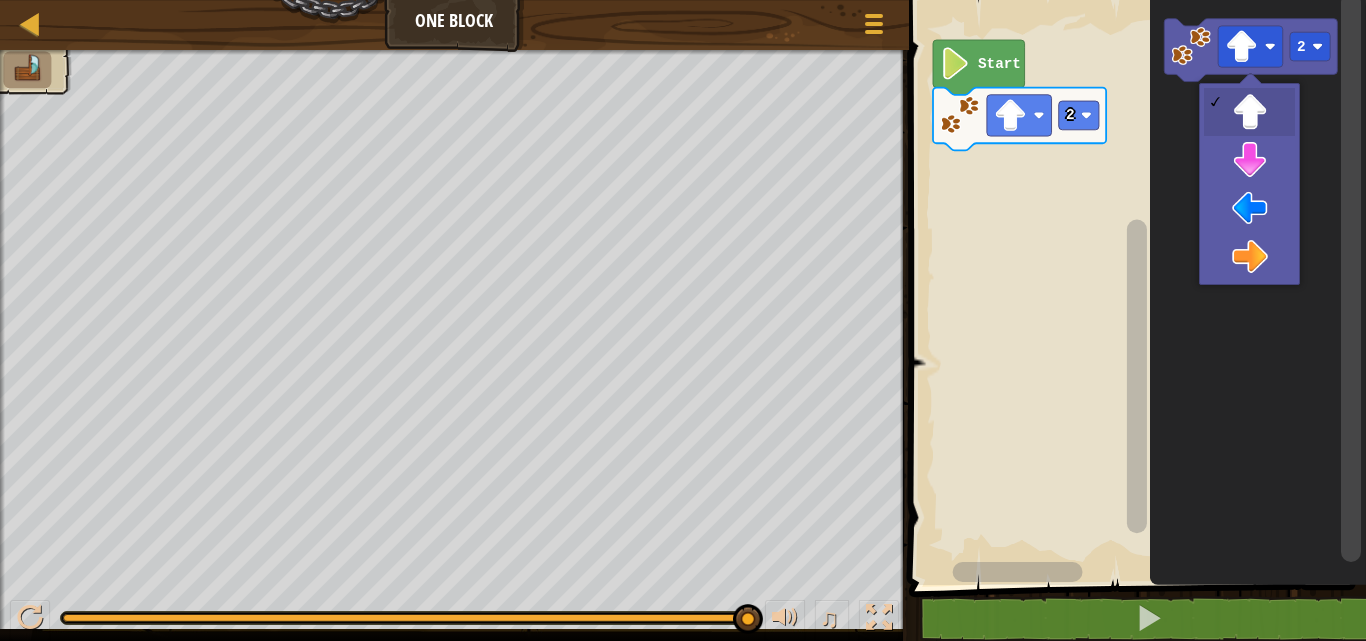 click 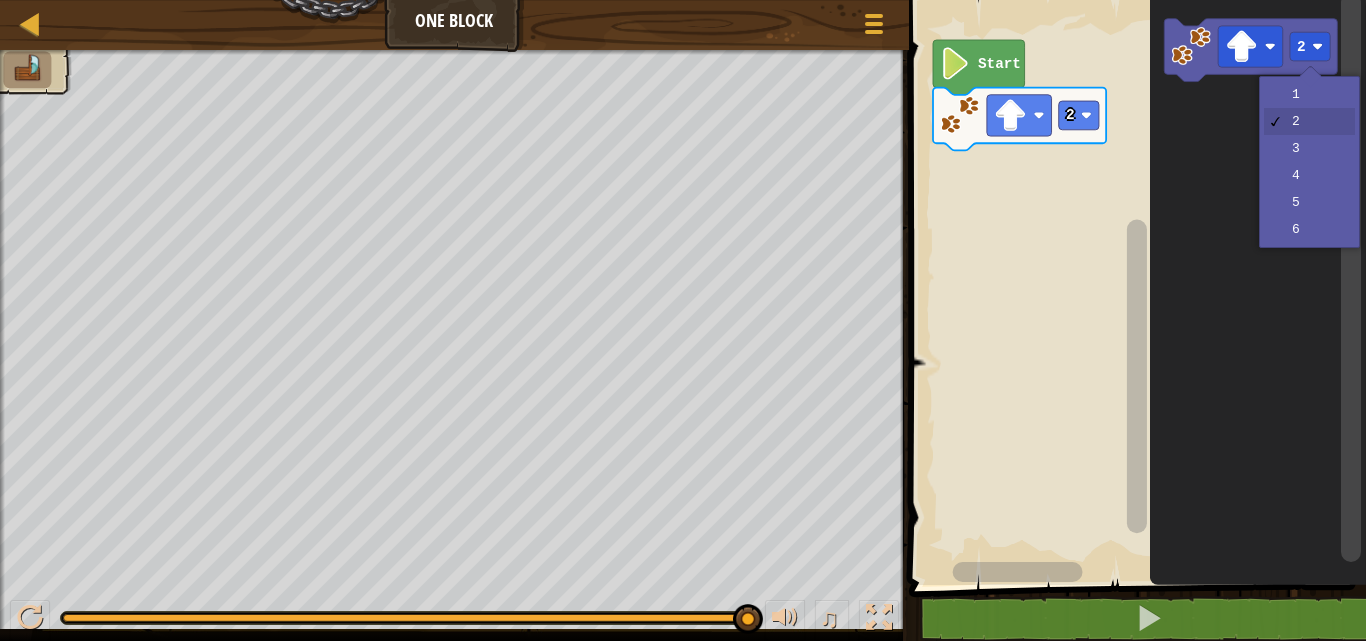 click 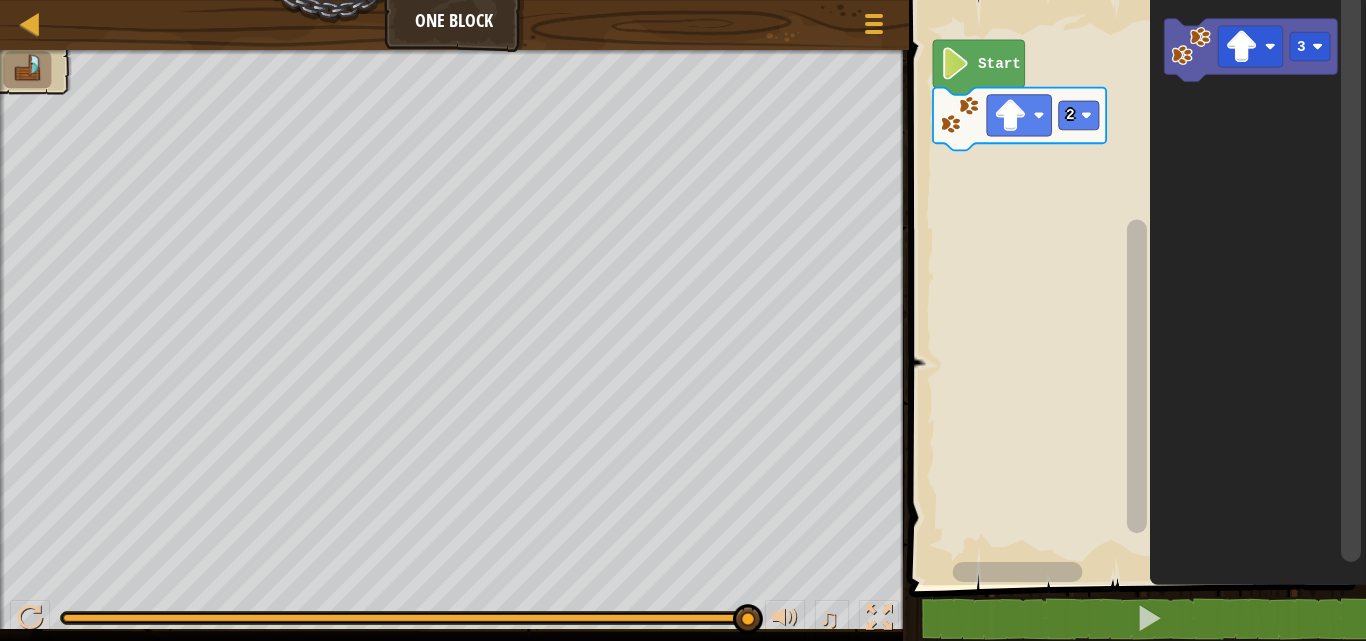click 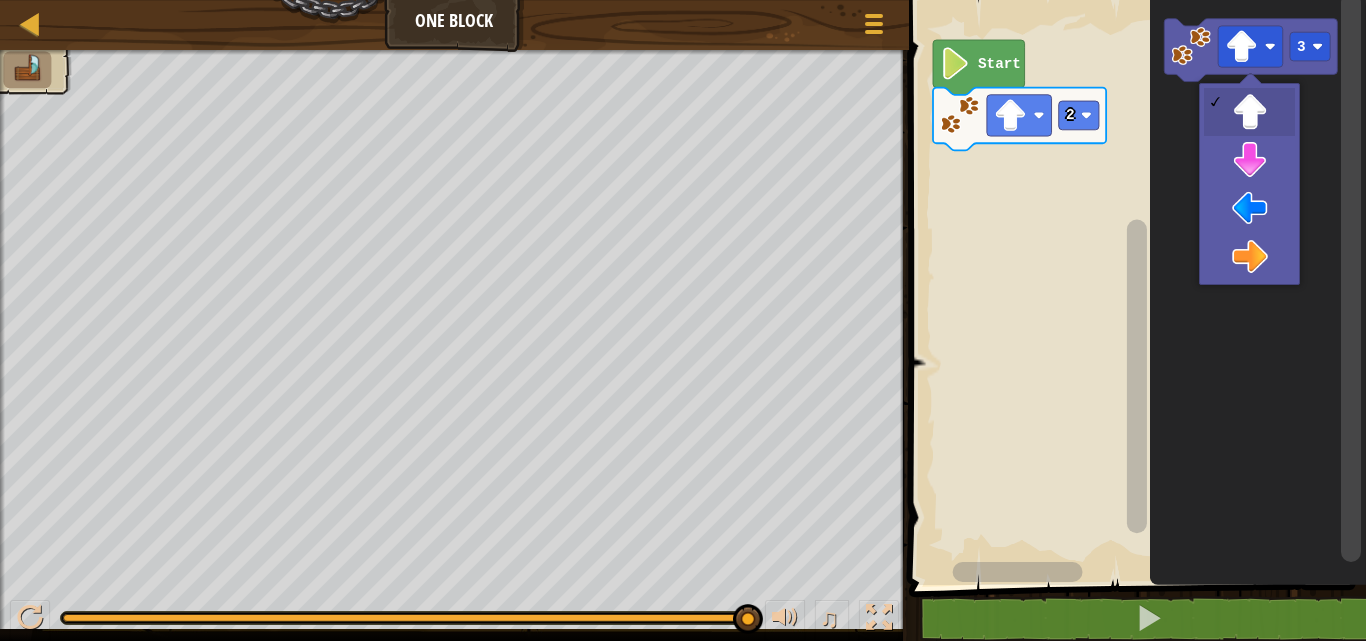 click 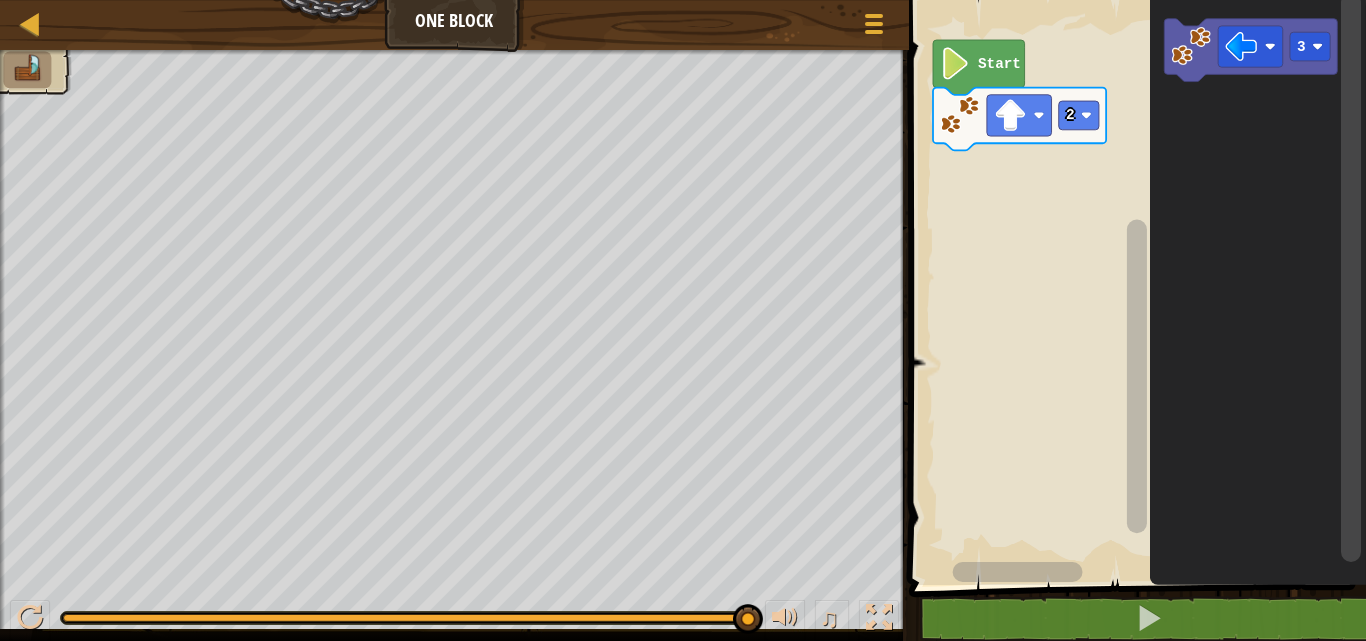 click 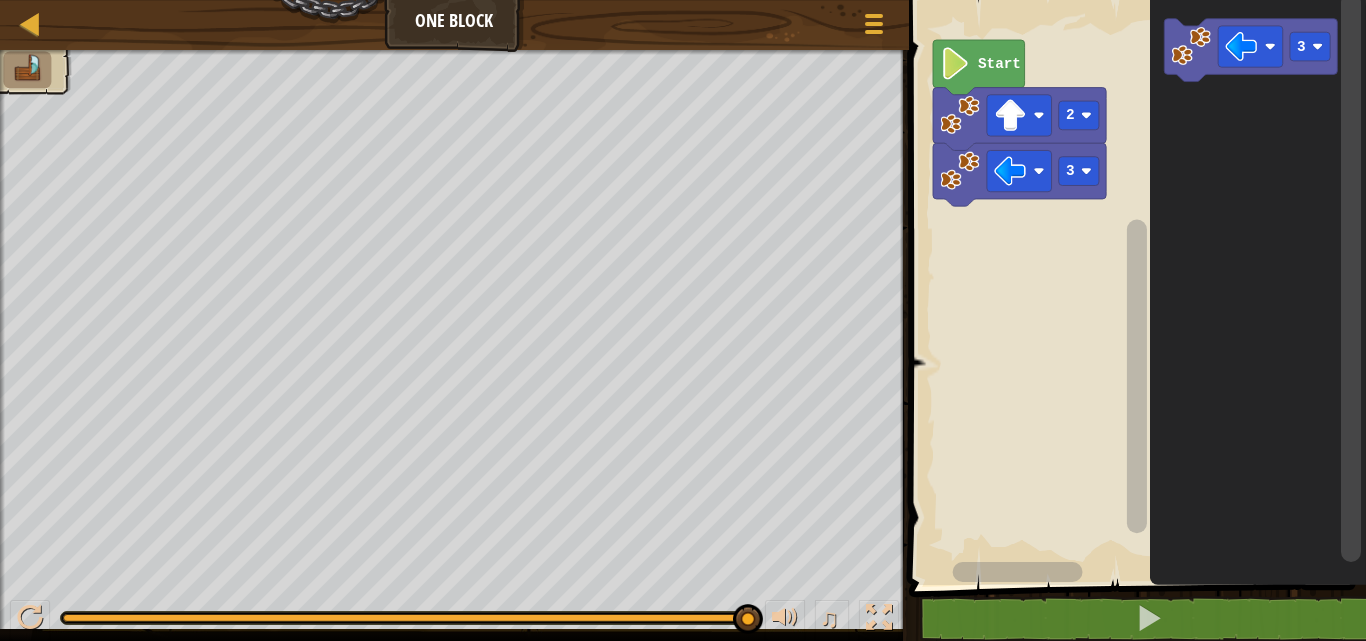 click 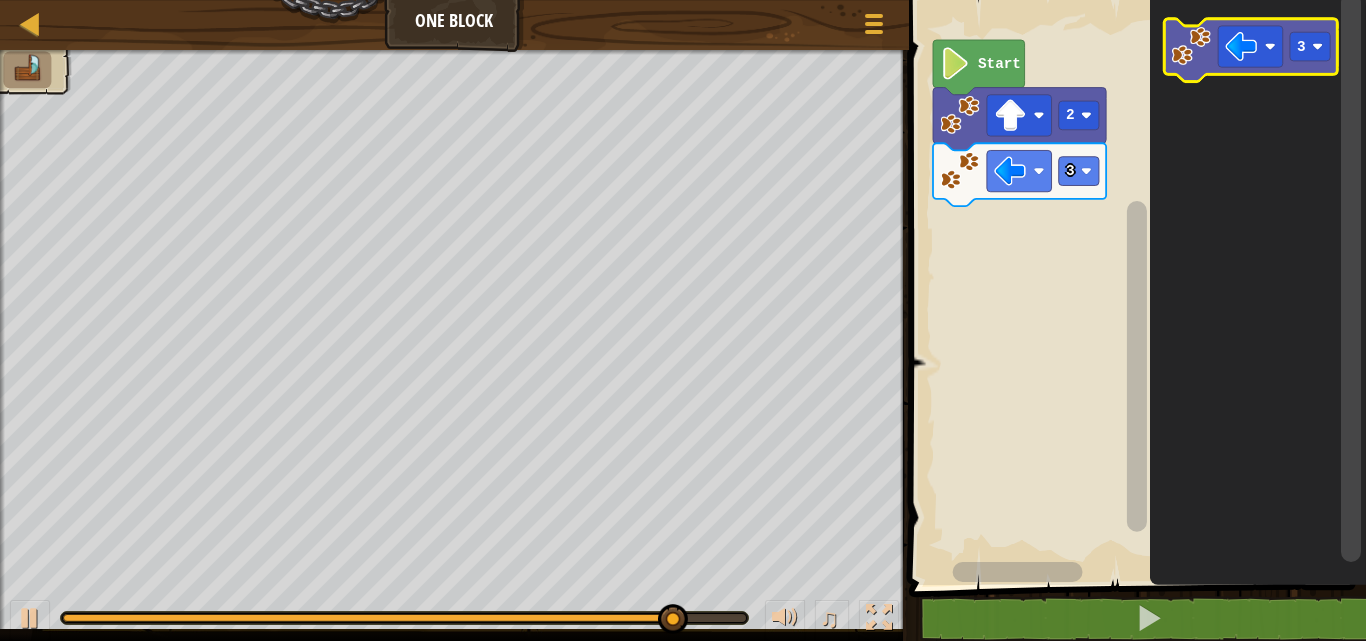 click 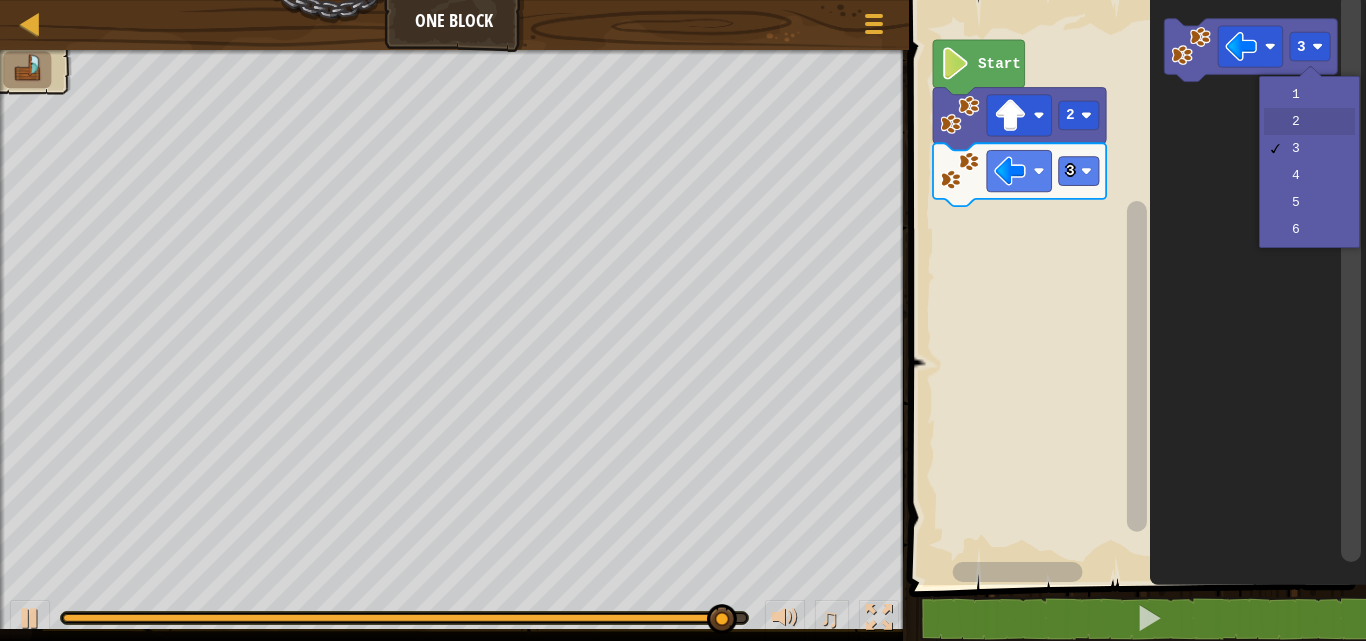 click 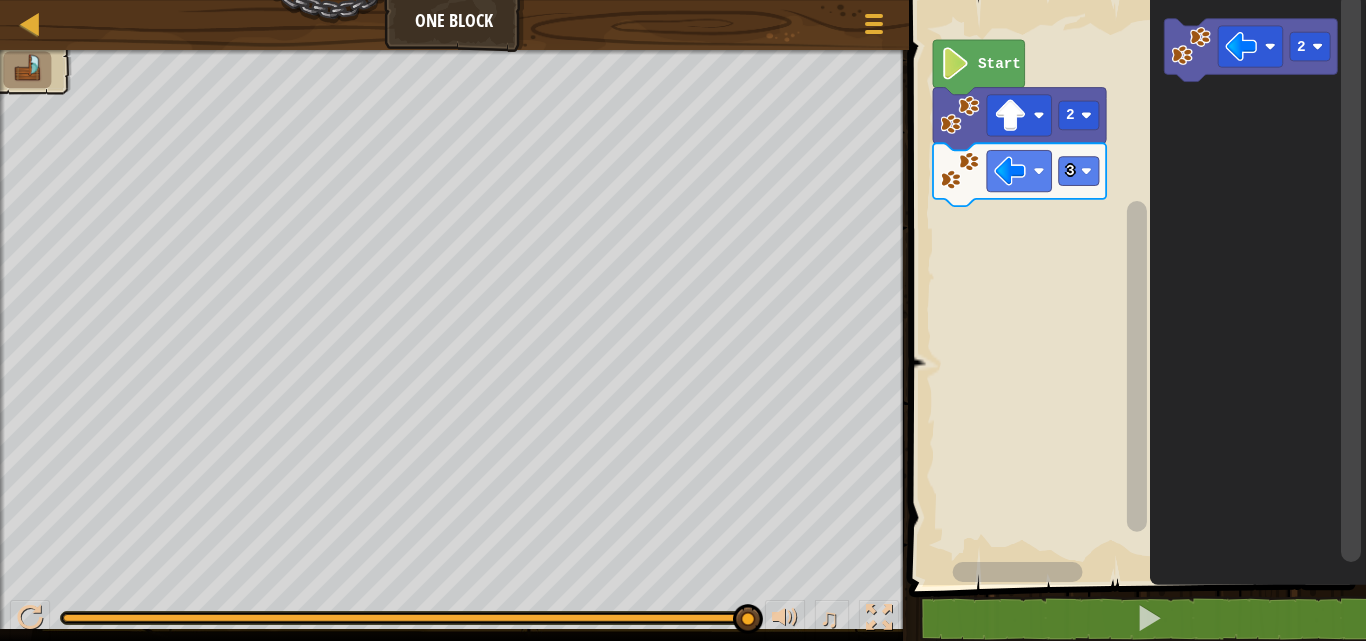 click 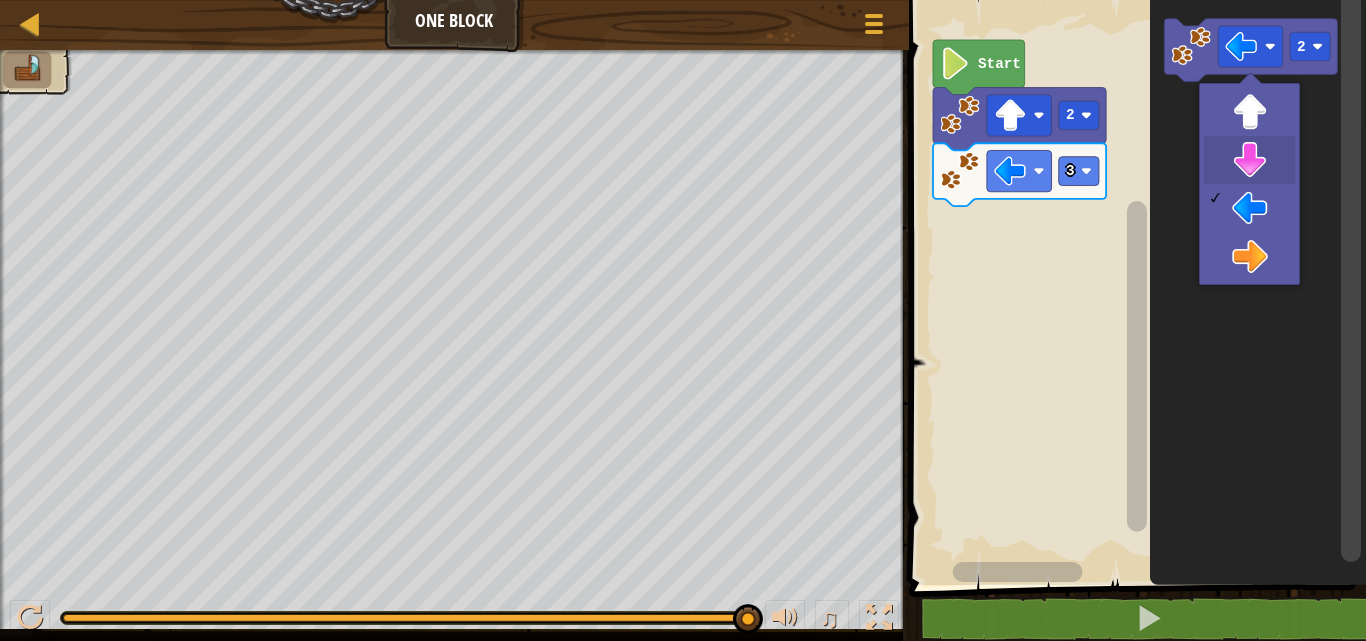 click 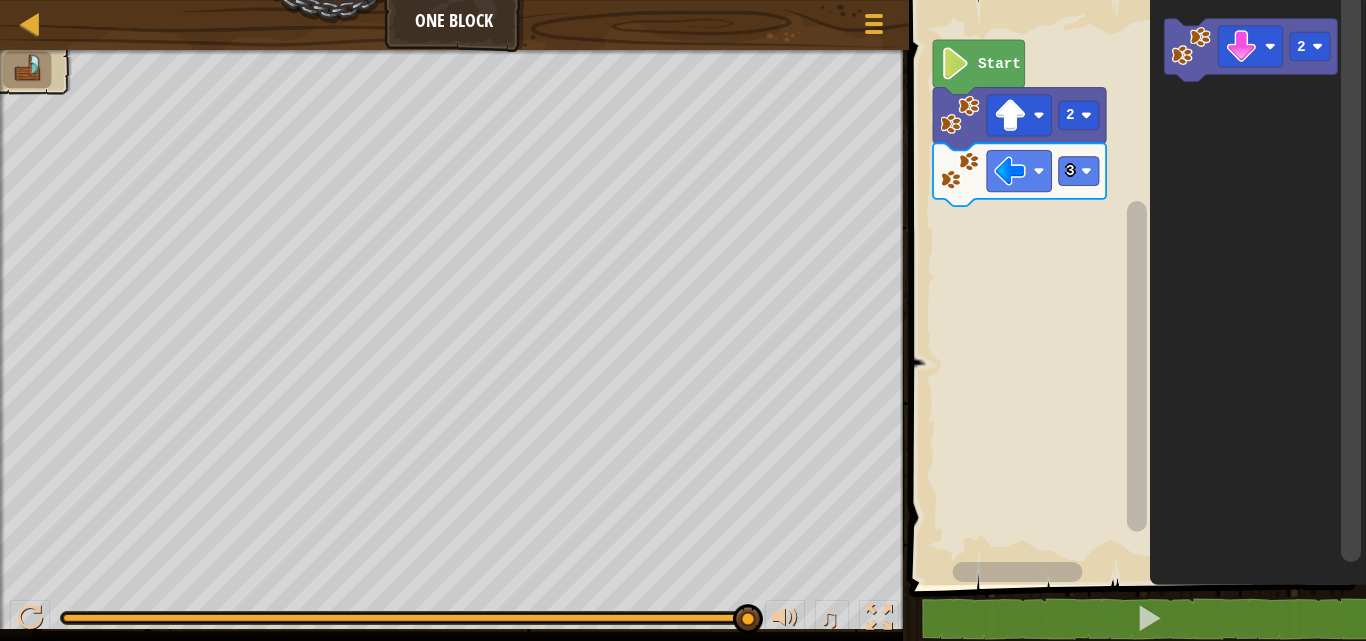 click 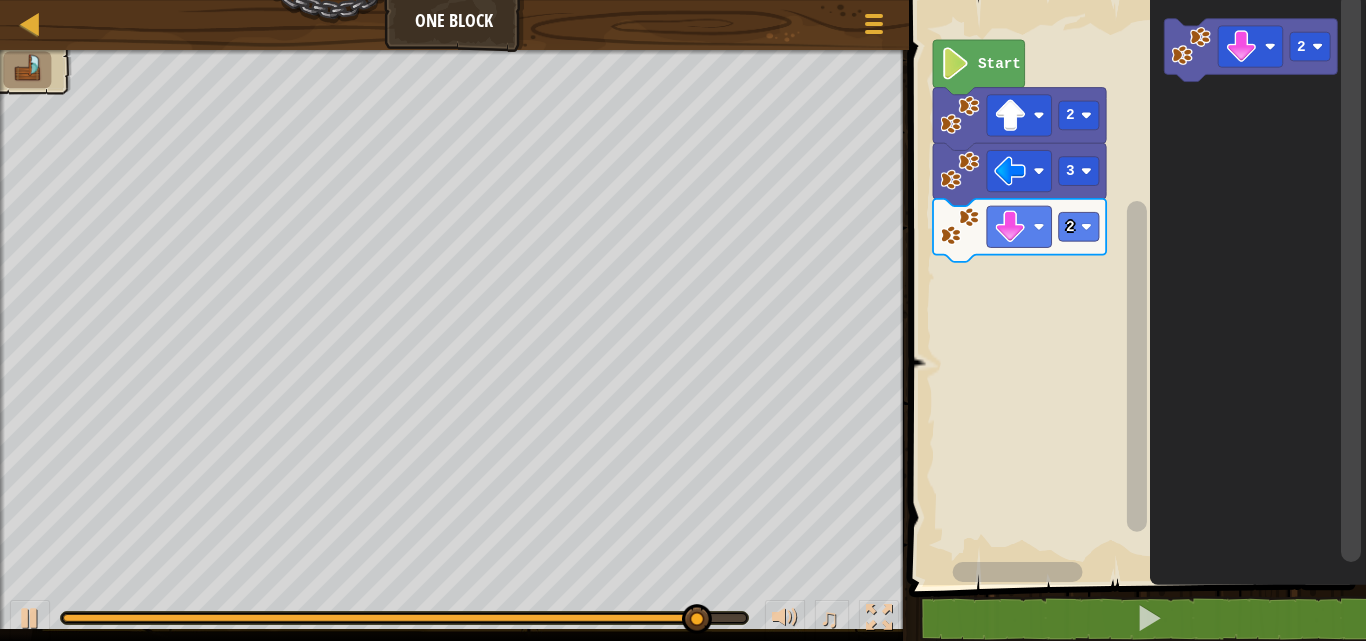 click 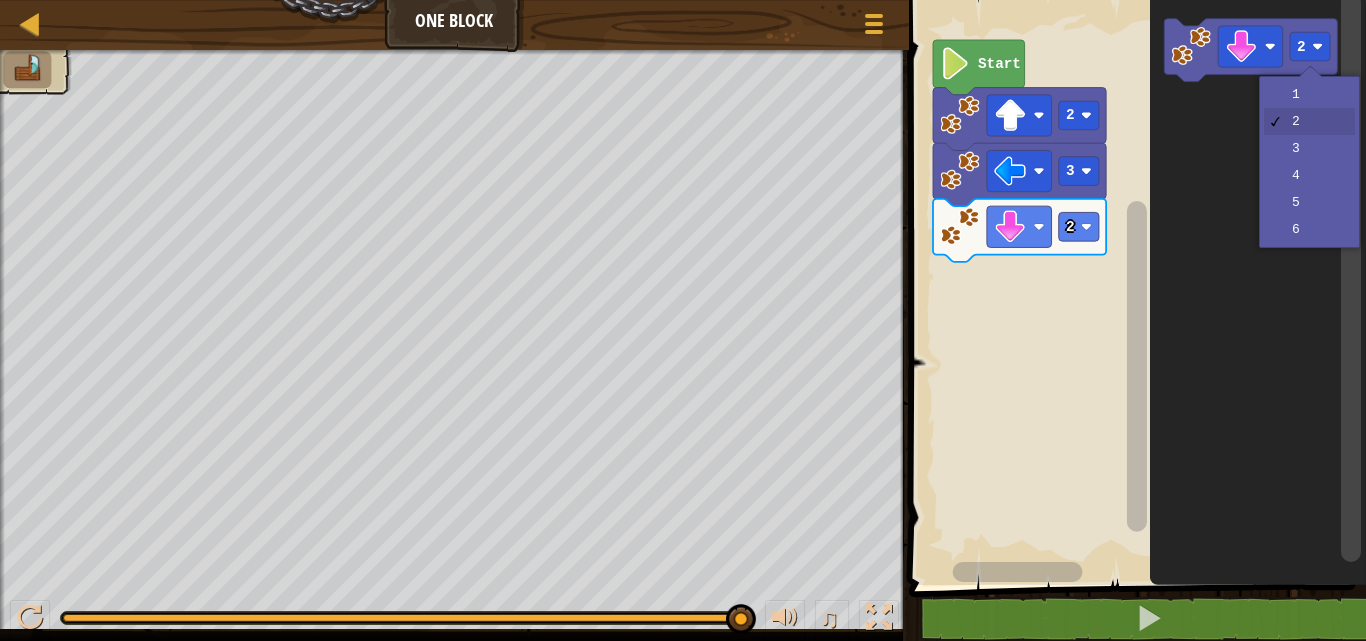click 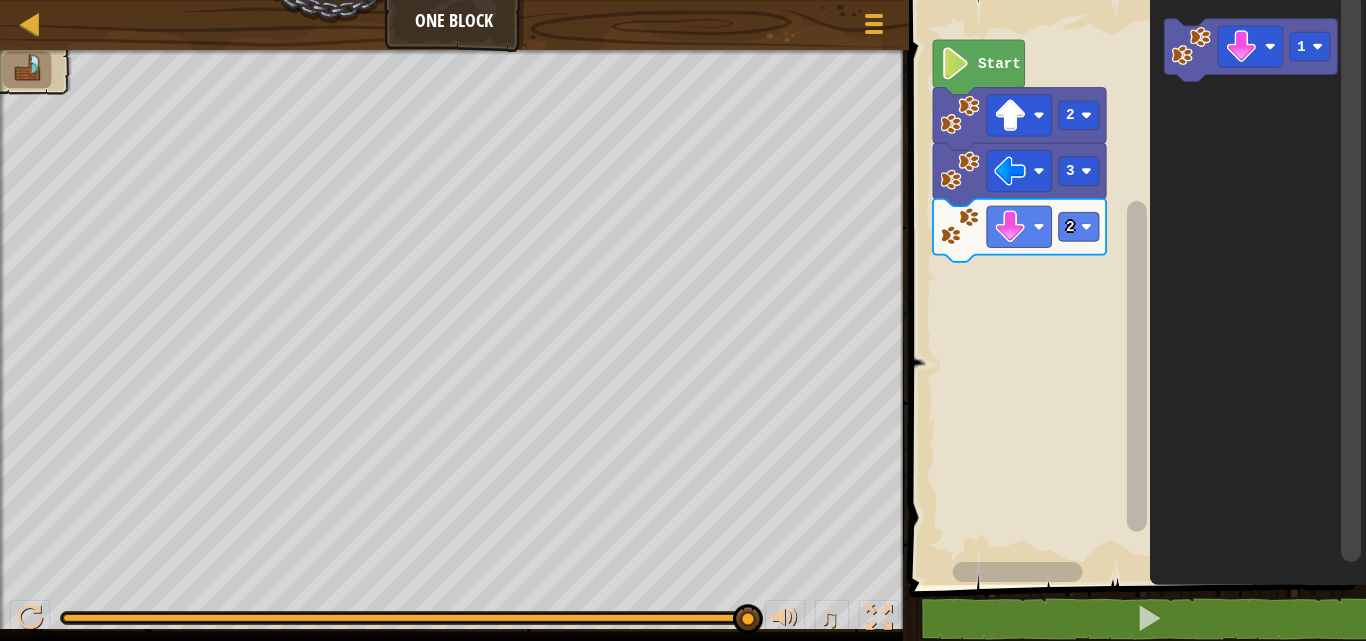 click 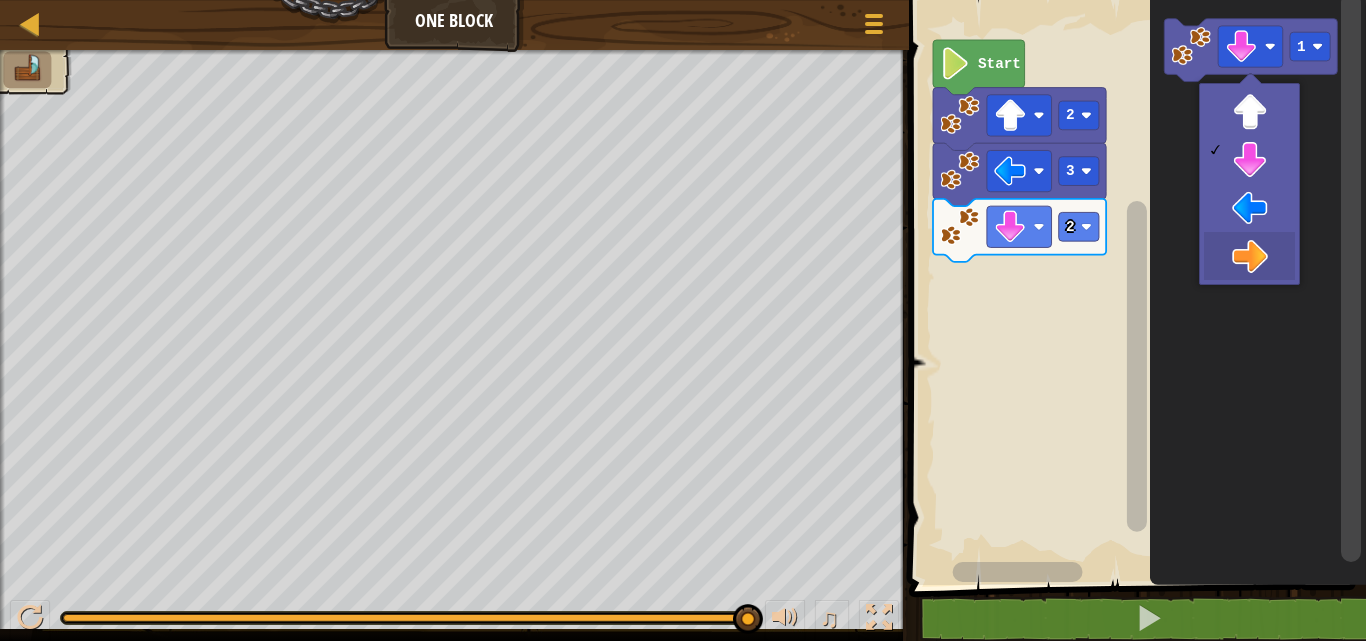 click 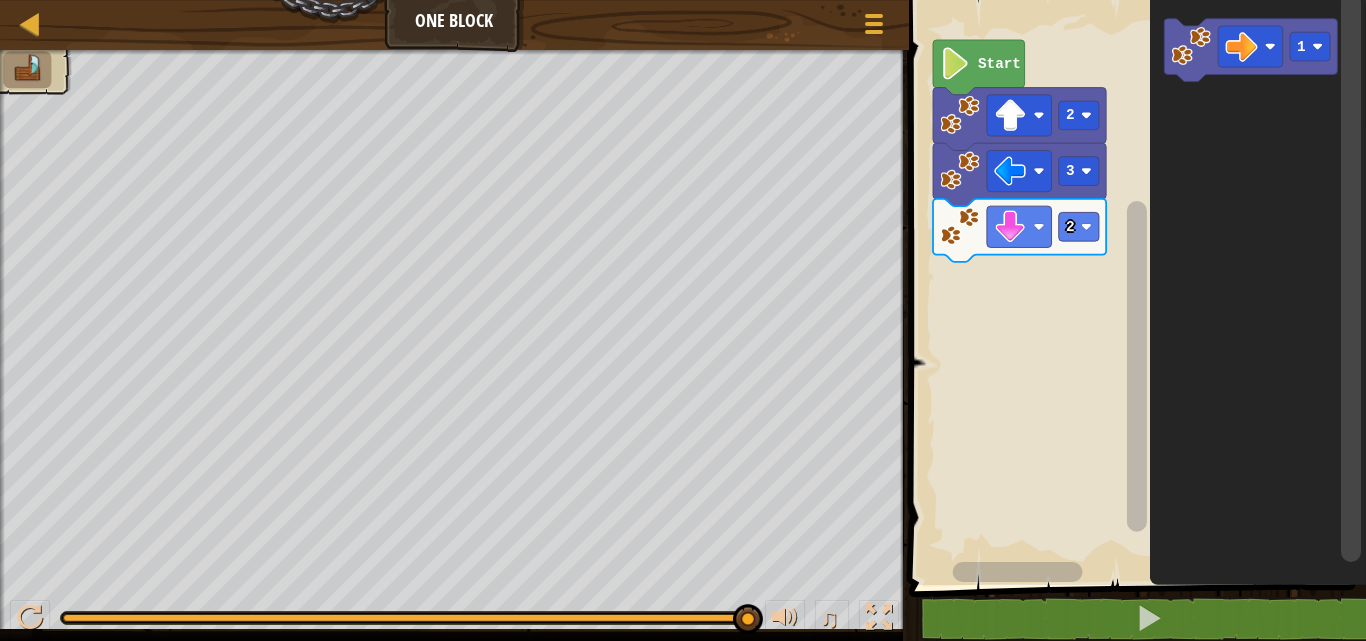 click 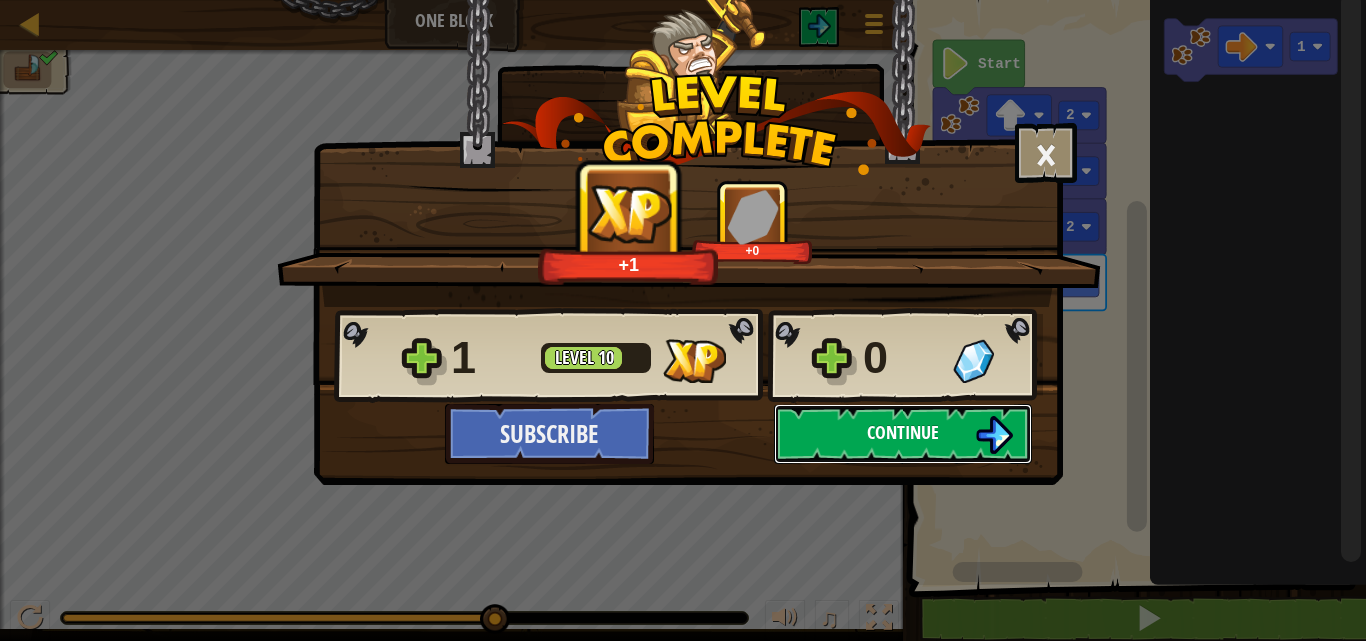 click on "Continue" at bounding box center (903, 432) 